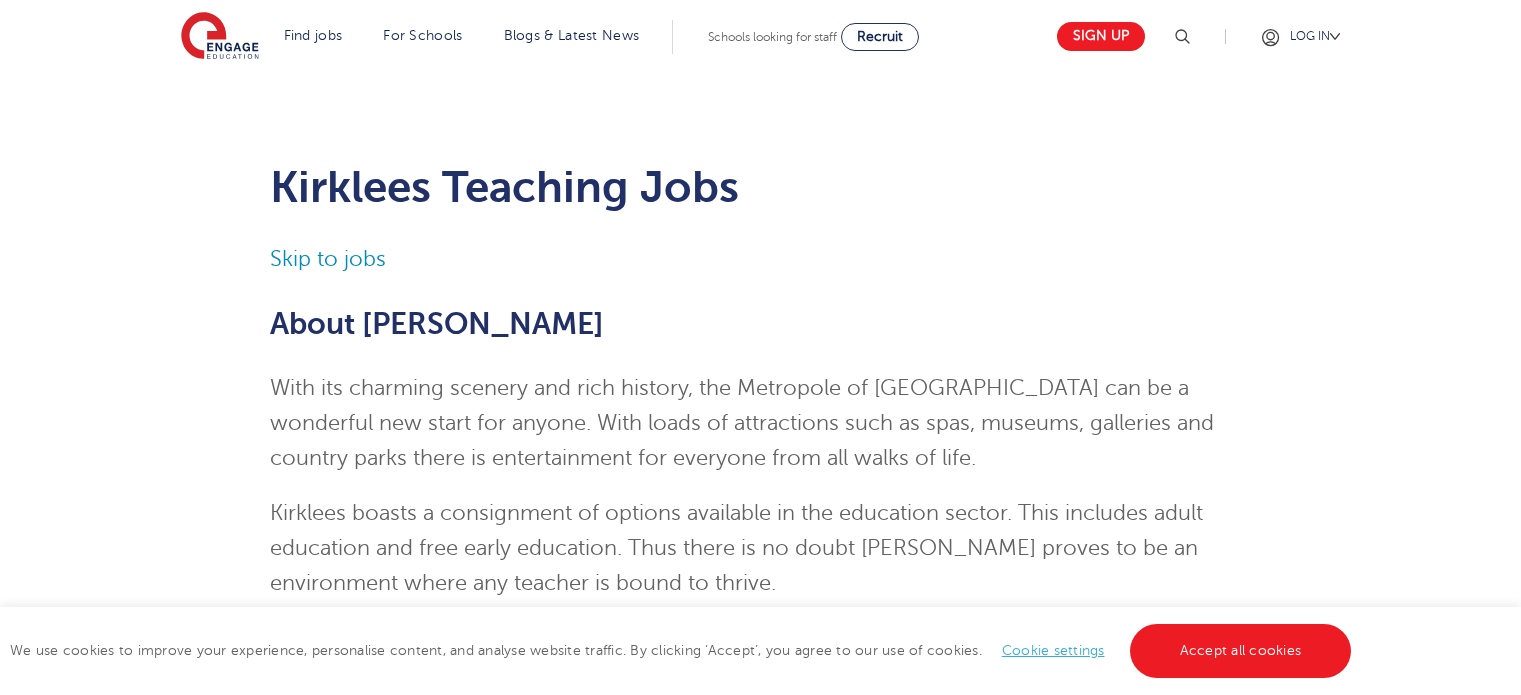 scroll, scrollTop: 0, scrollLeft: 0, axis: both 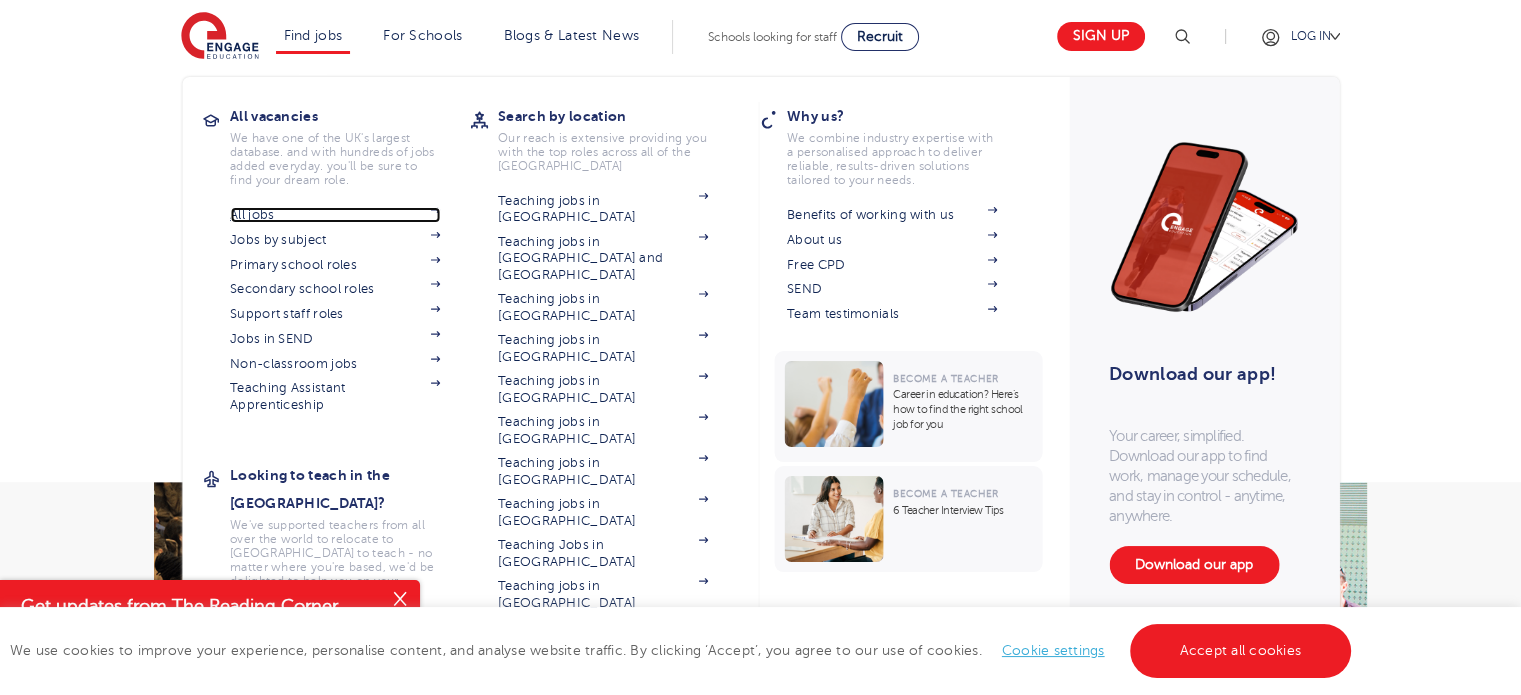 click on "All jobs" at bounding box center (335, 215) 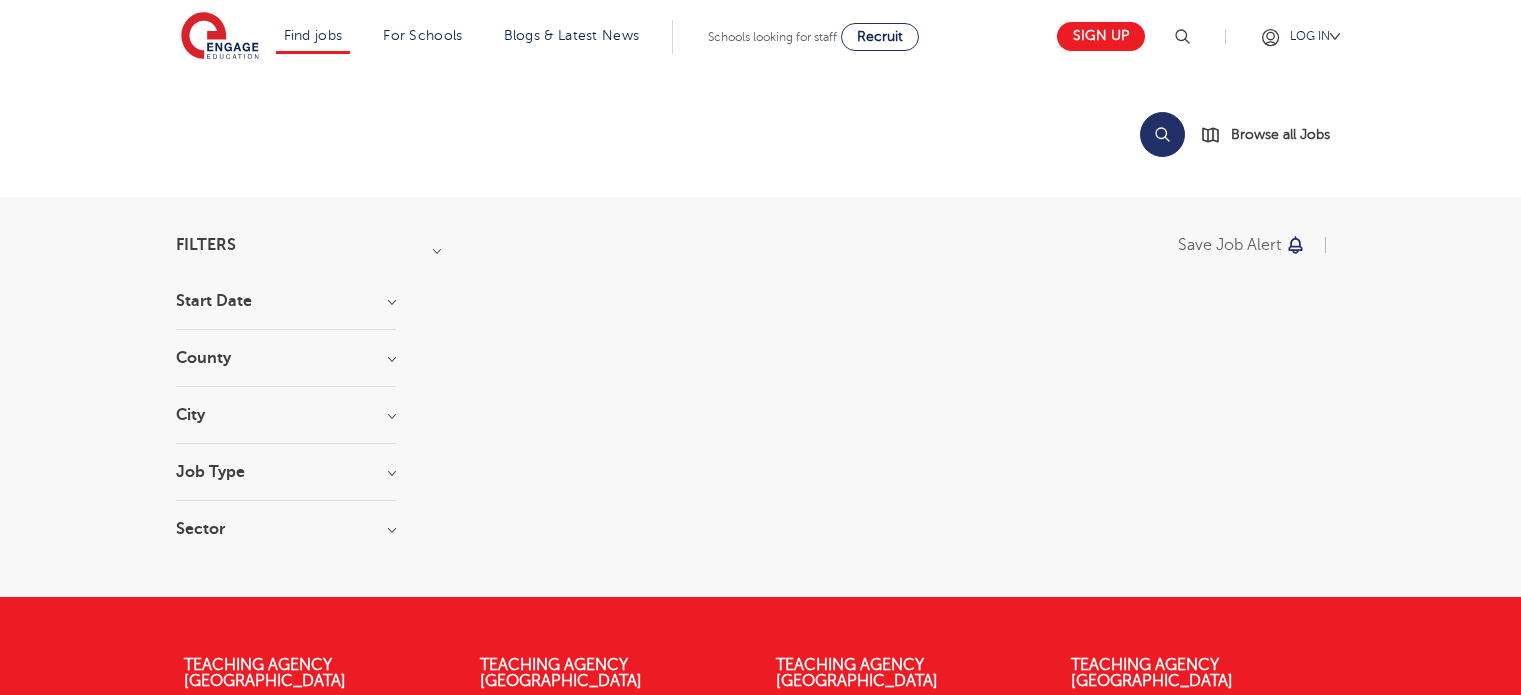 scroll, scrollTop: 0, scrollLeft: 0, axis: both 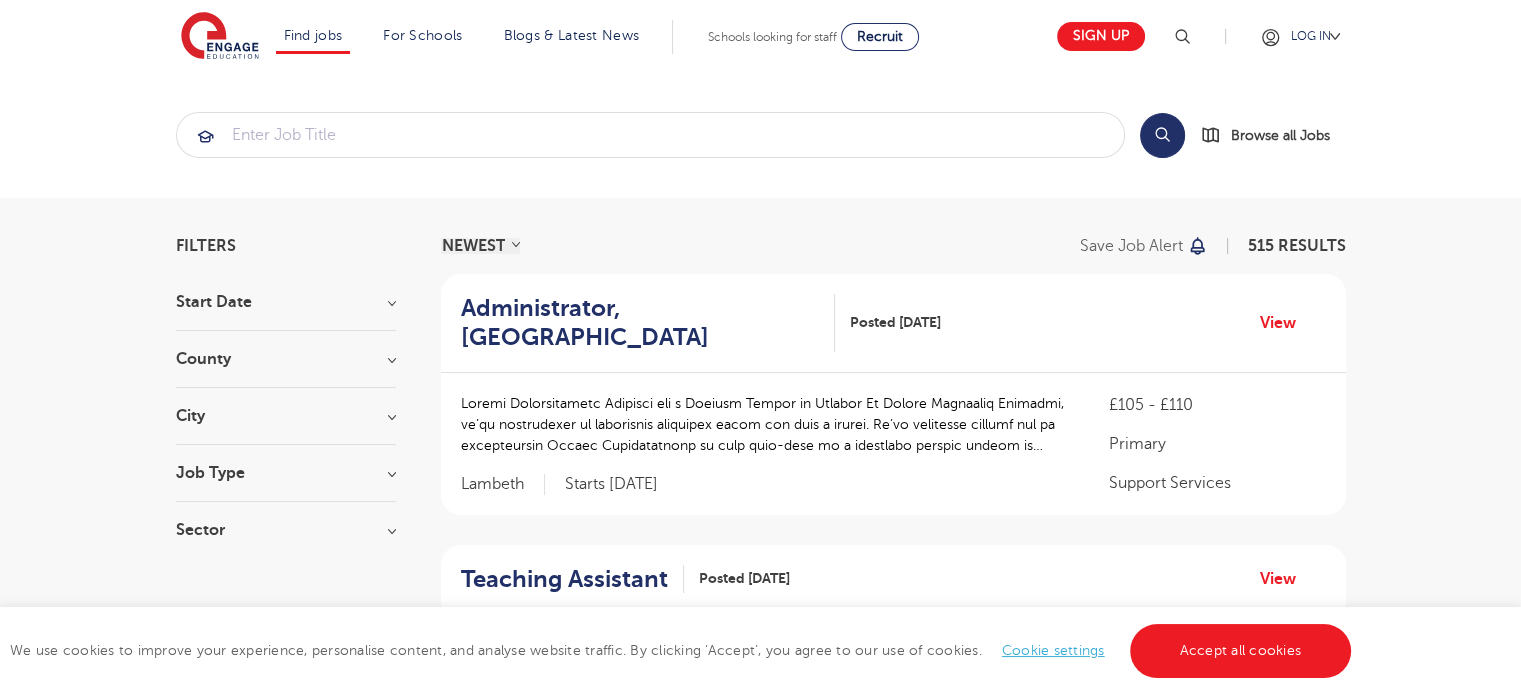 click on "Start Date     September   215       [DATE]       [DATE]   Show more County     [GEOGRAPHIC_DATA]   235       [GEOGRAPHIC_DATA]   66       [GEOGRAPHIC_DATA]   44       [GEOGRAPHIC_DATA]   35       [GEOGRAPHIC_DATA]   19   Show more City     [GEOGRAPHIC_DATA]   44       [PERSON_NAME][GEOGRAPHIC_DATA]   [GEOGRAPHIC_DATA]   23       [GEOGRAPHIC_DATA]   23   Show more Job Type     Long Term   142       Daily Supply   42       Permanent   13       SEND   13       Support Services   11   Sector     Short Term   207       Primary   108       Secondary   84       Long Term   72       All Through   29   Show more" at bounding box center (286, 426) 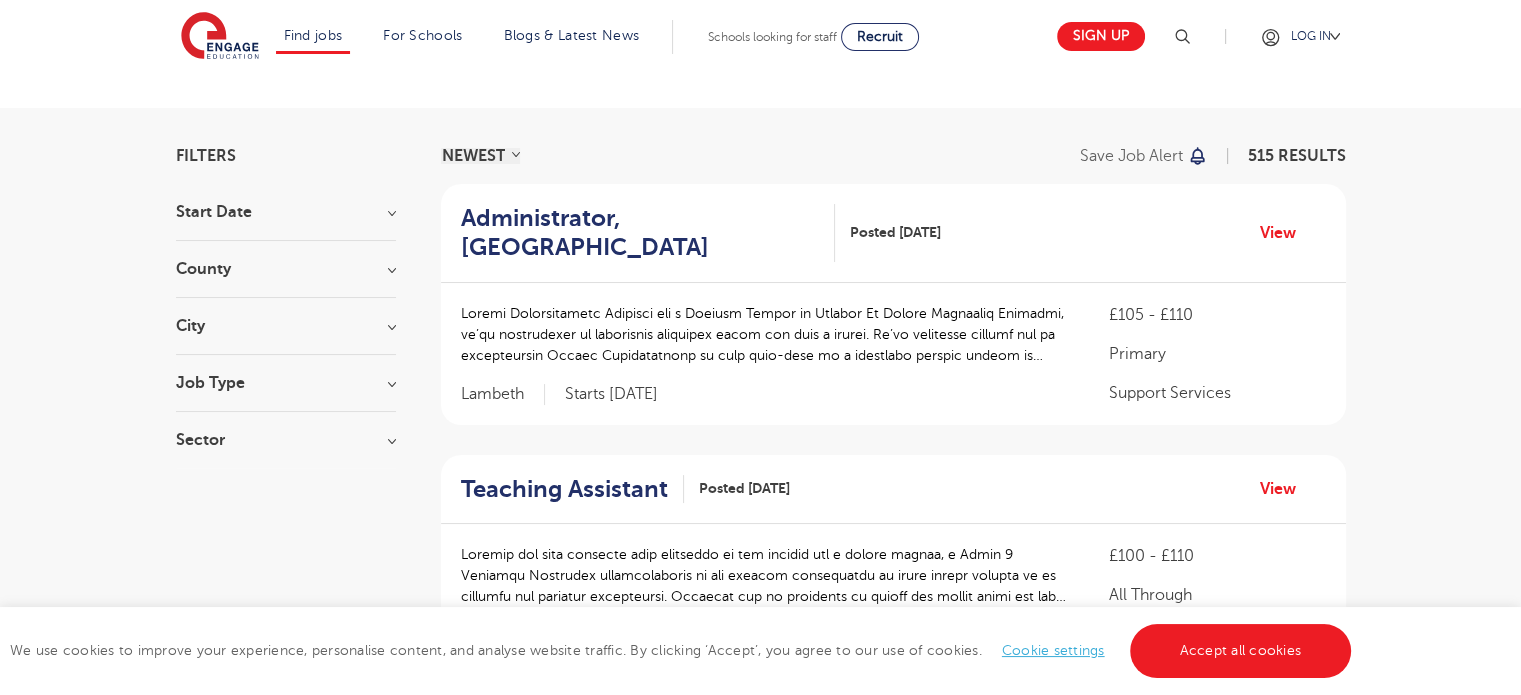 click on "Job Type" at bounding box center (286, 383) 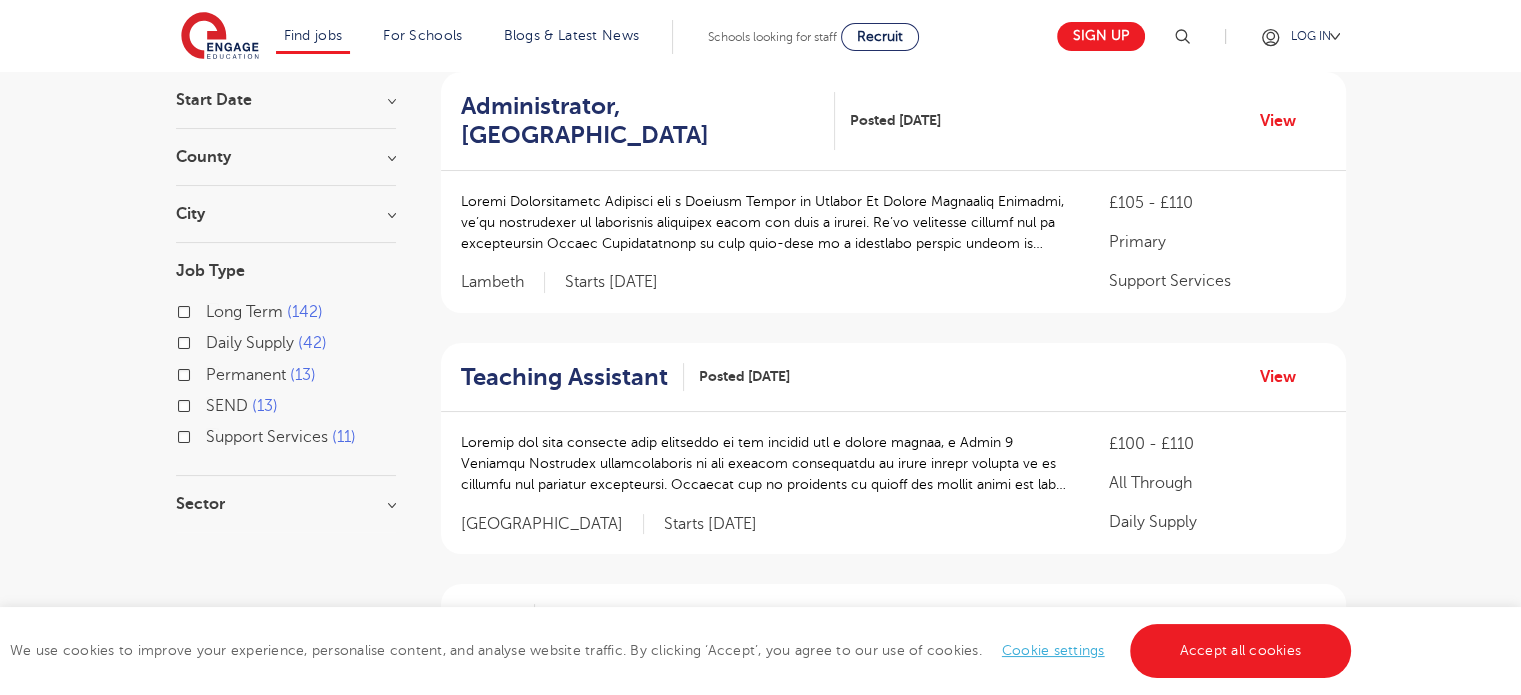 scroll, scrollTop: 210, scrollLeft: 0, axis: vertical 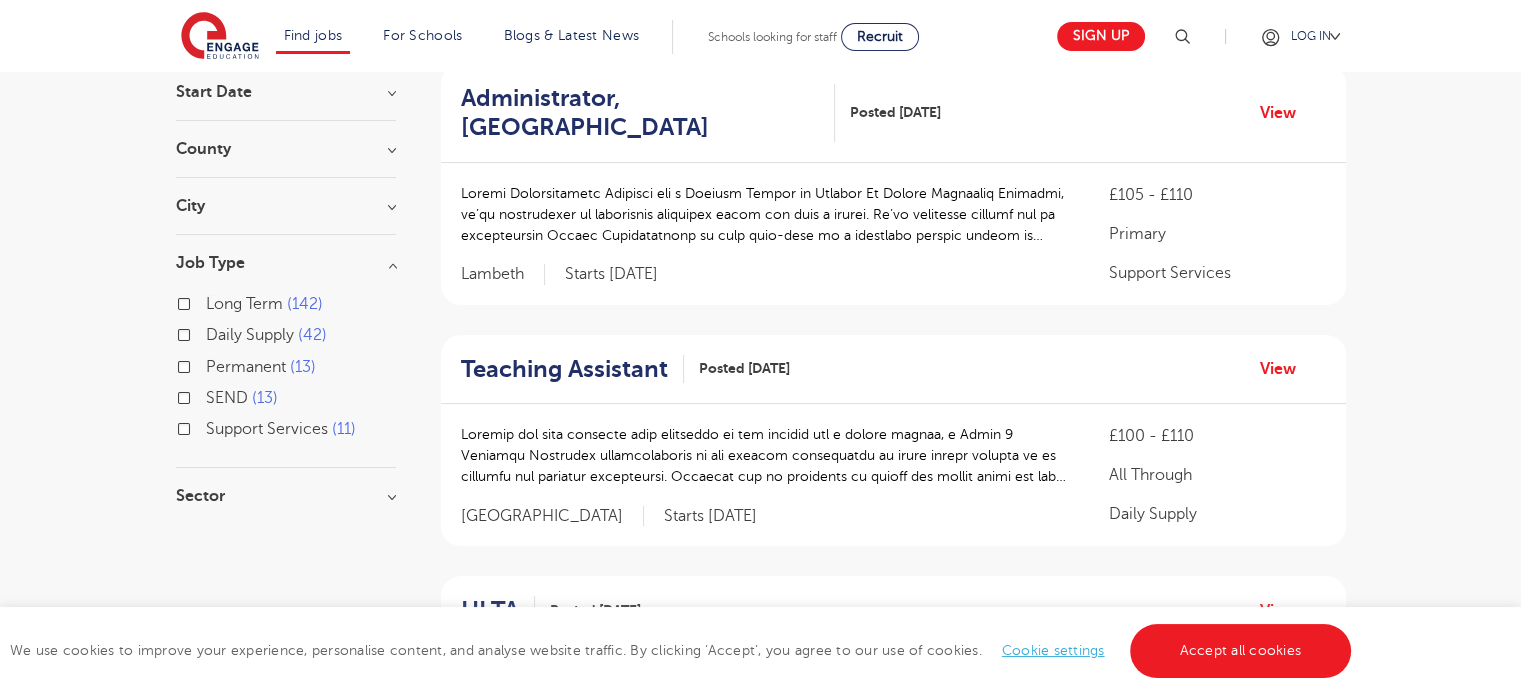 click on "Long Term" at bounding box center (244, 304) 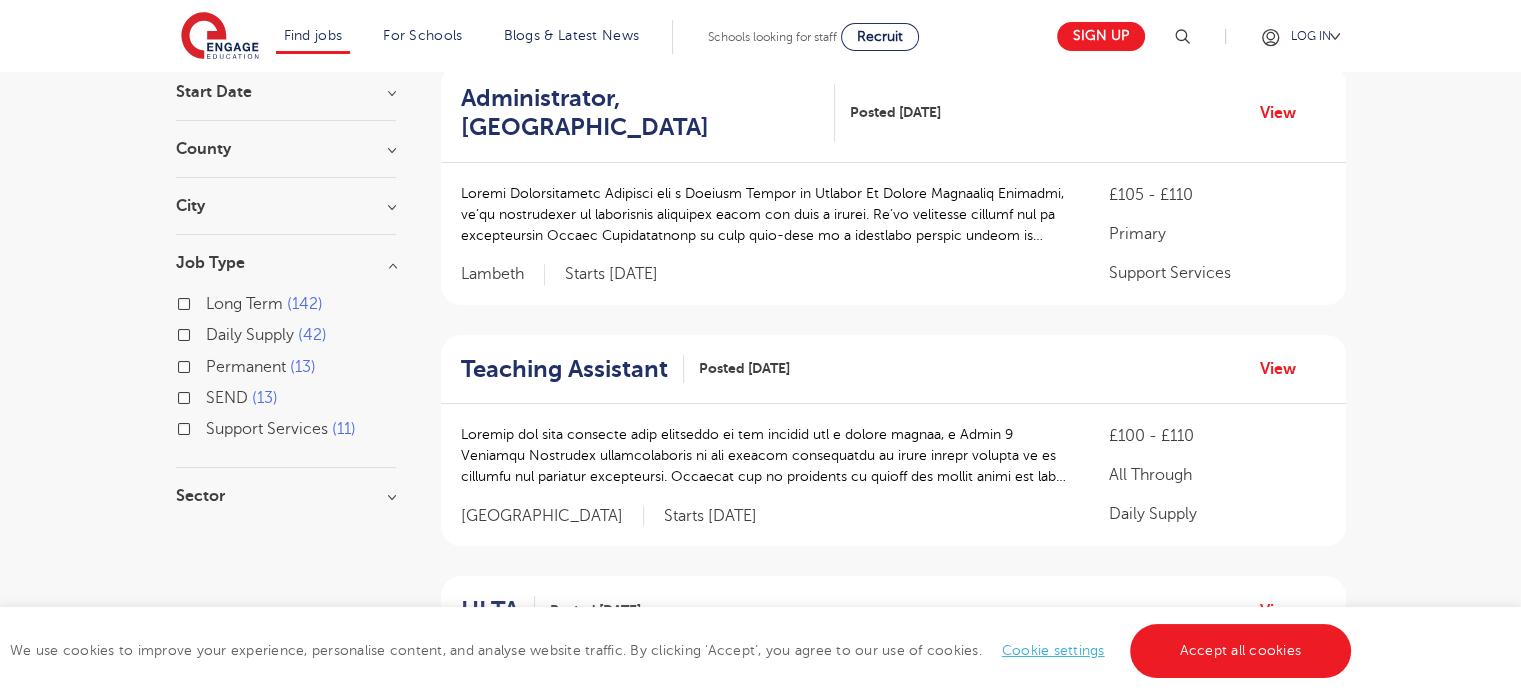 checkbox on "true" 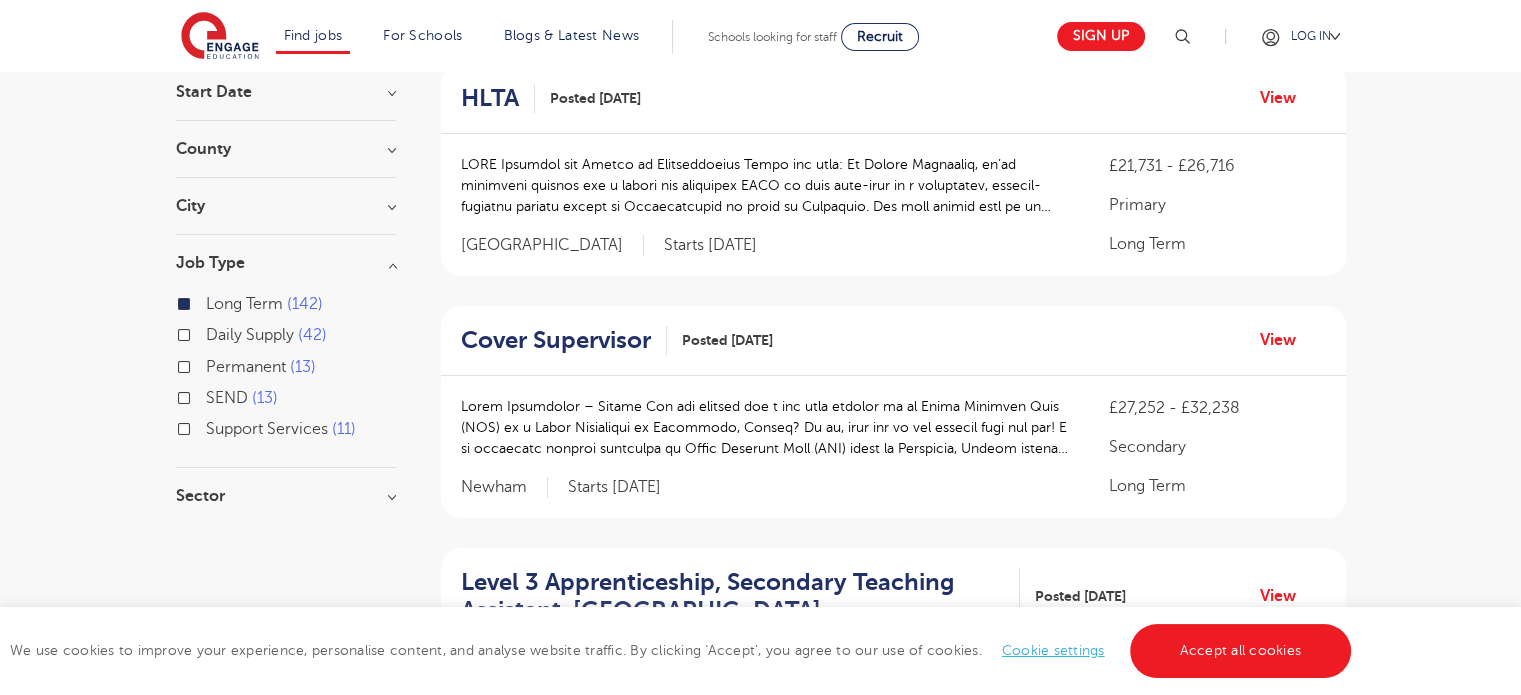 click on "Permanent" at bounding box center [246, 367] 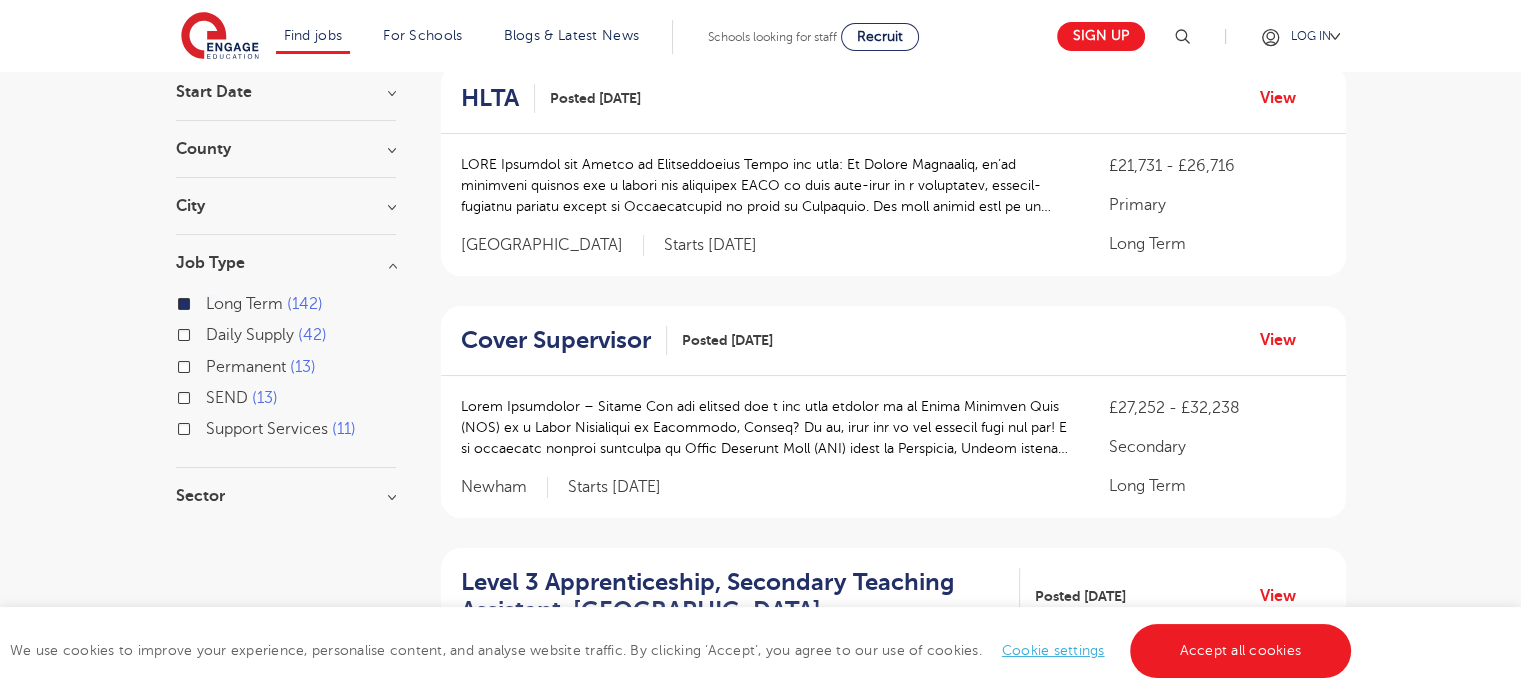 checkbox on "true" 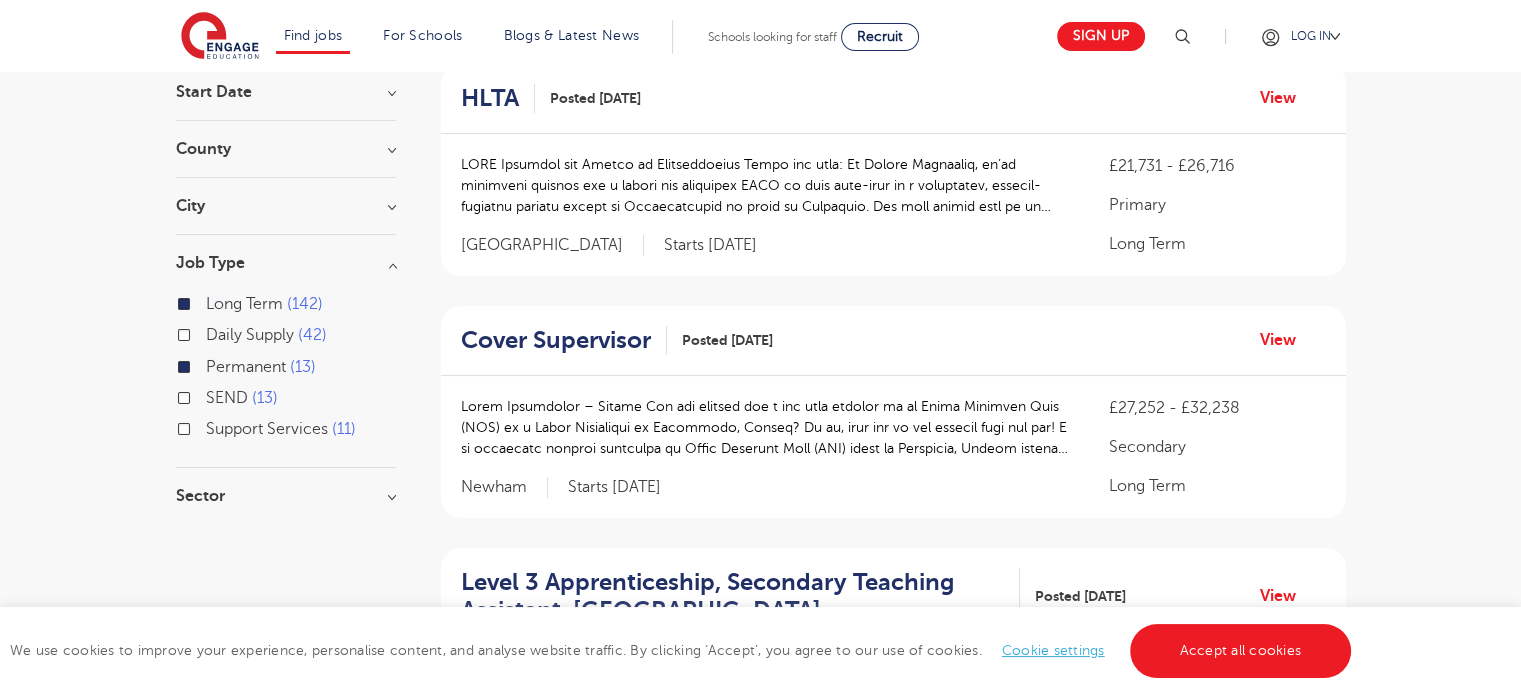 click on "SEND" at bounding box center (227, 398) 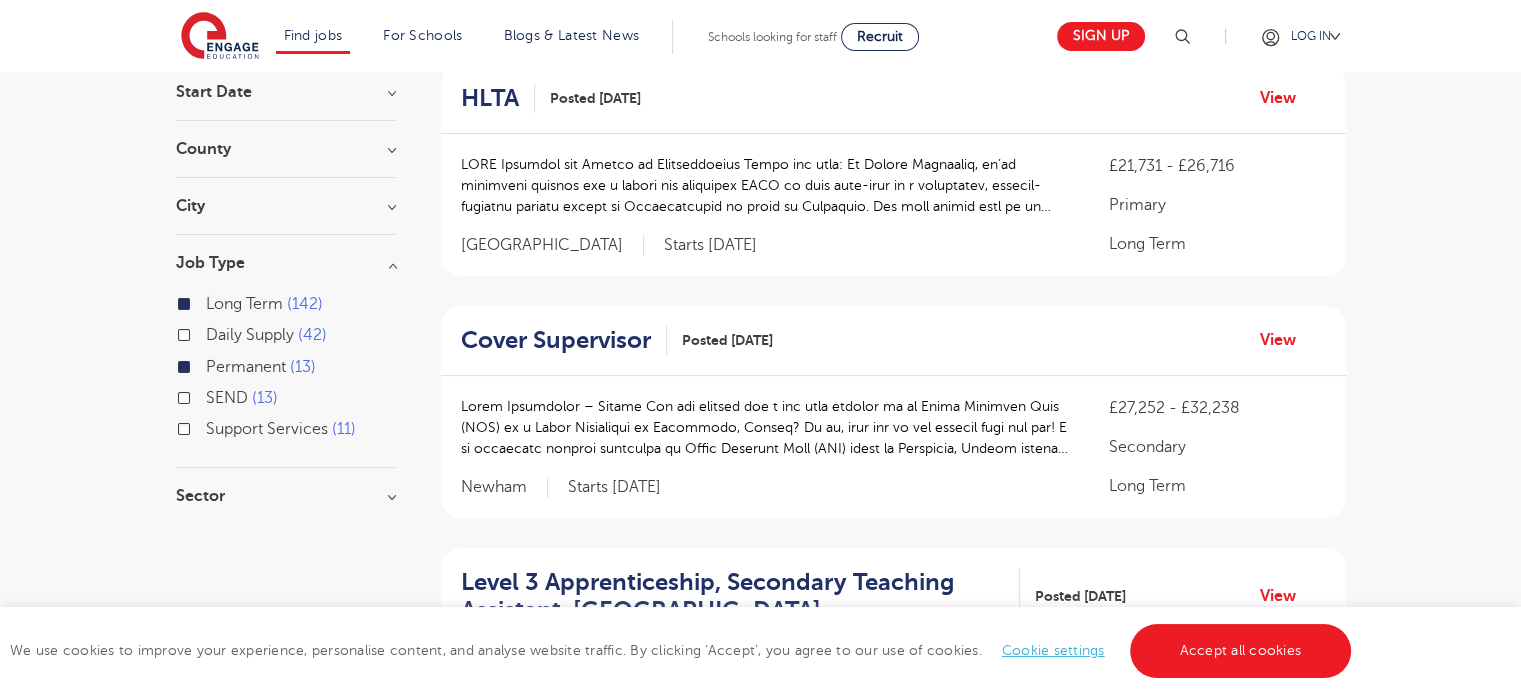 click on "SEND   13" at bounding box center (212, 395) 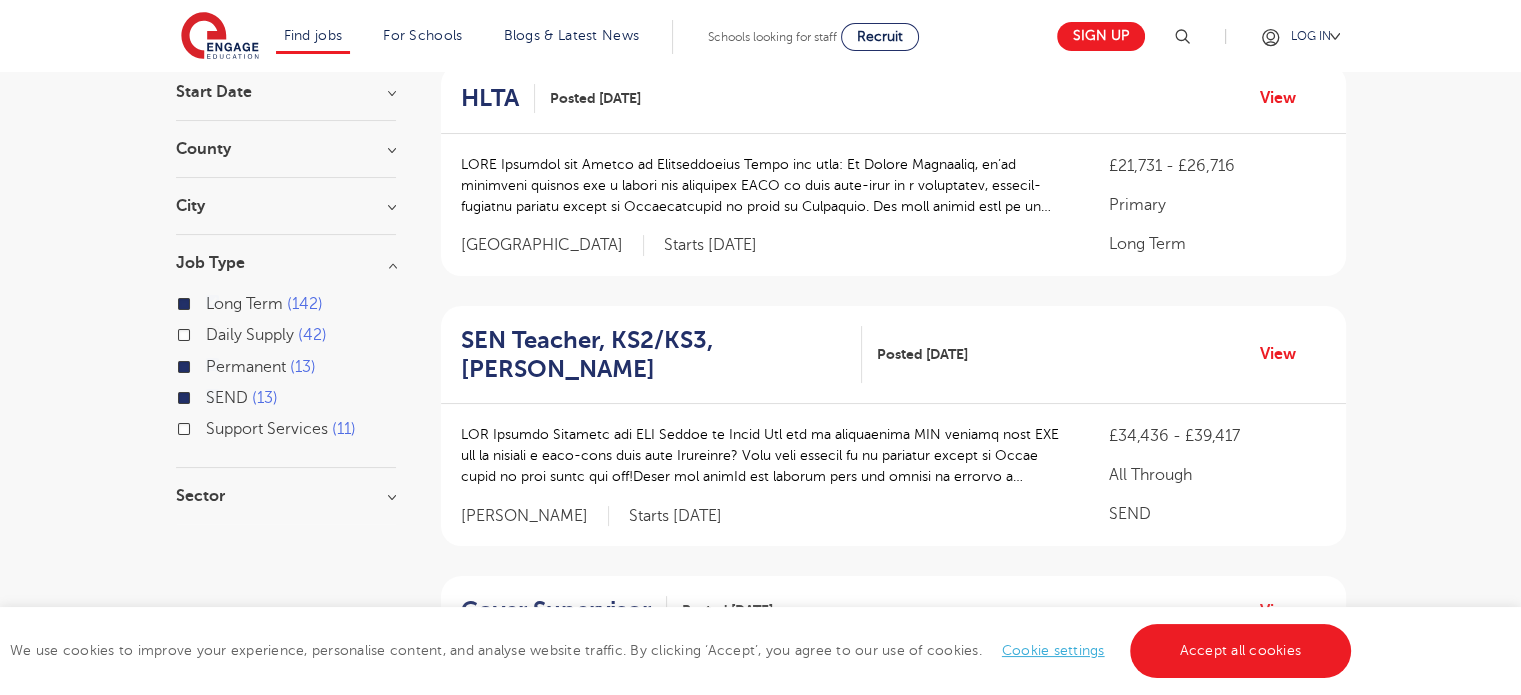 click on "Start Date     September   165       January   2       July   1   Show more County     Leeds   27       West Sussex   25       Bradford   13       Wakefield   12       Newham   9   Show more City     Leeds   27       Bradford   13       Wakefield   12       Newham   9       Ealing   8   Show more Job Type     Long Term   142       Daily Supply   42       Permanent   13       SEND   13       Support Services   11   Sector     Primary   93       Secondary   55       All Through   20   Show more" at bounding box center [286, 304] 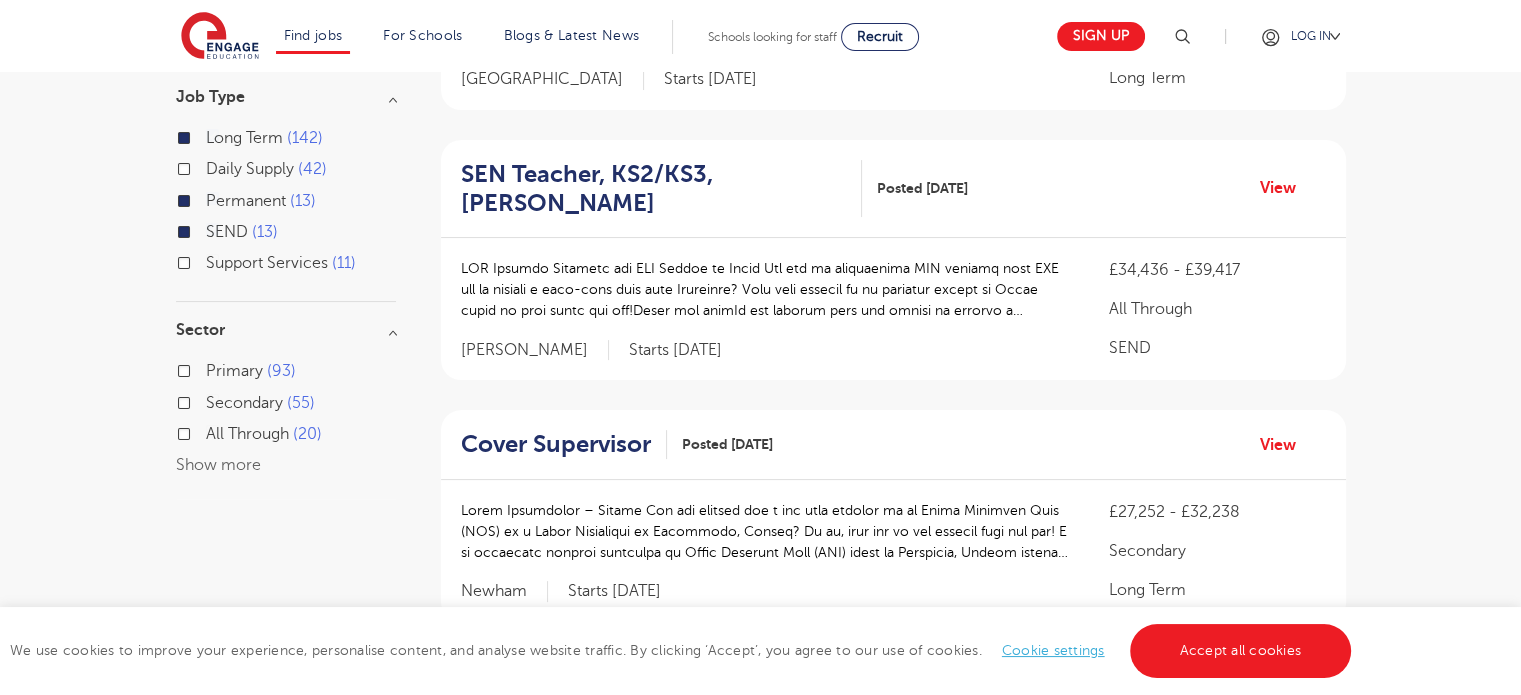 scroll, scrollTop: 379, scrollLeft: 0, axis: vertical 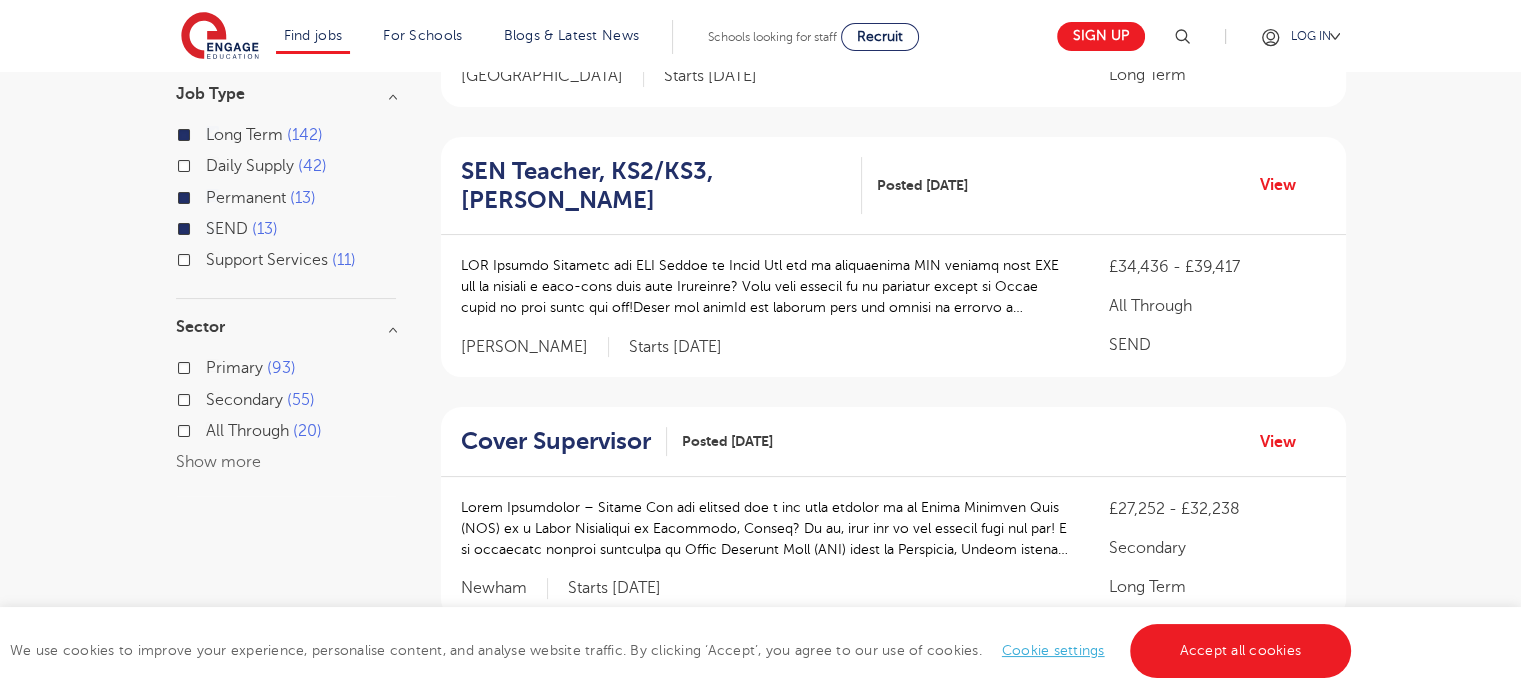 click on "Primary" at bounding box center [234, 368] 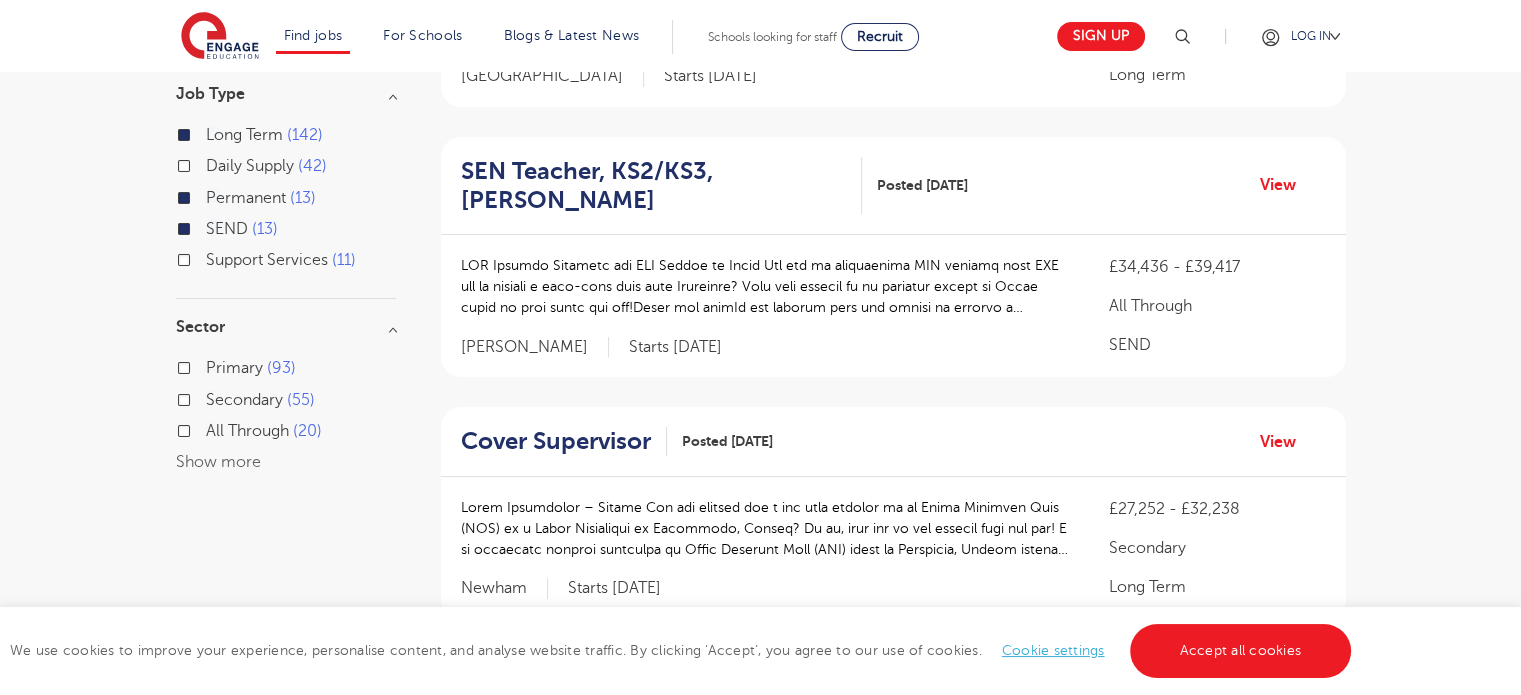 checkbox on "true" 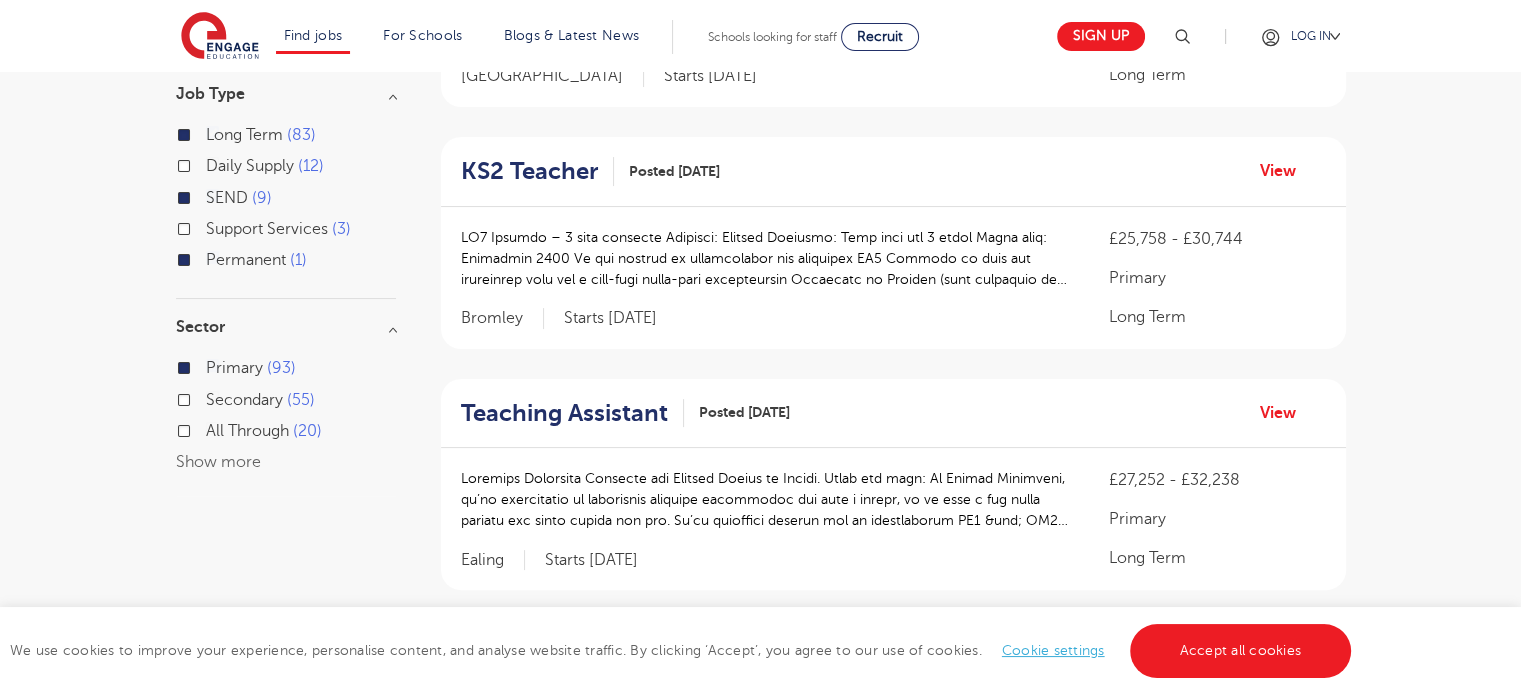 click on "Secondary" at bounding box center (244, 400) 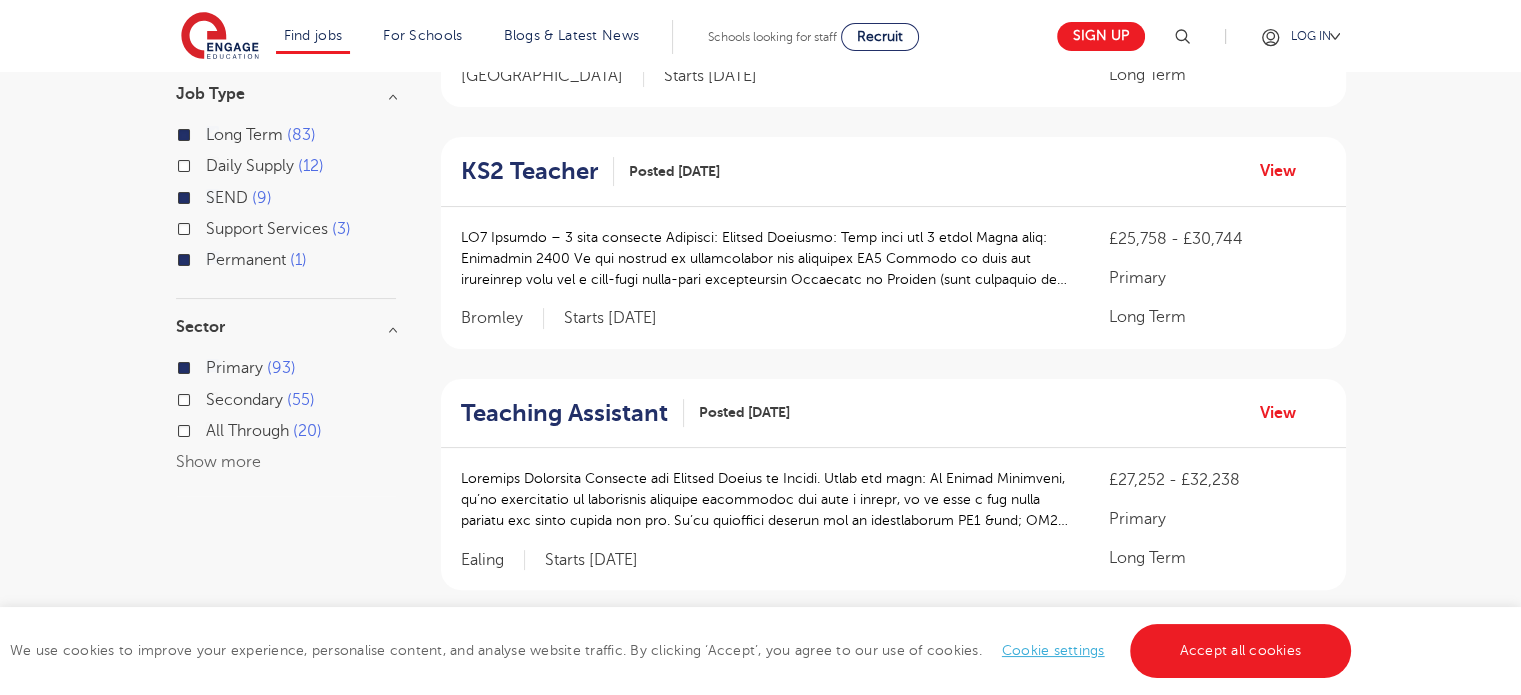 click on "Secondary   55" at bounding box center [212, 397] 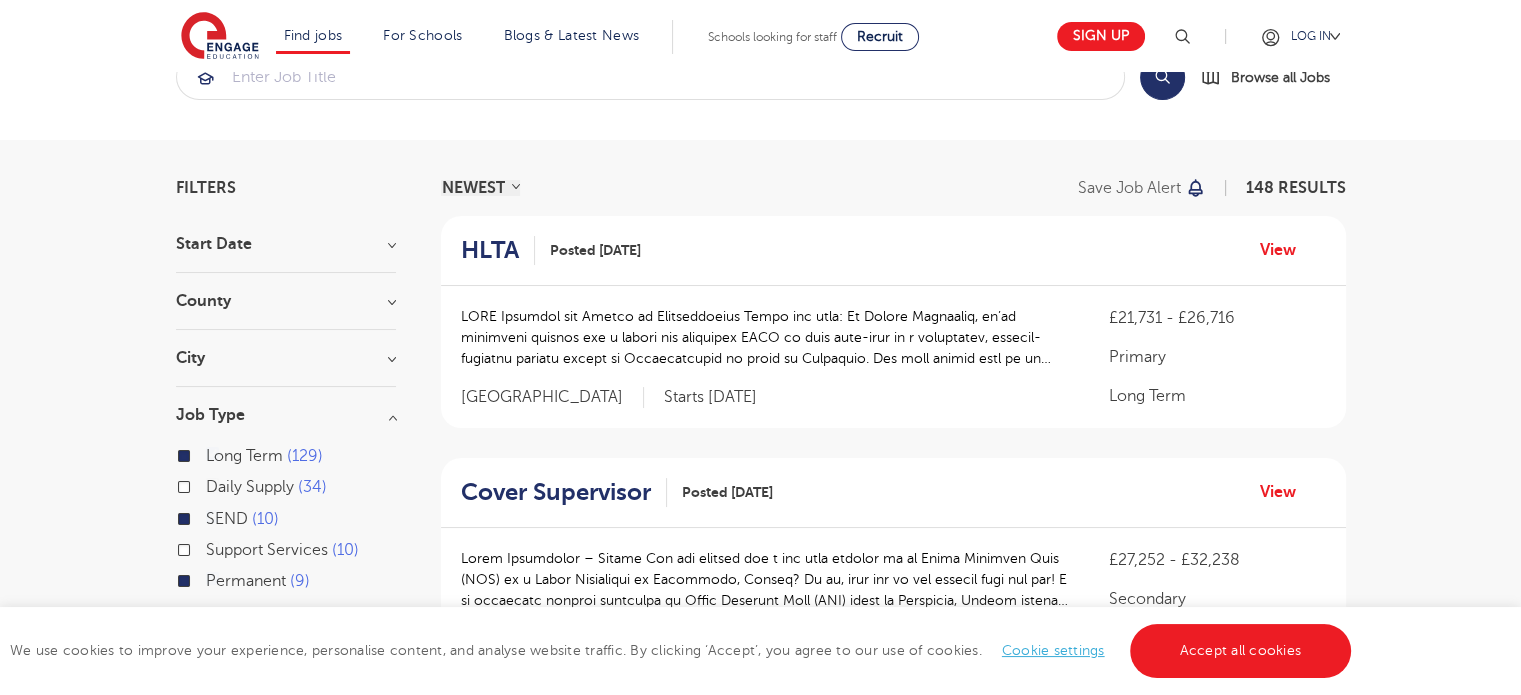 scroll, scrollTop: 59, scrollLeft: 0, axis: vertical 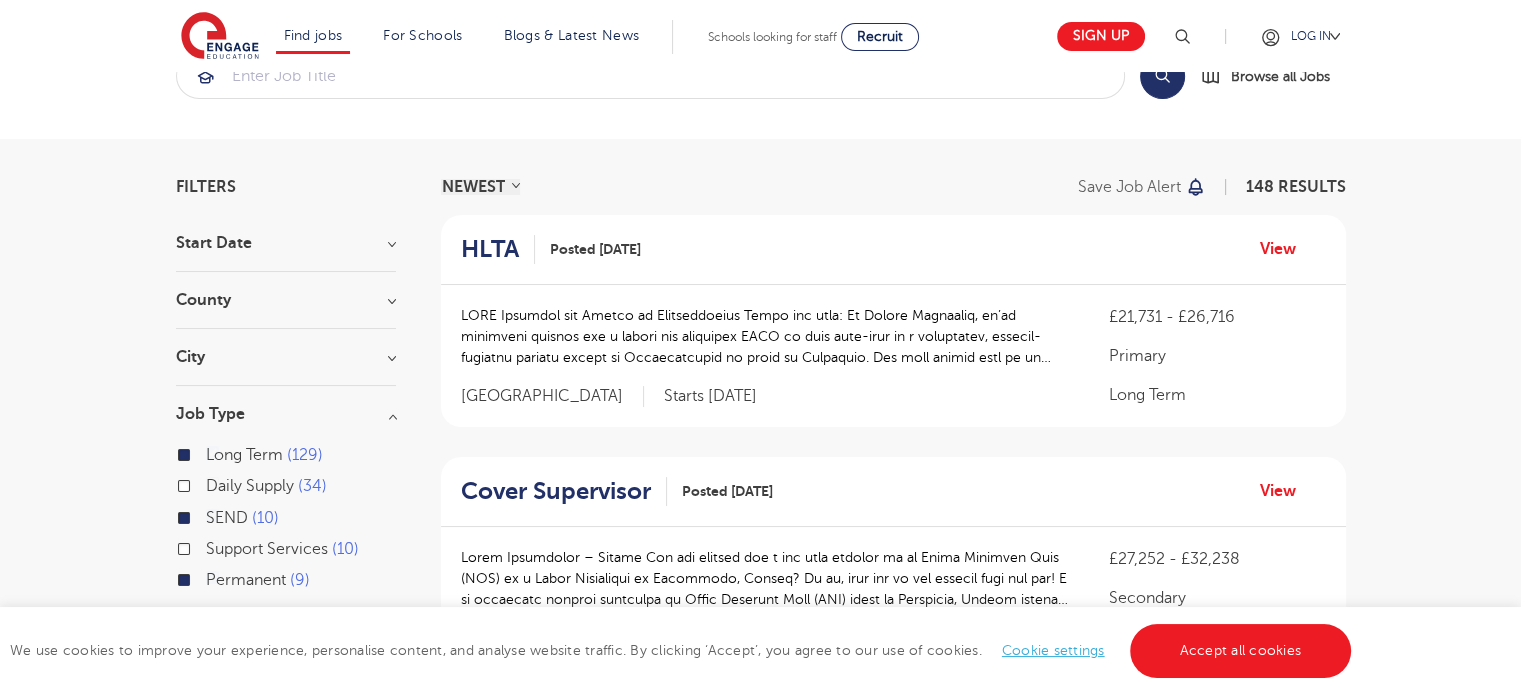 click on "City     Leeds   26       Bradford   12       Wakefield   12       Ealing   8       Newham   7   Show more" at bounding box center [286, 367] 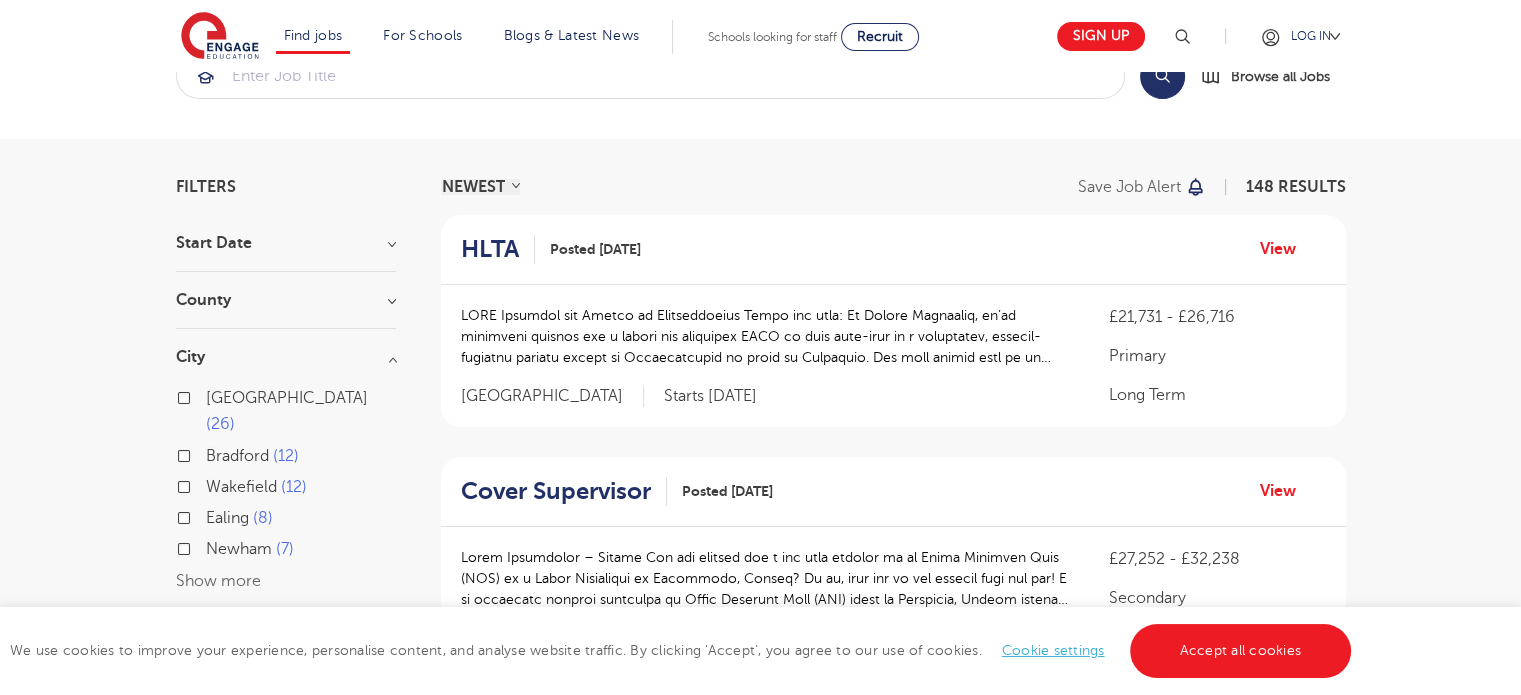 click on "Wakefield" at bounding box center [241, 487] 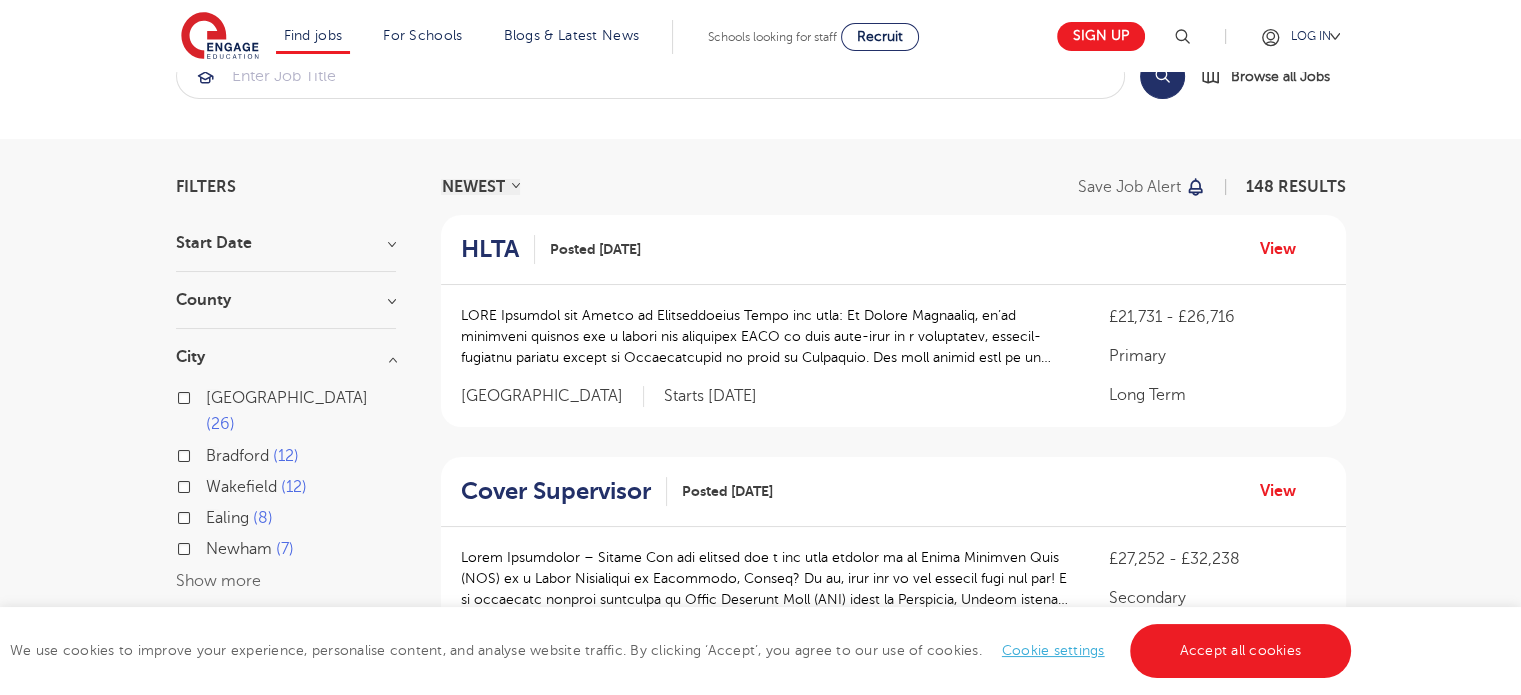 click on "Wakefield   12" at bounding box center [212, 484] 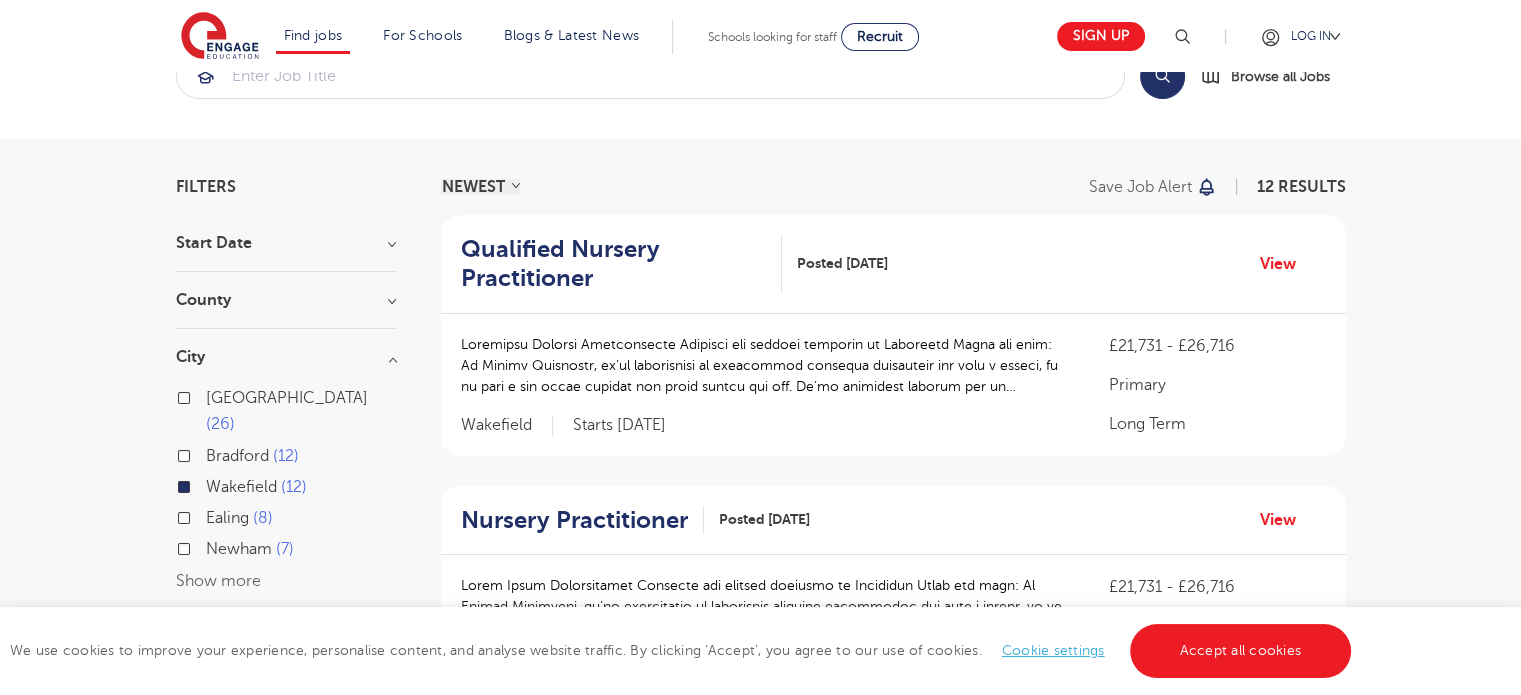 scroll, scrollTop: 168, scrollLeft: 0, axis: vertical 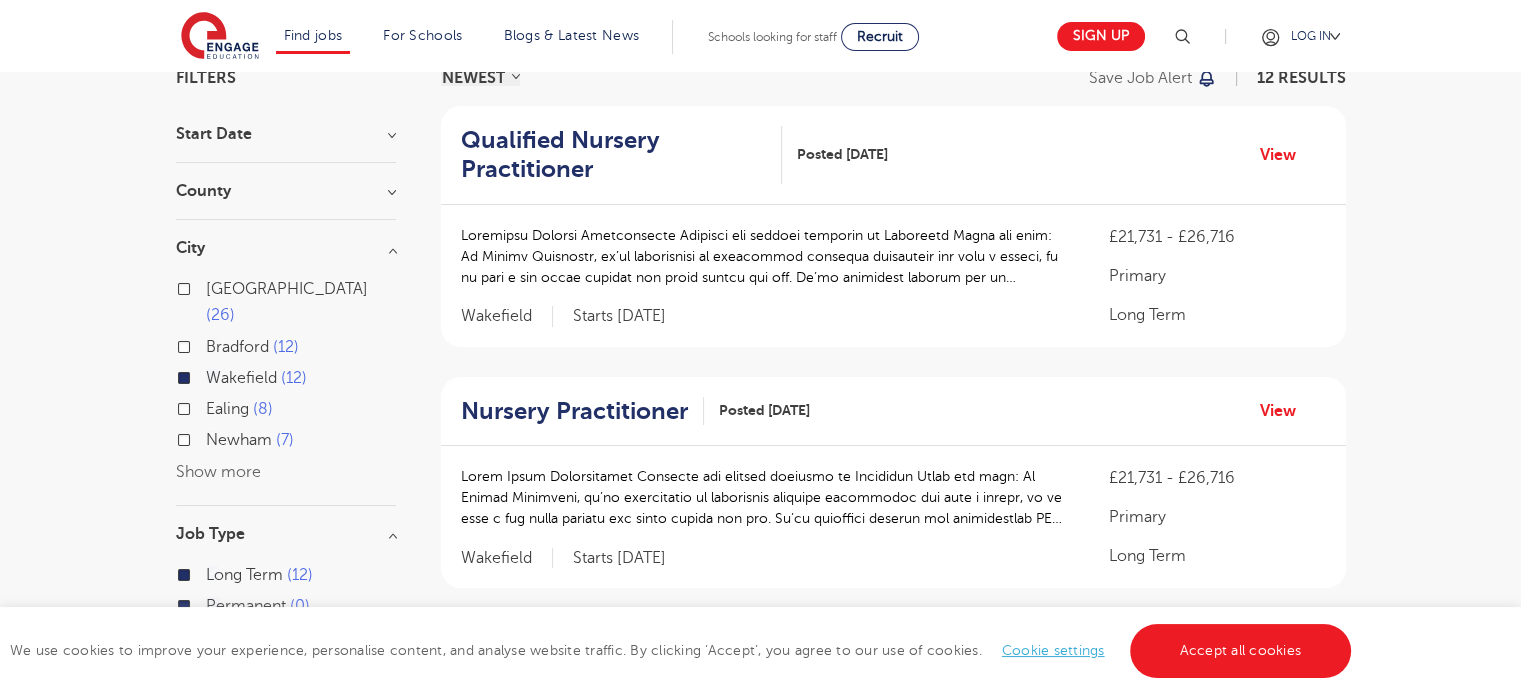 click on "Show more" at bounding box center [218, 472] 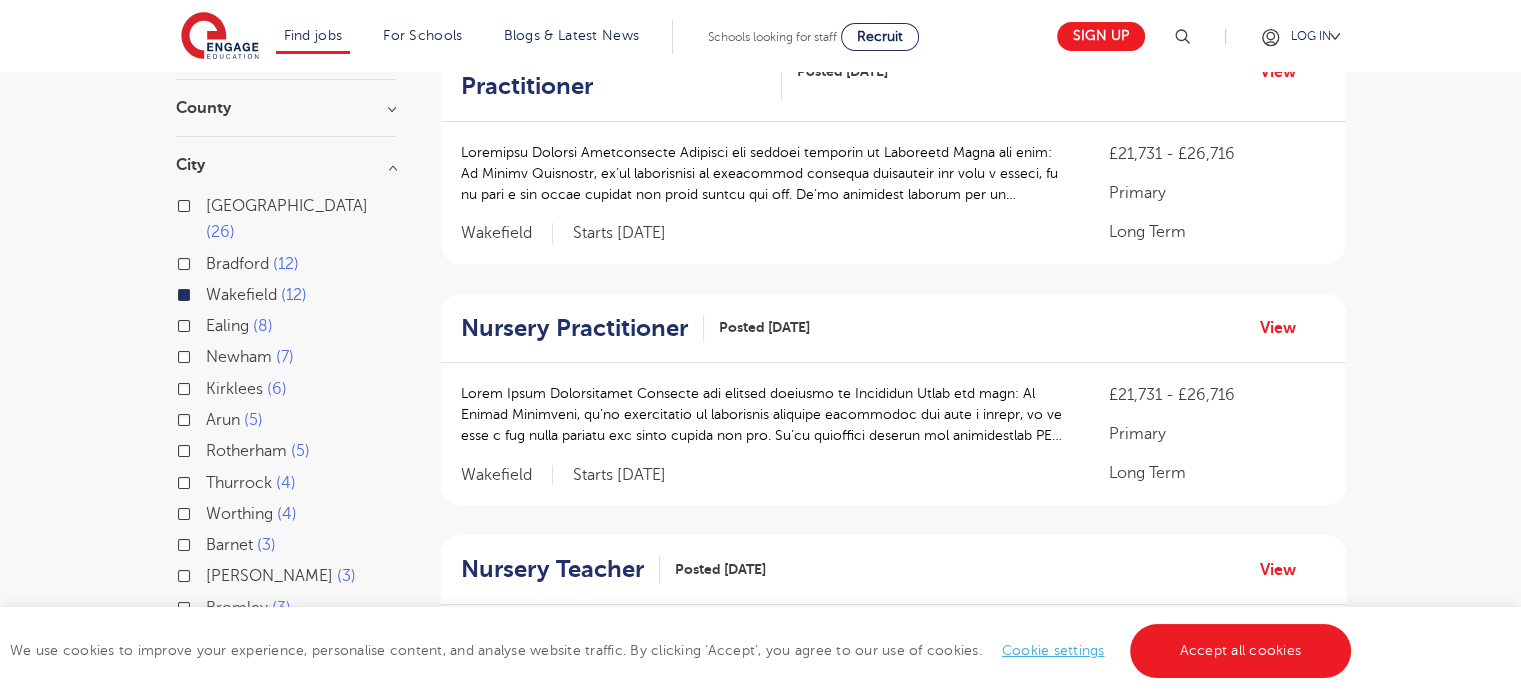 scroll, scrollTop: 252, scrollLeft: 0, axis: vertical 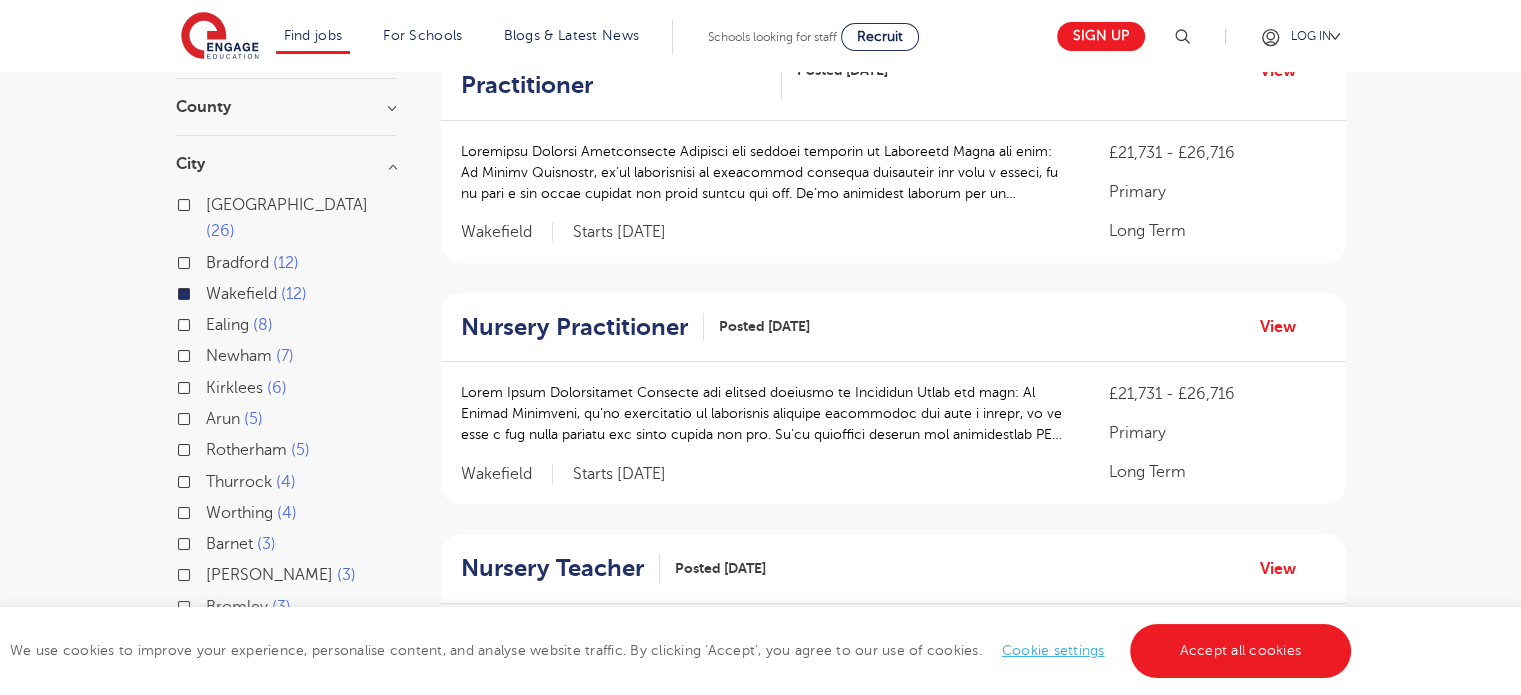 click on "Kirklees   6" at bounding box center (246, 388) 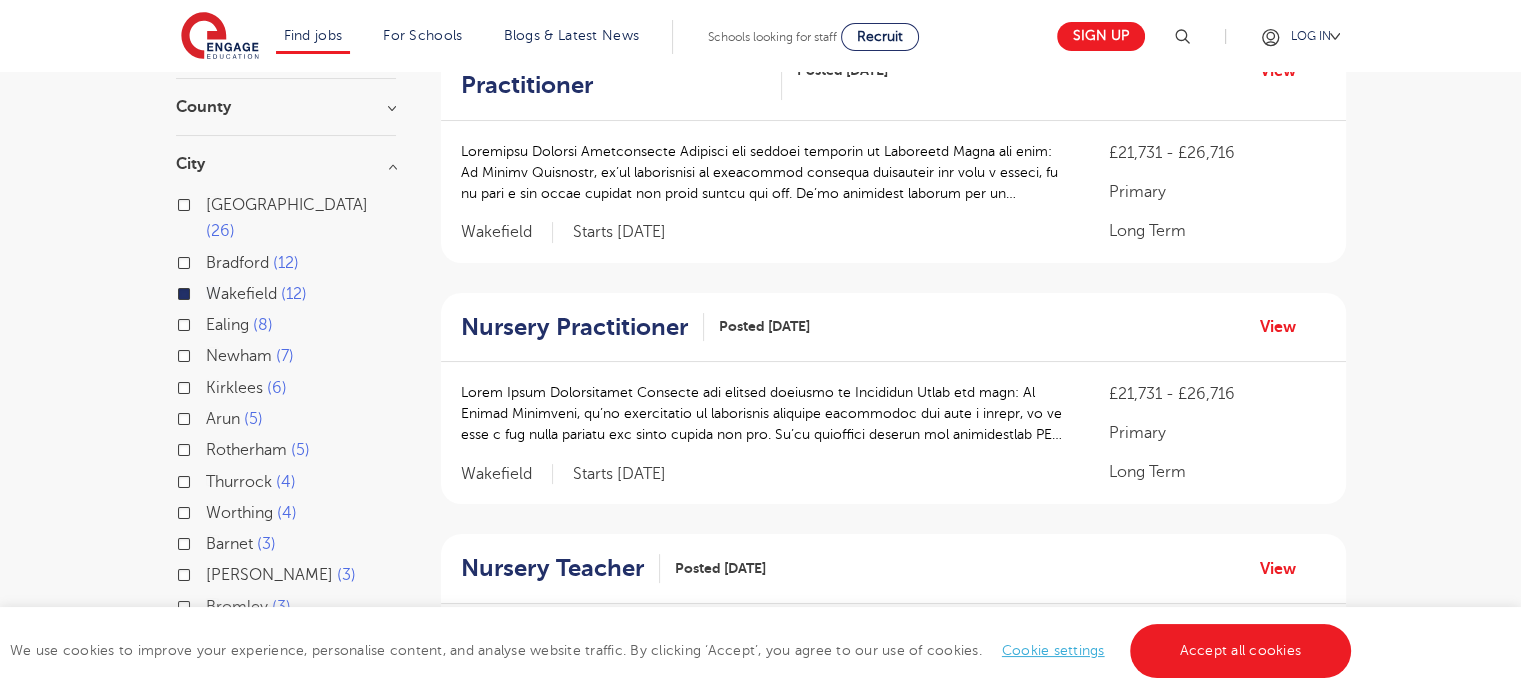 click on "Kirklees   6" at bounding box center (212, 385) 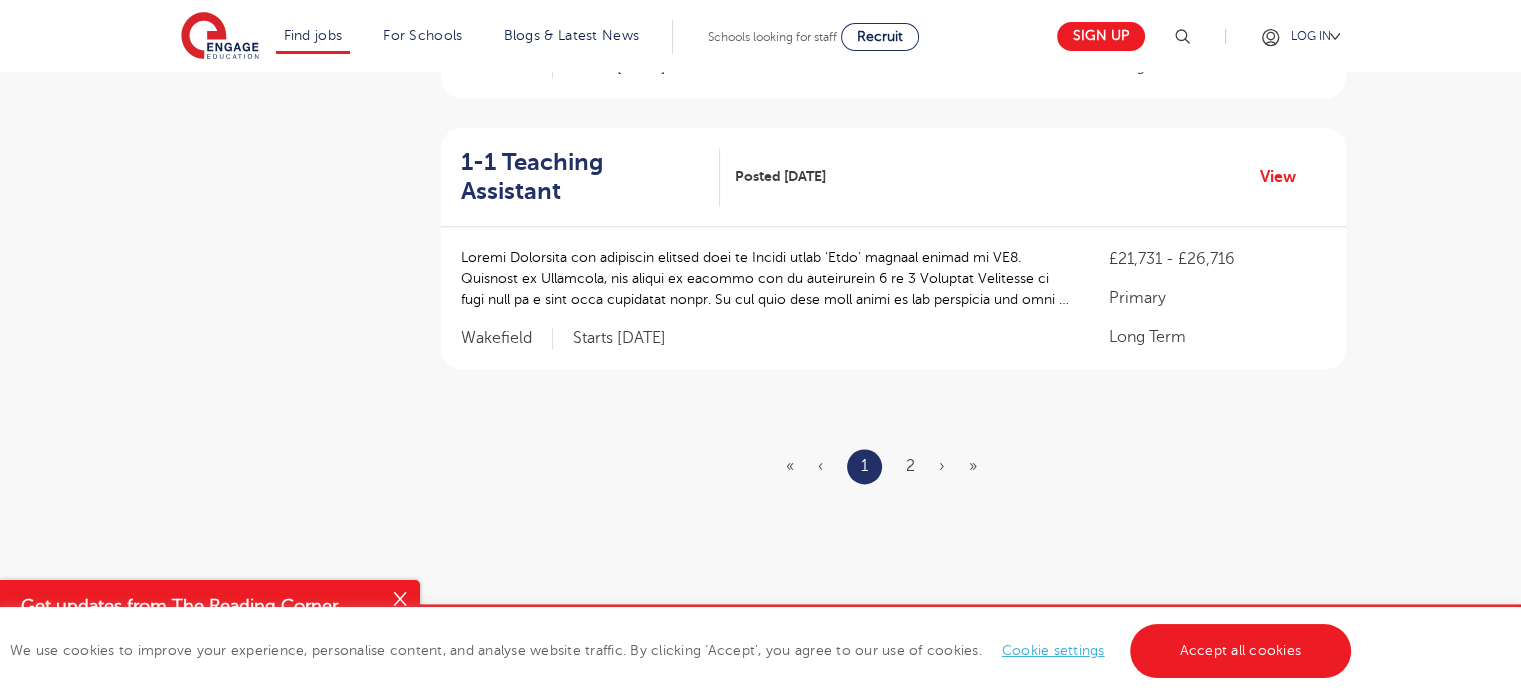 scroll, scrollTop: 2496, scrollLeft: 0, axis: vertical 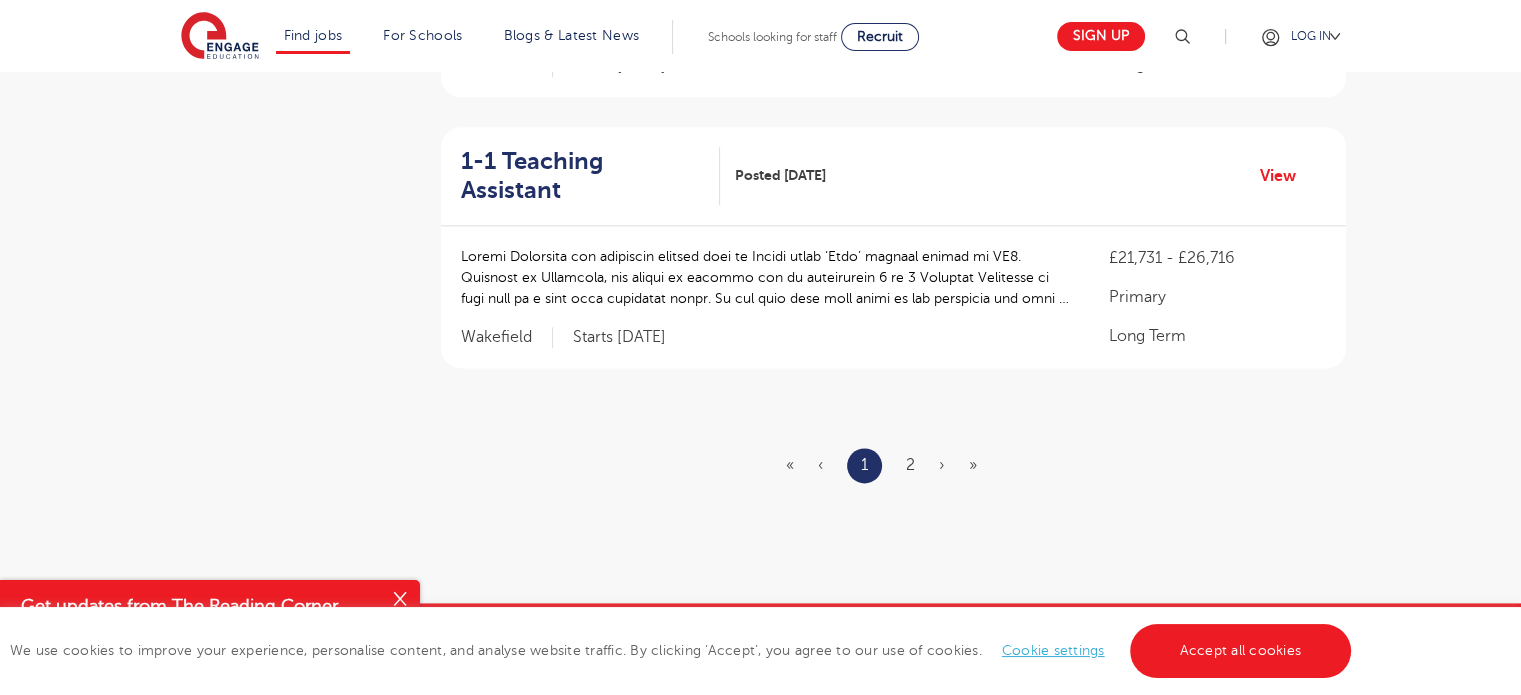 click on "« ‹ 1 2 › »" at bounding box center (893, 465) 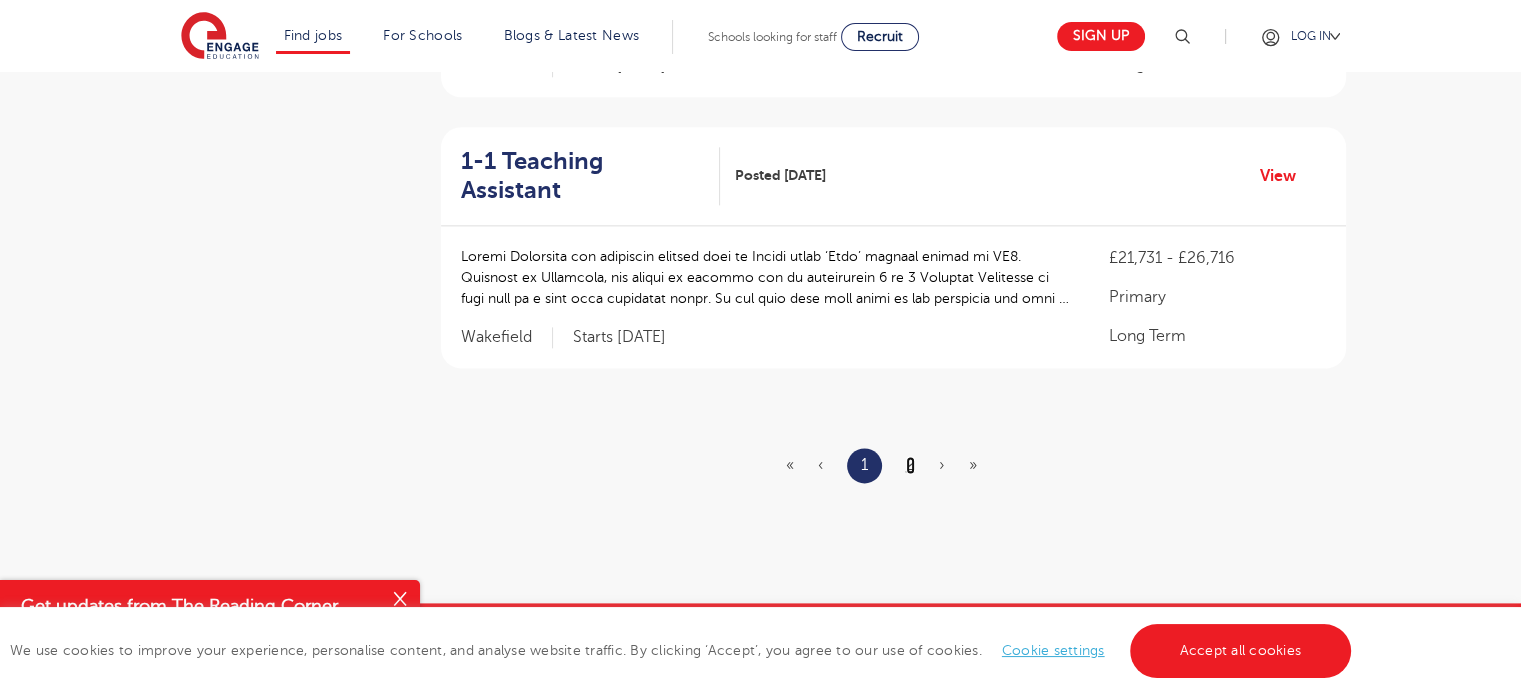 click on "2" at bounding box center (910, 465) 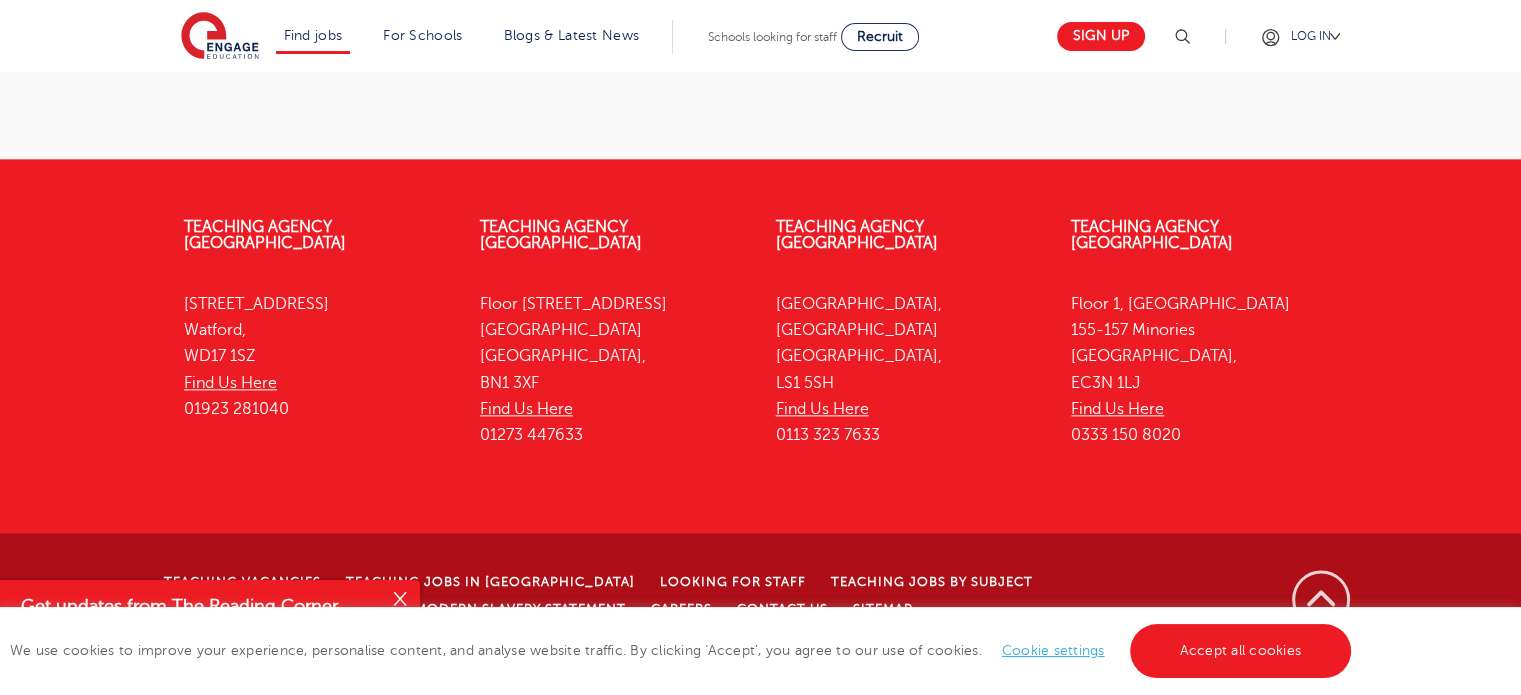 scroll, scrollTop: 0, scrollLeft: 0, axis: both 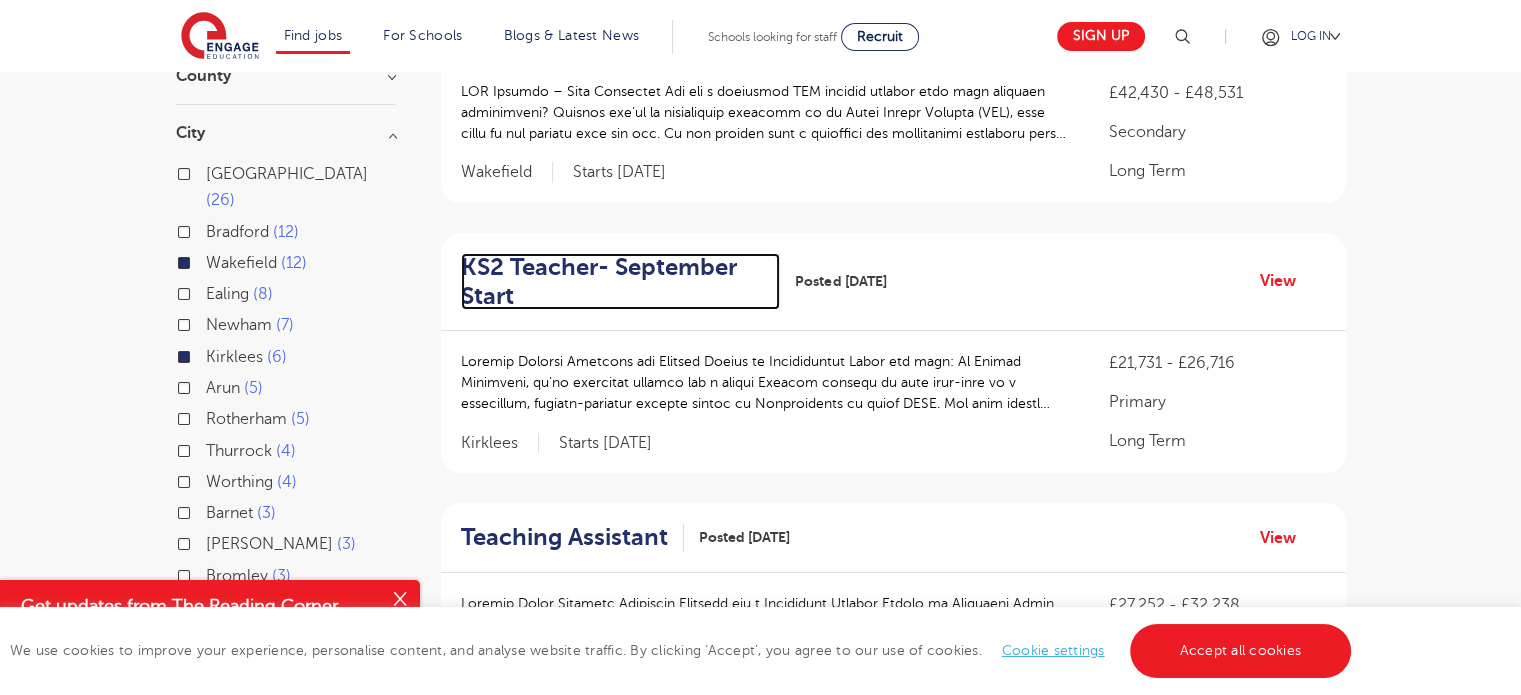 click on "KS2 Teacher- September Start" at bounding box center [613, 282] 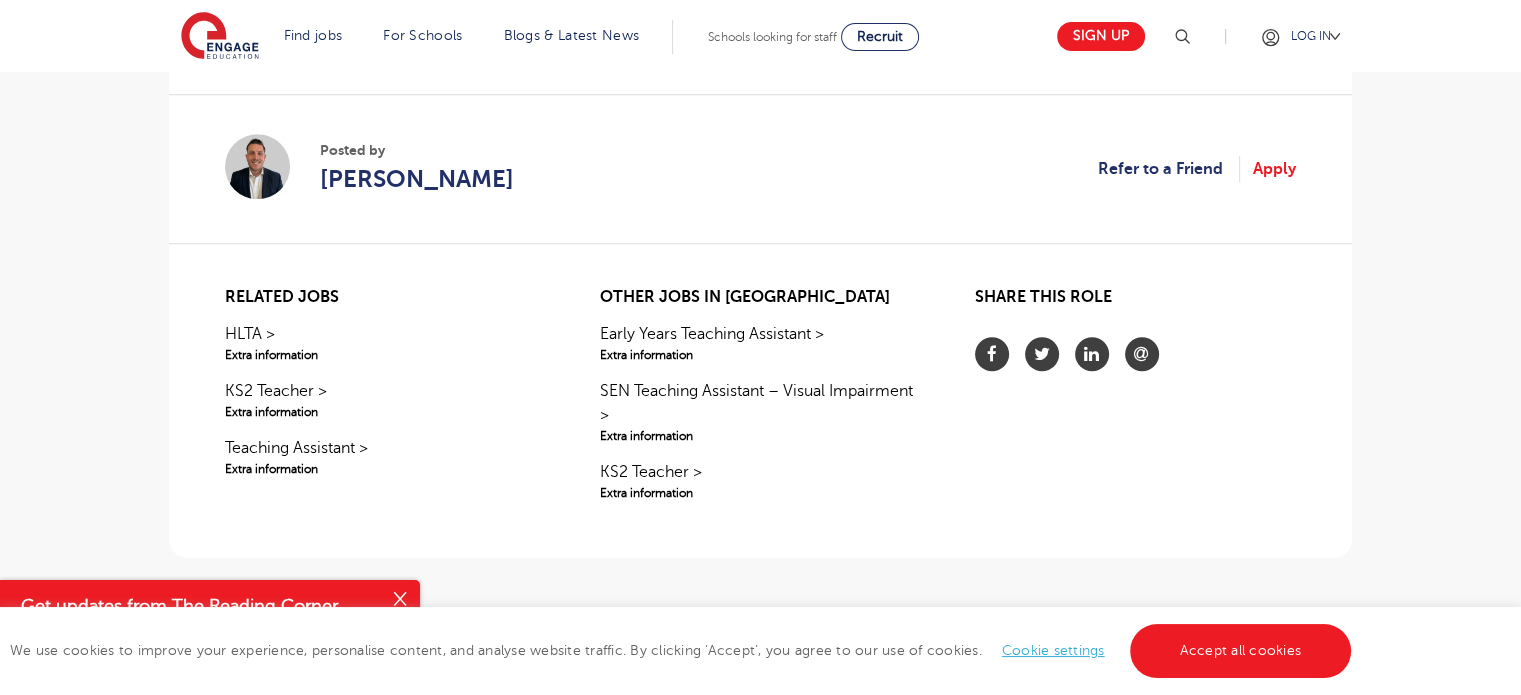 scroll, scrollTop: 1429, scrollLeft: 0, axis: vertical 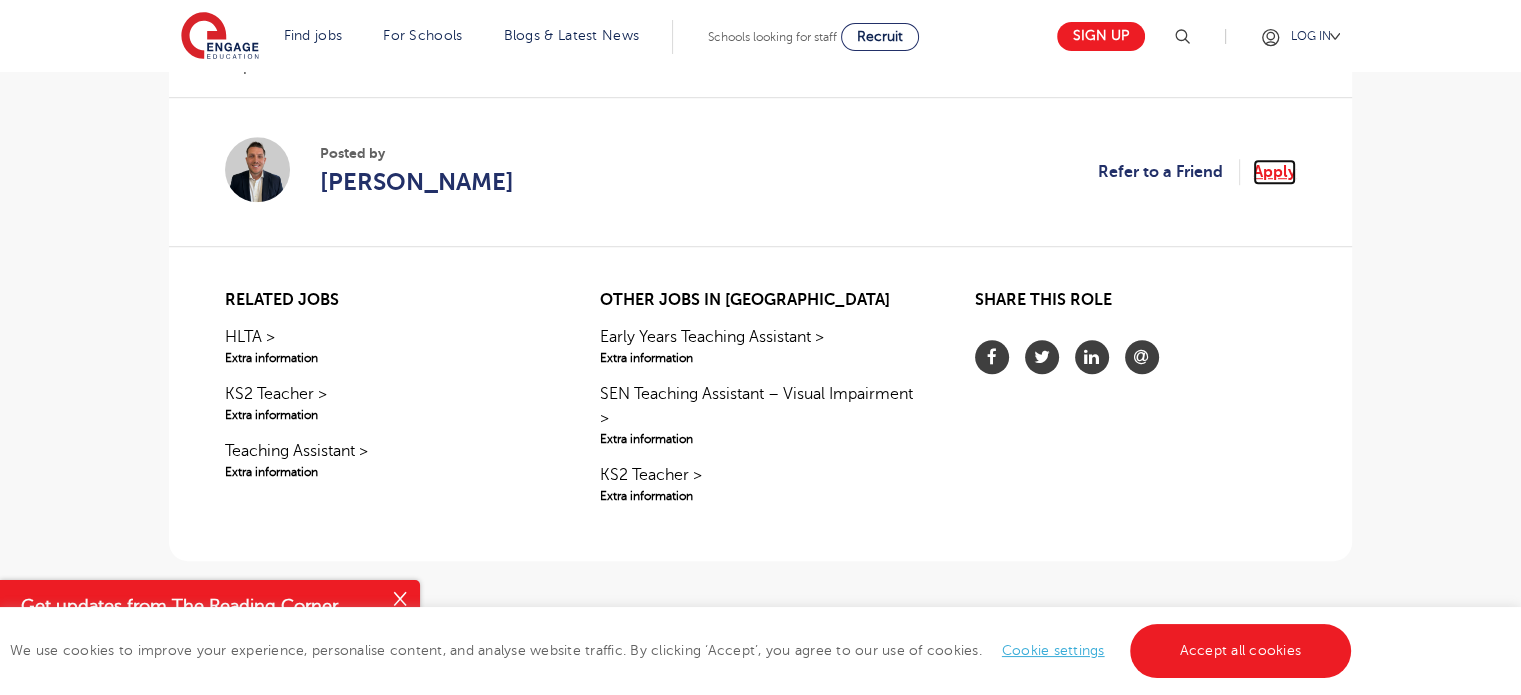 click on "Apply" at bounding box center (1274, 172) 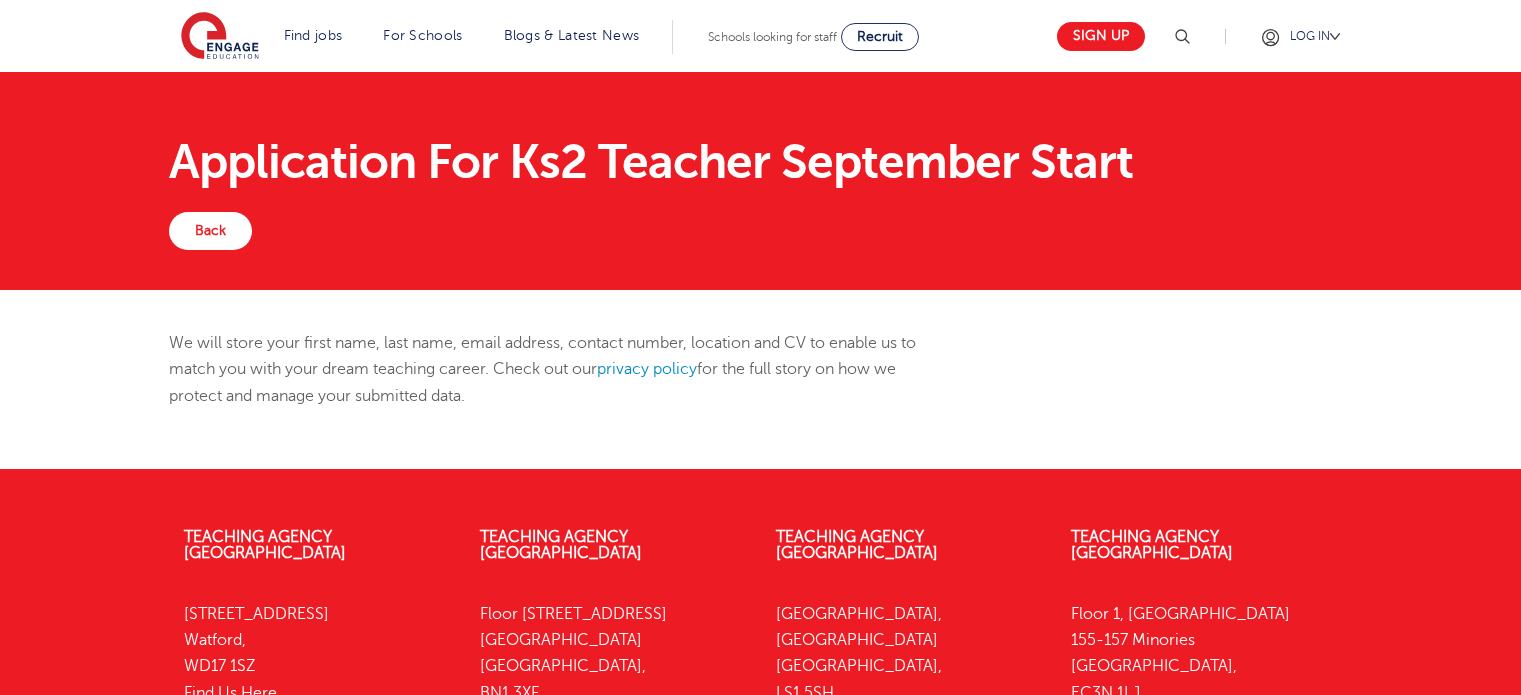 scroll, scrollTop: 0, scrollLeft: 0, axis: both 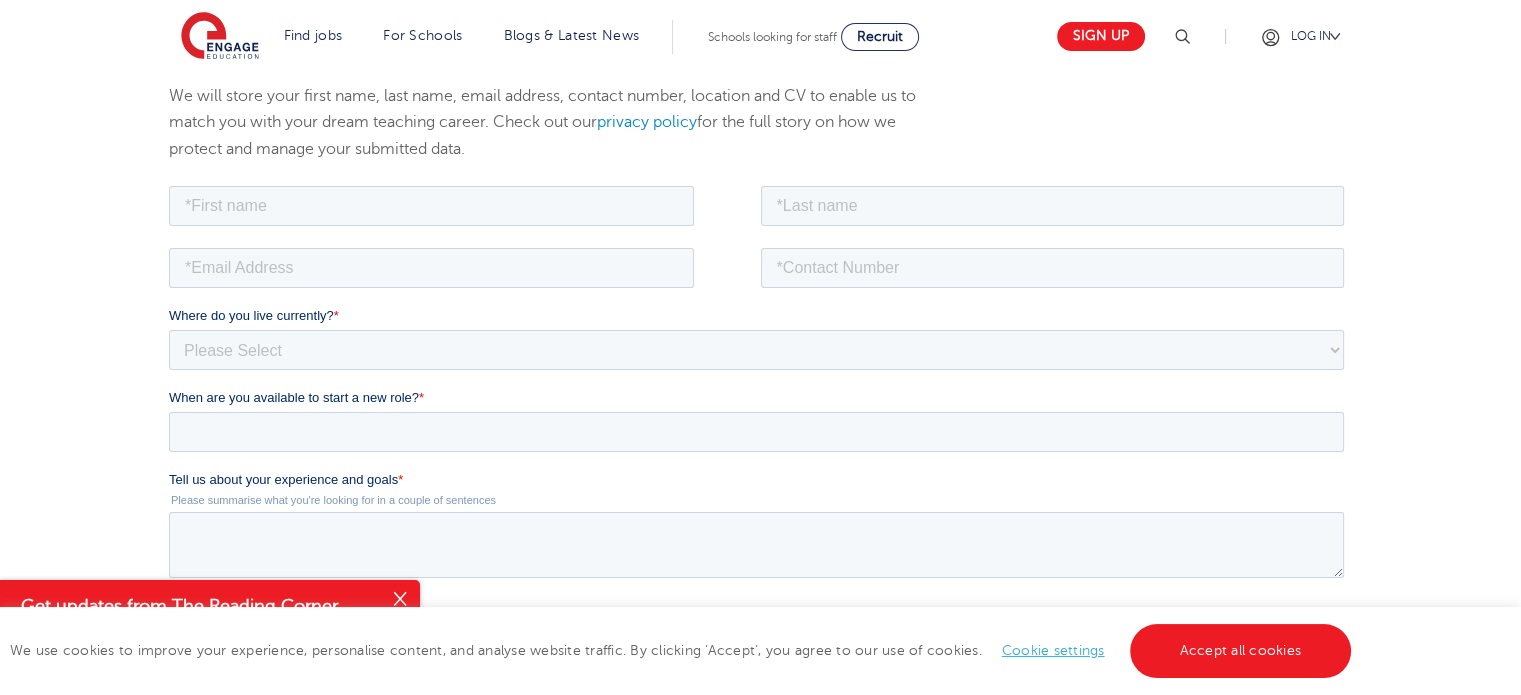 click on "We will store your first name, last name, email address, contact number, location and CV to enable us to match you with your dream teaching career. Check out our  privacy policy  for the full story on how we protect and manage your submitted data." at bounding box center (558, 132) 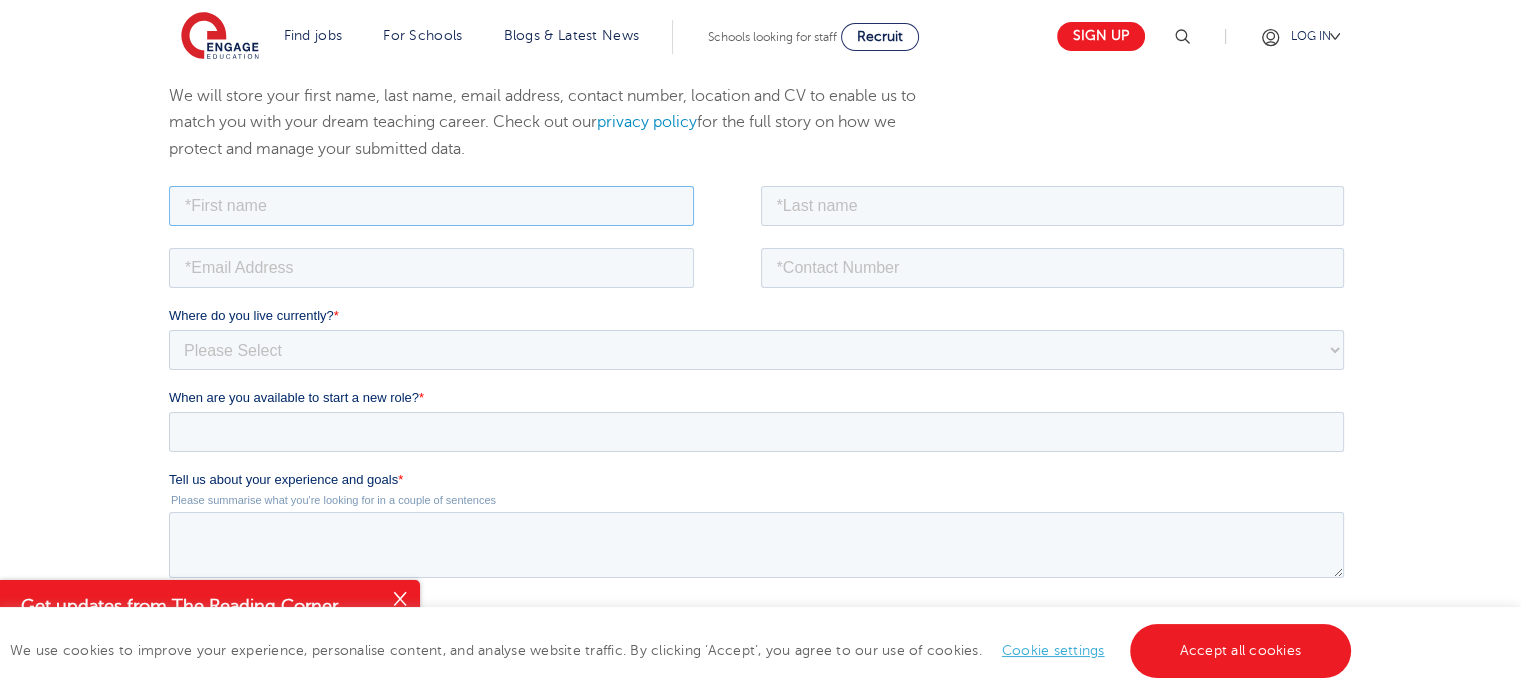 click at bounding box center (431, 205) 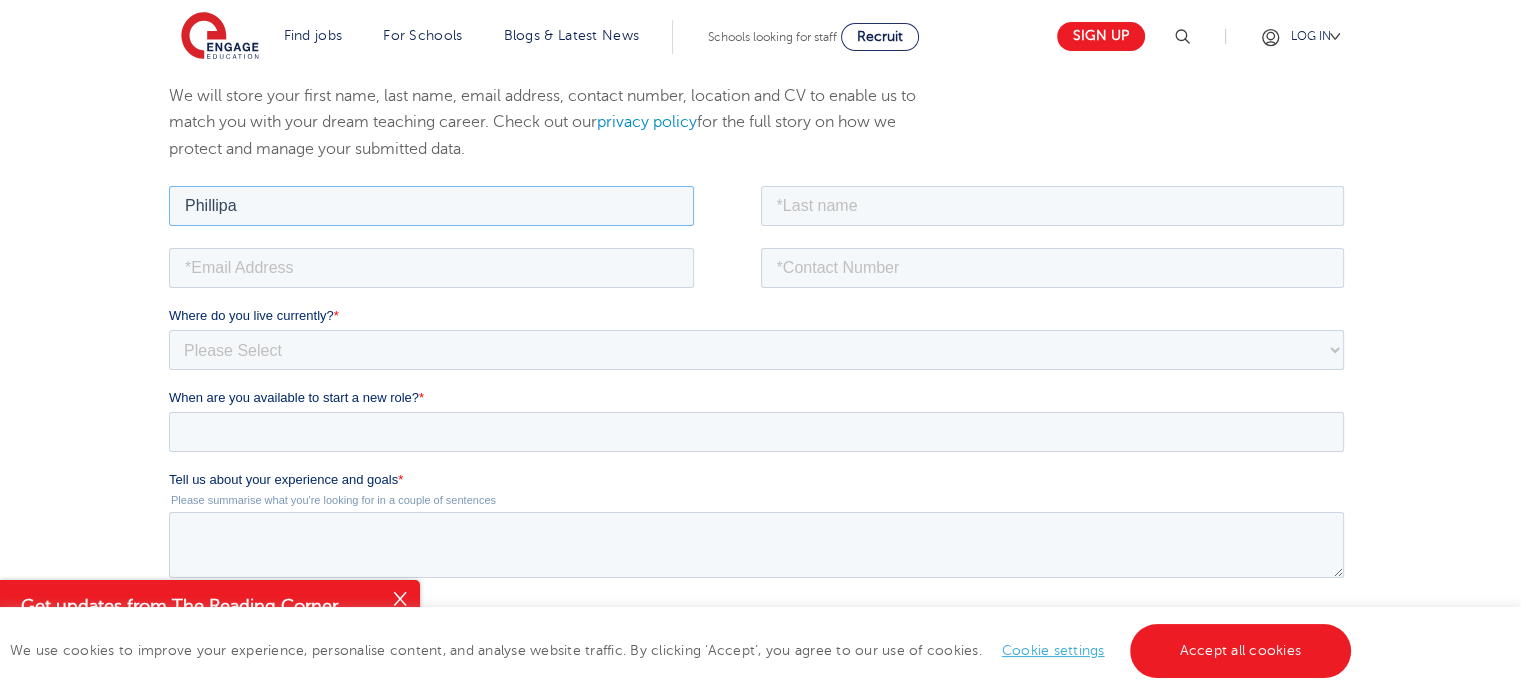 type on "Phillipa" 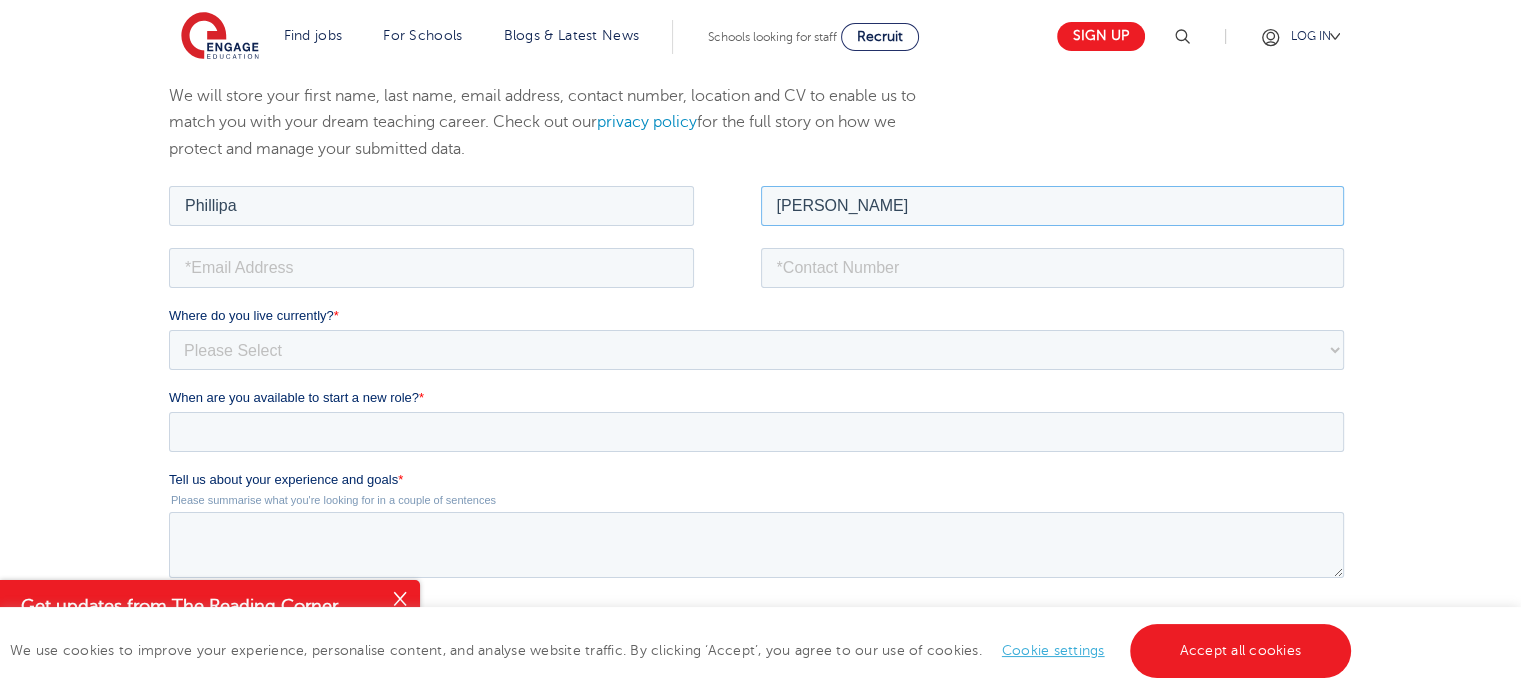 type on "Rainey" 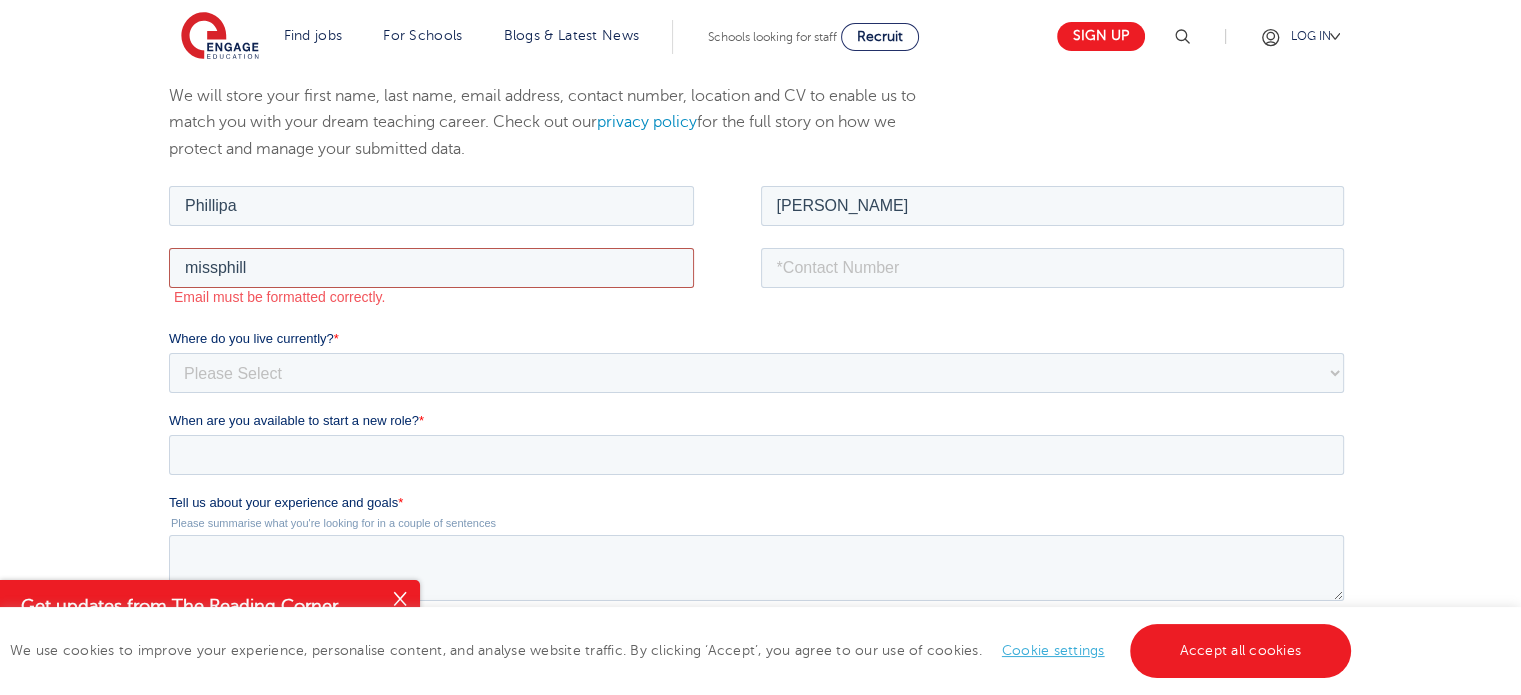 type on "missphillipab@hotmail.co.uk" 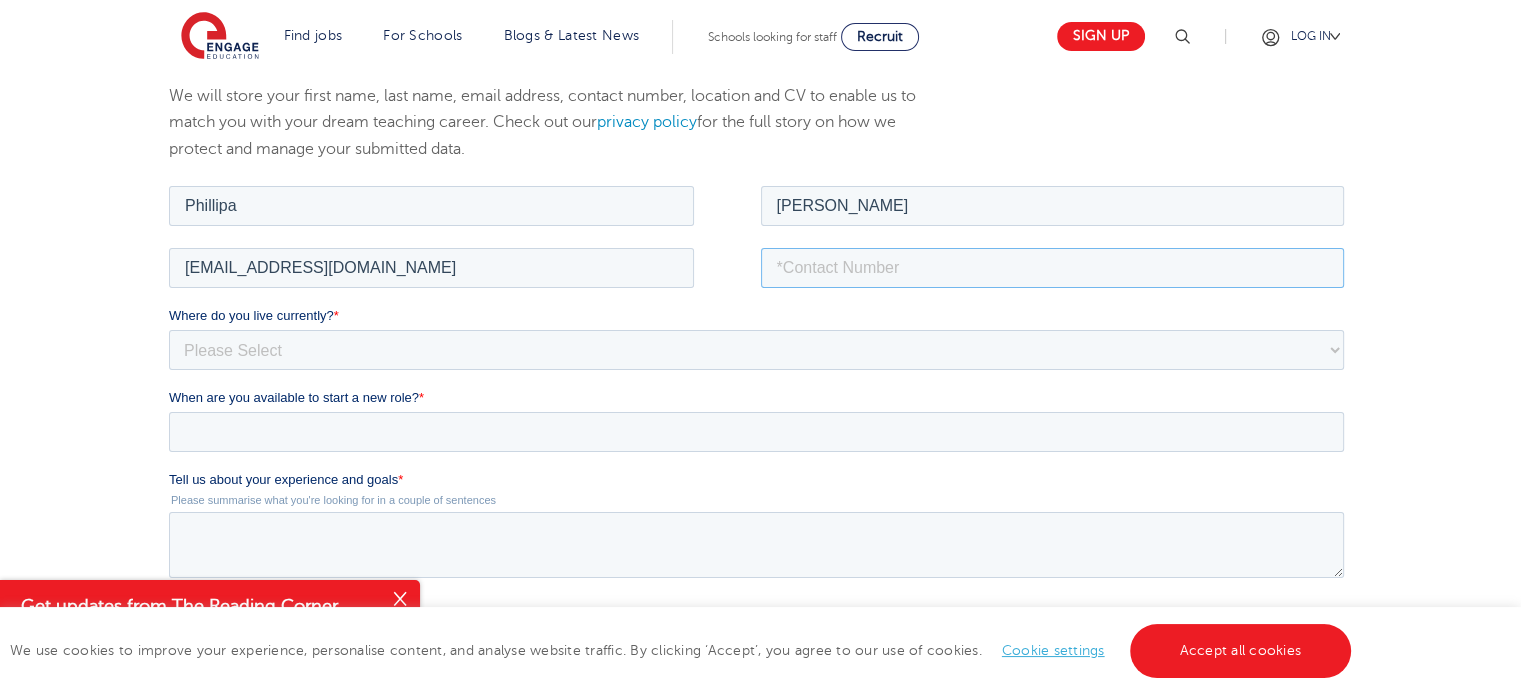 click at bounding box center (1053, 267) 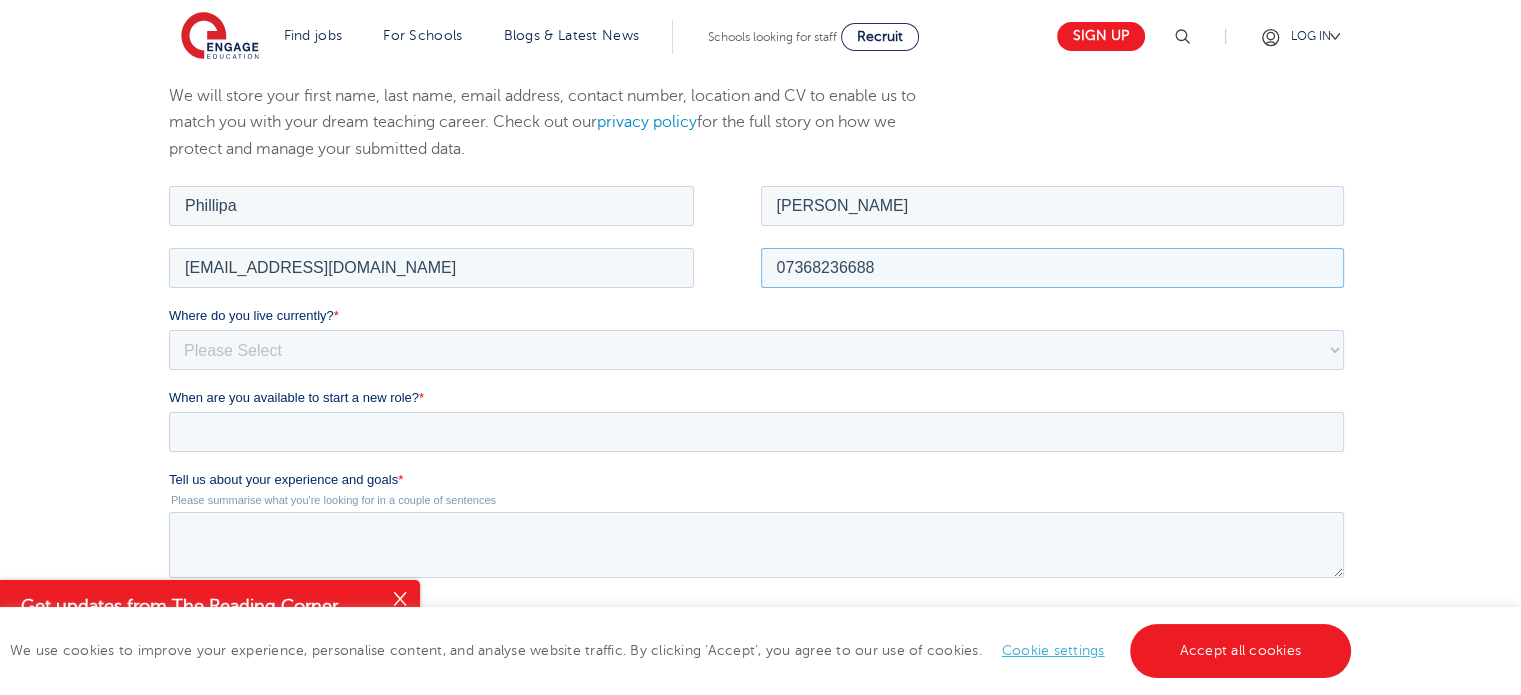 type on "07368236688" 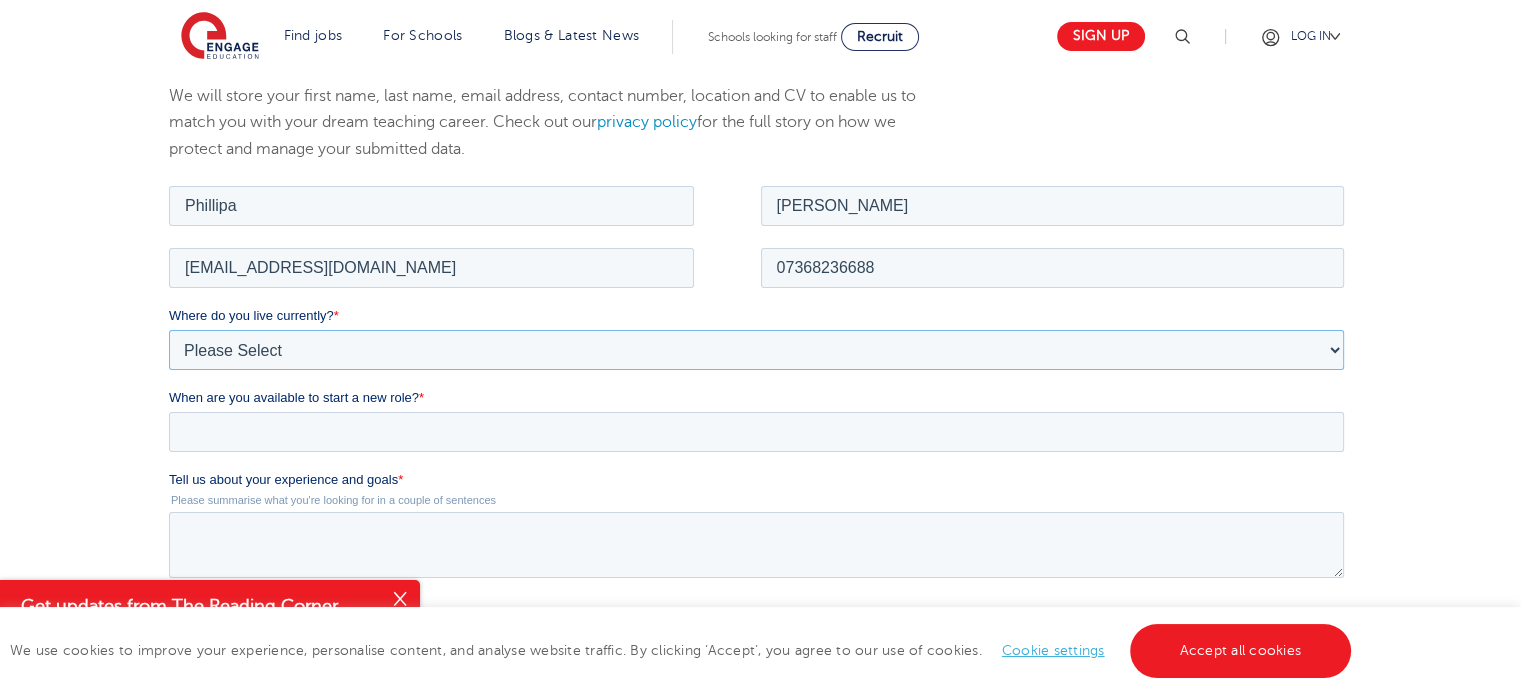 click on "Please Select UK Canada Ireland Australia New Zealand Europe USA South Africa Jamaica Africa Asia Middle East South America Caribbean" at bounding box center (756, 349) 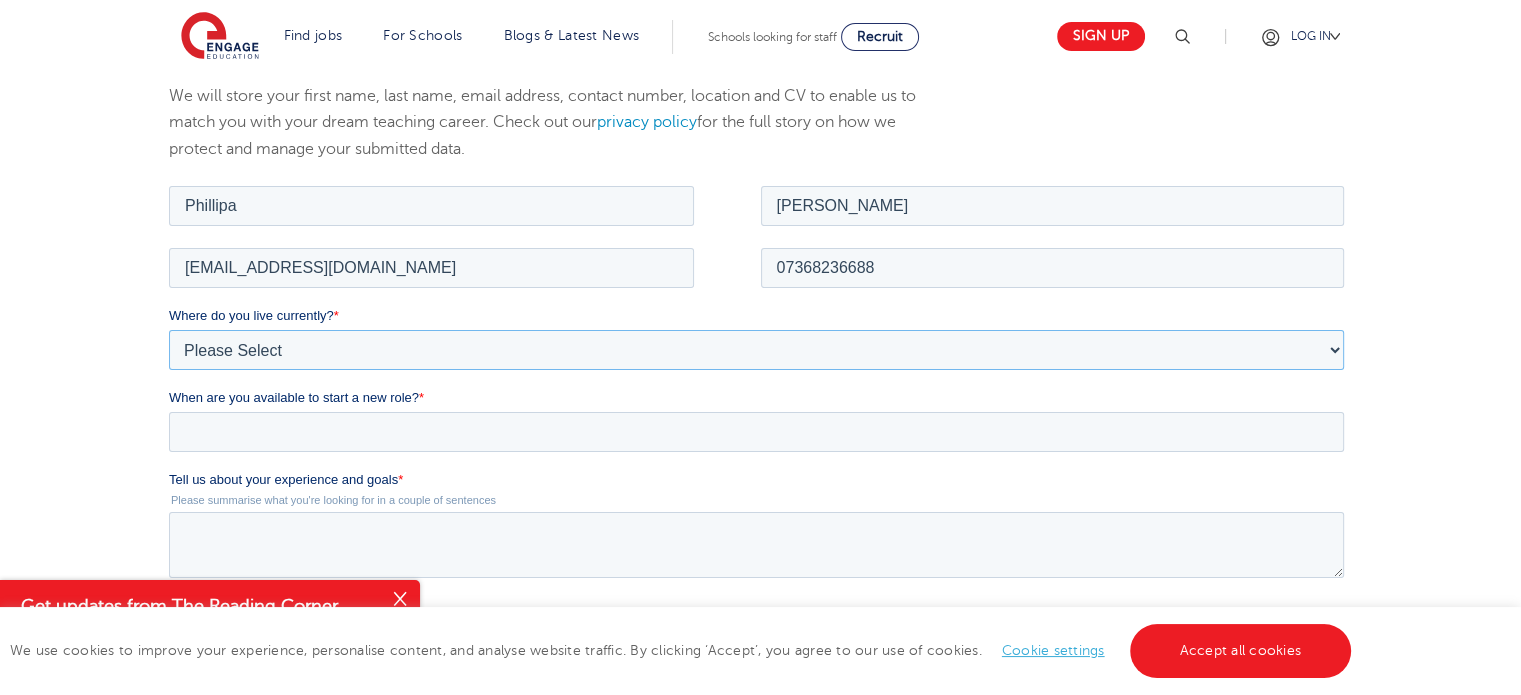 select on "UK" 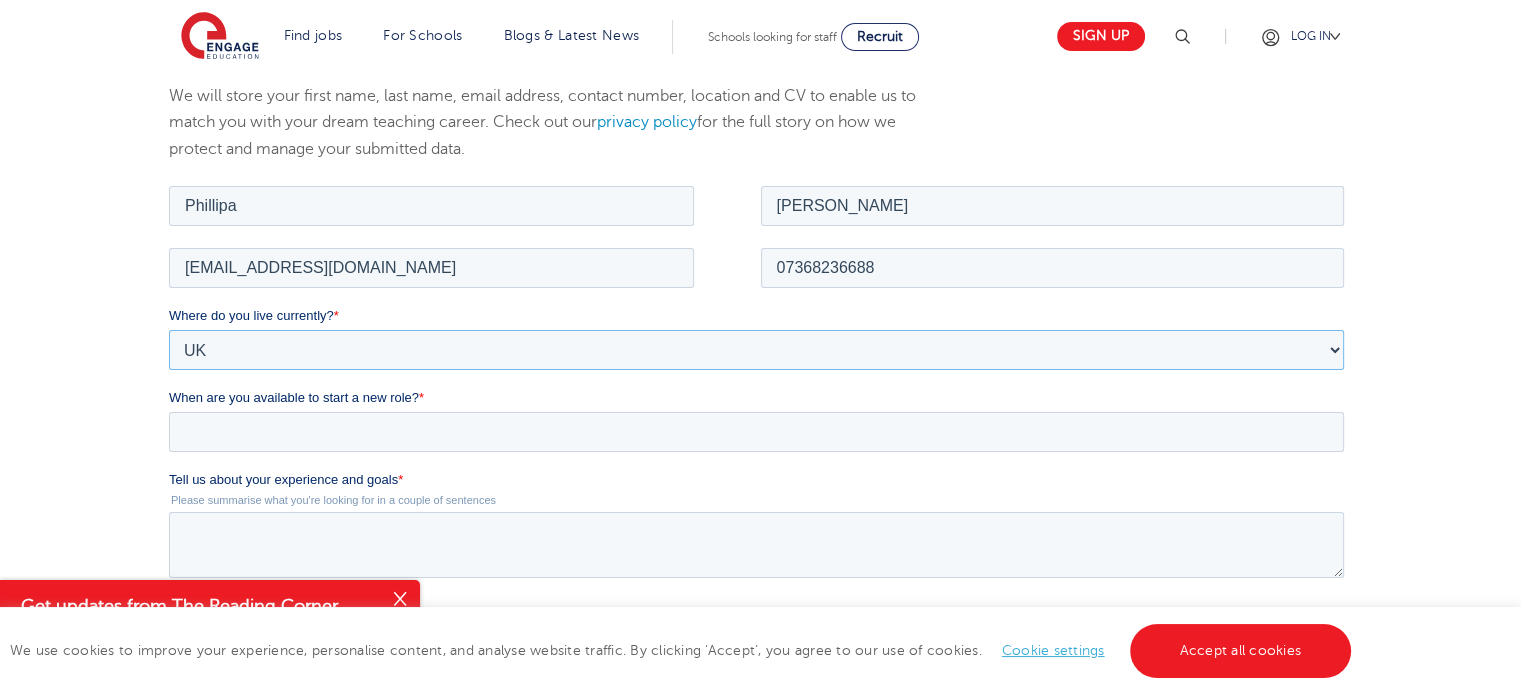 click on "Please Select UK Canada Ireland Australia New Zealand Europe USA South Africa Jamaica Africa Asia Middle East South America Caribbean" at bounding box center [756, 349] 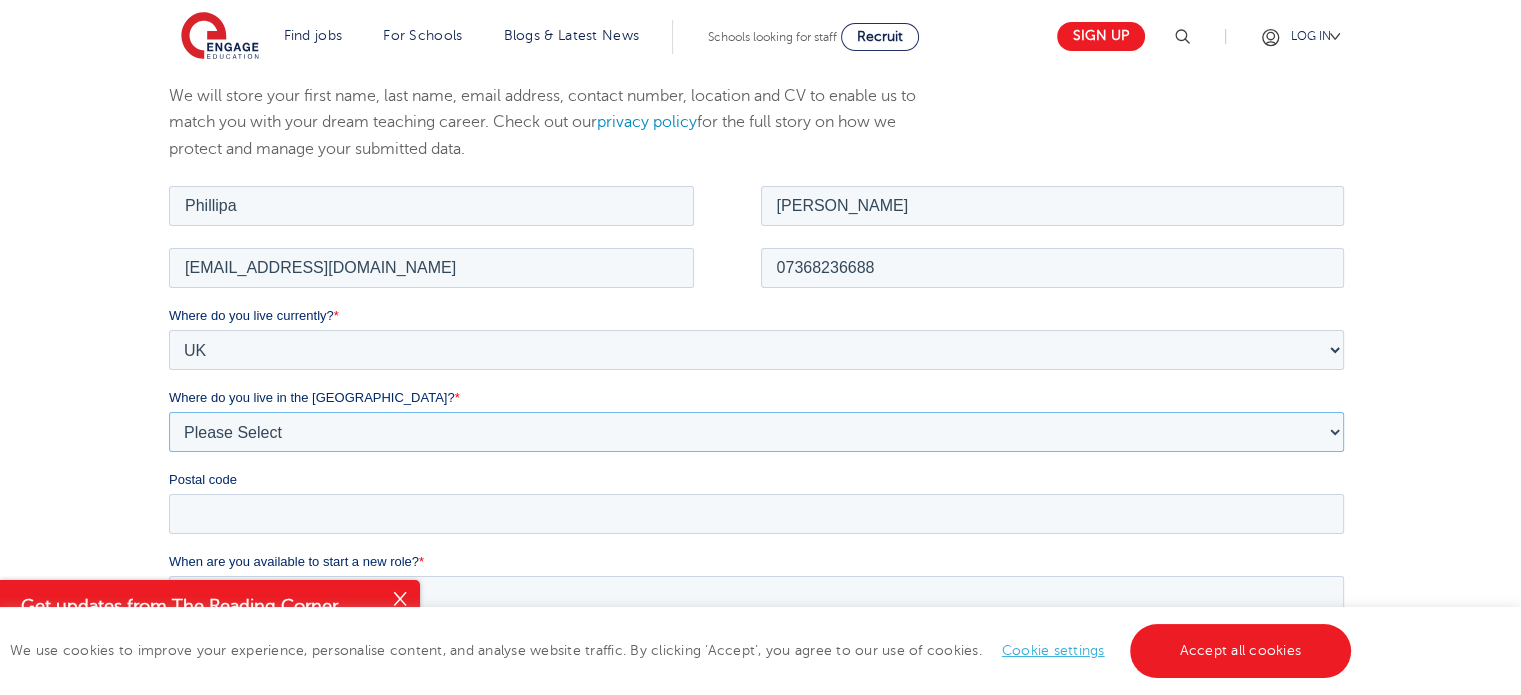 click on "Please Select Overseas Barnsley Bedfordshire Berkshire Bournemouth Bracknell Forest Bradford Brighton and Hove Bristol Buckinghamshire Calderdale Cambridgeshire Cheshire City of London City of Plymouth Cornwall County Durham Cumbria Derbyshire Devon Doncaster Dorset Durham Durham and North Yorkshire East Riding of Yorkshire East Sussex Essex Gloucestershire Hampshire Herefordshire Hertfordshire Hull Isle of Wight Kent Kirklees Lancashire Leeds Leicestershire Lincolnshire London Luton Luton South Luton Town Centre Manchester Medway Merseyside Milton Keynes Norfolk Northamptonshire North Somerset Northumberland North Yorkshire Nottinghamshire Oxfordshire Peterborough Poole Portsmouth Reading Rotherham Rutland Sheffield Shropshire Slough Somerset Southampton Southend On Sea South Yorkshire Staffordshire Suffolk Surrey Thurrock Torbay Tyne and Wear Wakefield Warwickshire West Berkshire West Midlands West Sussex West Yorkshire Wiltshire Windsor and Maidenhead Wokingham Worcestershire York" at bounding box center [756, 431] 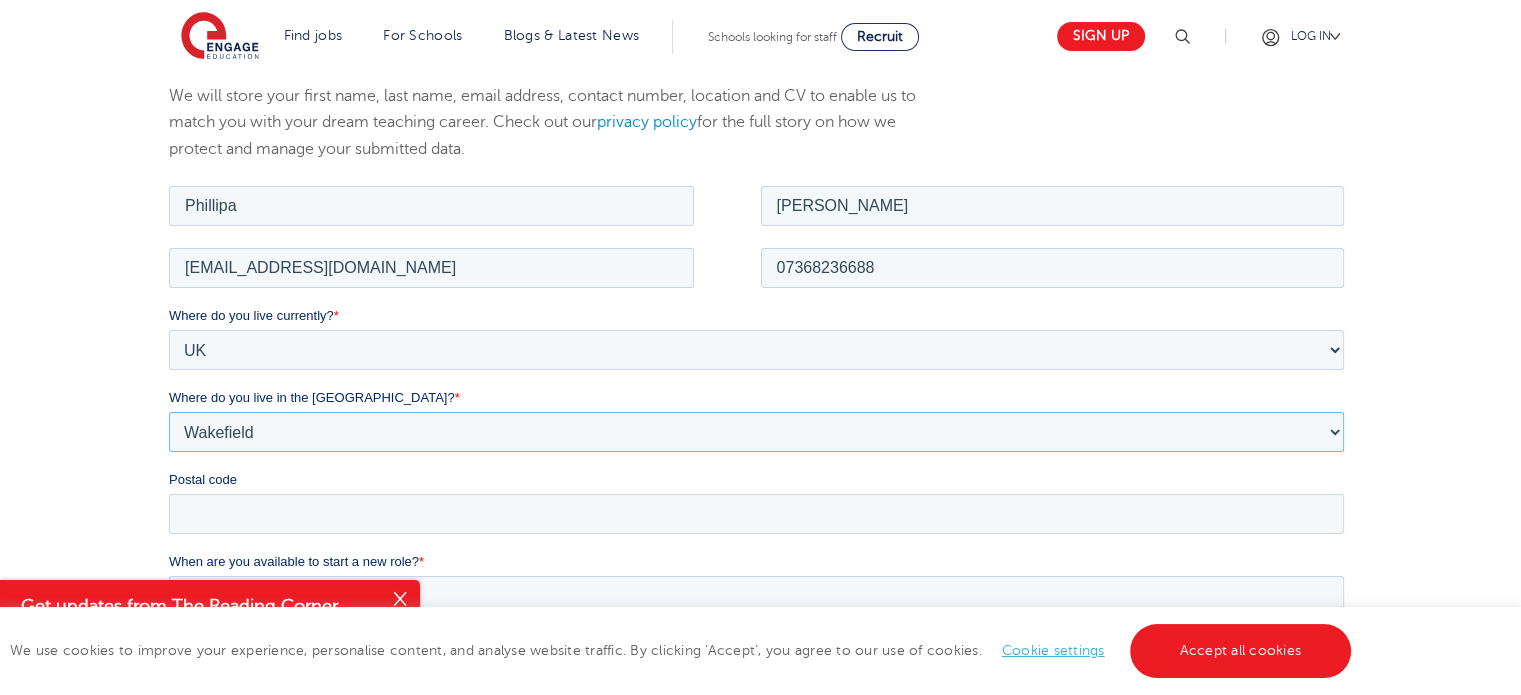 click on "Please Select Overseas Barnsley Bedfordshire Berkshire Bournemouth Bracknell Forest Bradford Brighton and Hove Bristol Buckinghamshire Calderdale Cambridgeshire Cheshire City of London City of Plymouth Cornwall County Durham Cumbria Derbyshire Devon Doncaster Dorset Durham Durham and North Yorkshire East Riding of Yorkshire East Sussex Essex Gloucestershire Hampshire Herefordshire Hertfordshire Hull Isle of Wight Kent Kirklees Lancashire Leeds Leicestershire Lincolnshire London Luton Luton South Luton Town Centre Manchester Medway Merseyside Milton Keynes Norfolk Northamptonshire North Somerset Northumberland North Yorkshire Nottinghamshire Oxfordshire Peterborough Poole Portsmouth Reading Rotherham Rutland Sheffield Shropshire Slough Somerset Southampton Southend On Sea South Yorkshire Staffordshire Suffolk Surrey Thurrock Torbay Tyne and Wear Wakefield Warwickshire West Berkshire West Midlands West Sussex West Yorkshire Wiltshire Windsor and Maidenhead Wokingham Worcestershire York" at bounding box center [756, 431] 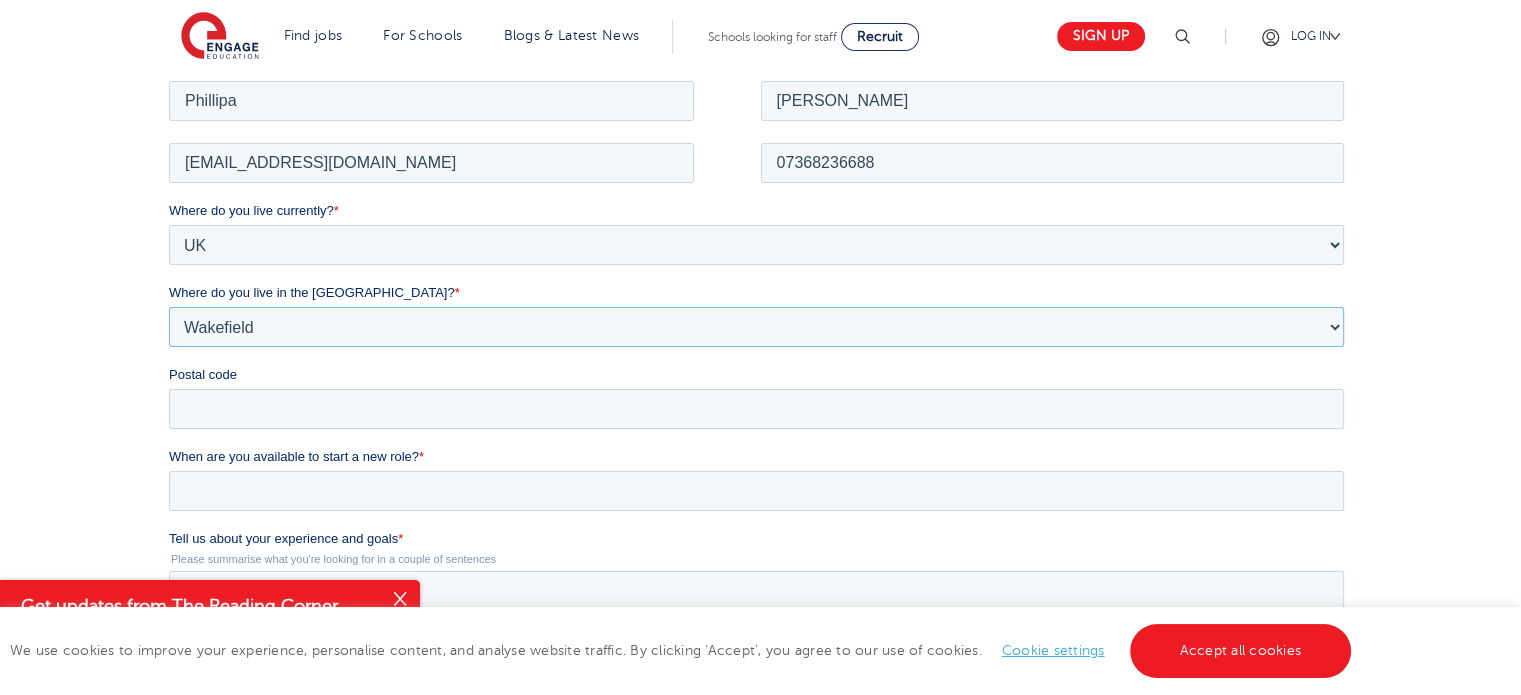 scroll, scrollTop: 356, scrollLeft: 0, axis: vertical 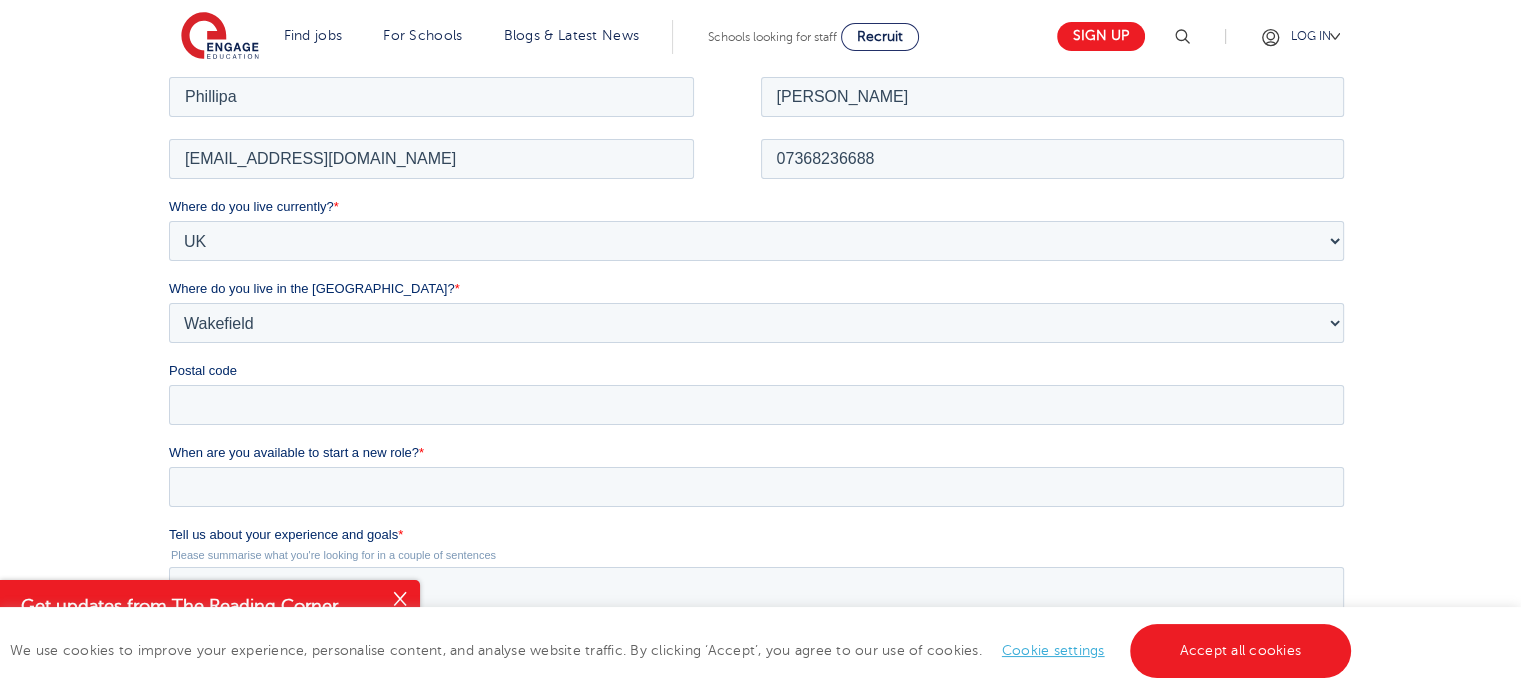 click on "Postal code" at bounding box center [760, 370] 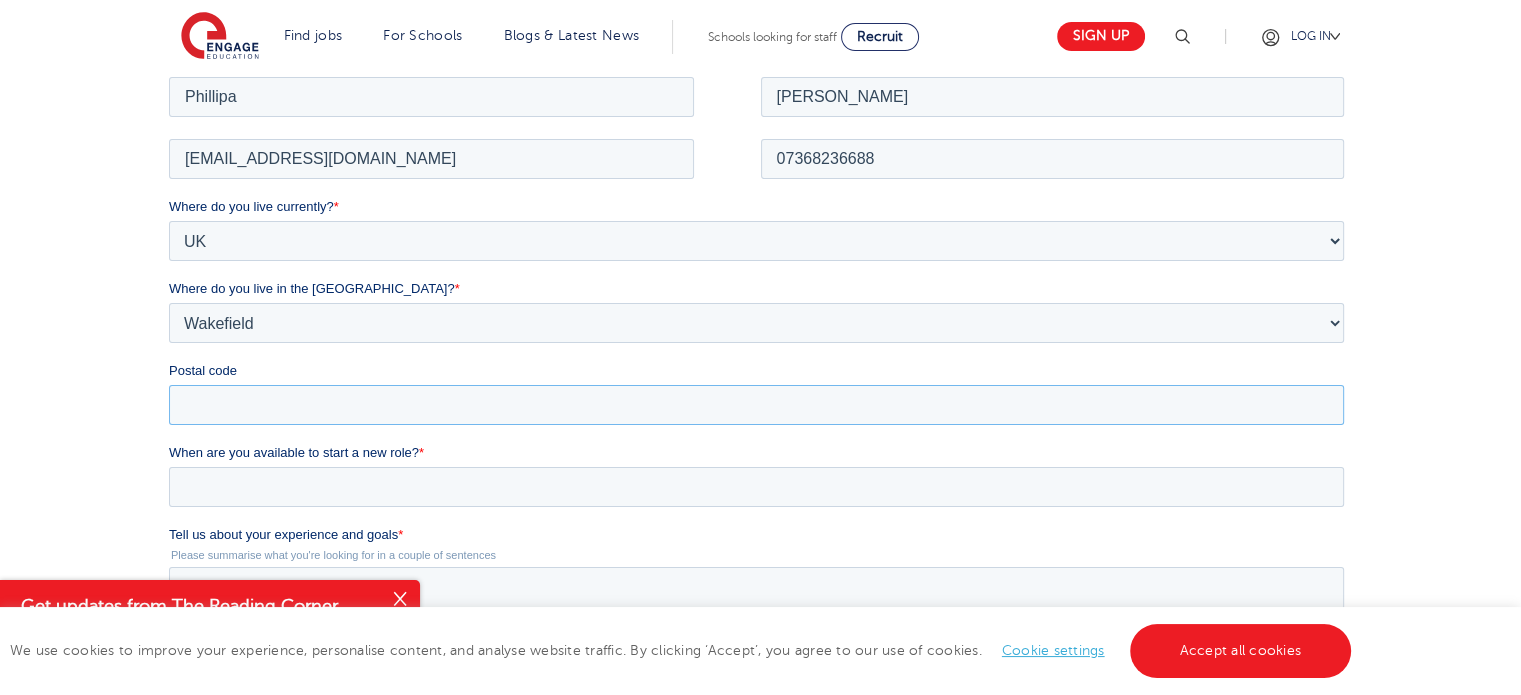 click on "Postal code" at bounding box center (756, 404) 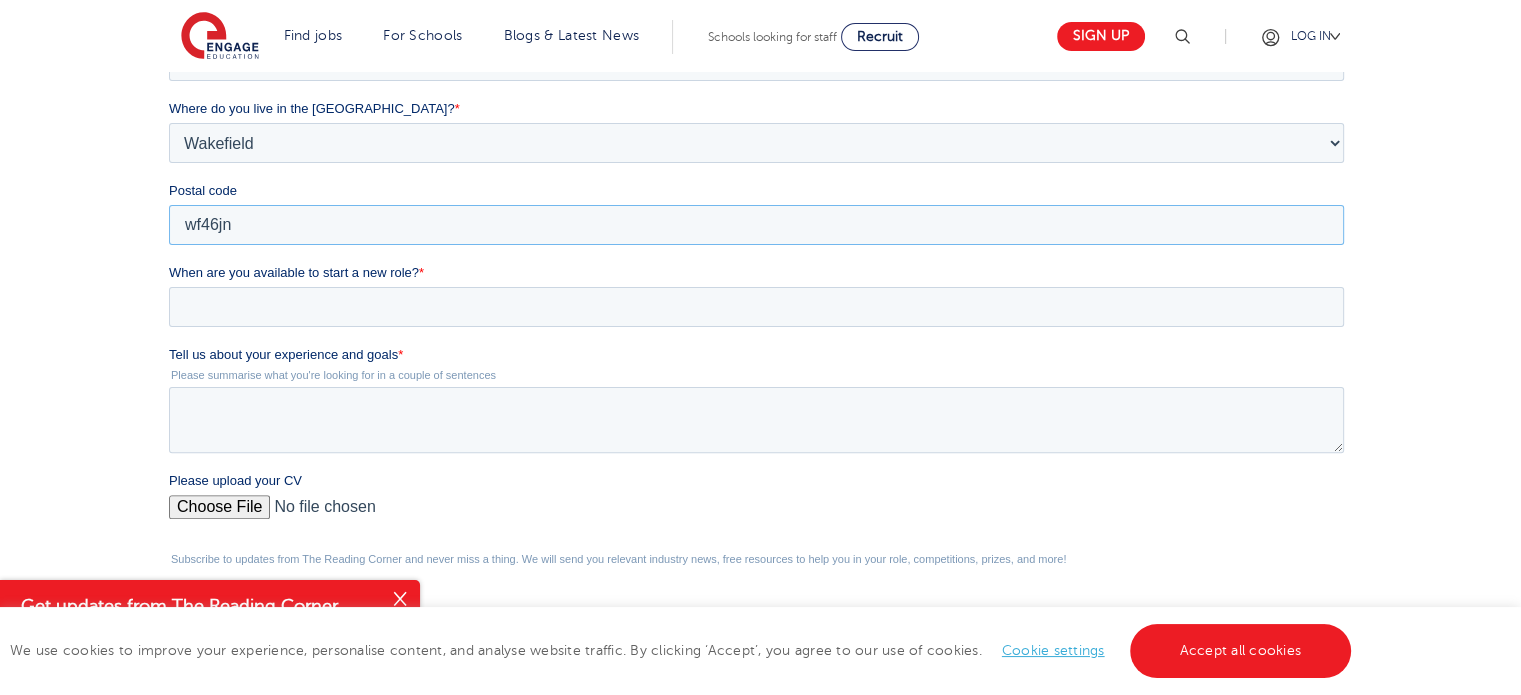 scroll, scrollTop: 538, scrollLeft: 0, axis: vertical 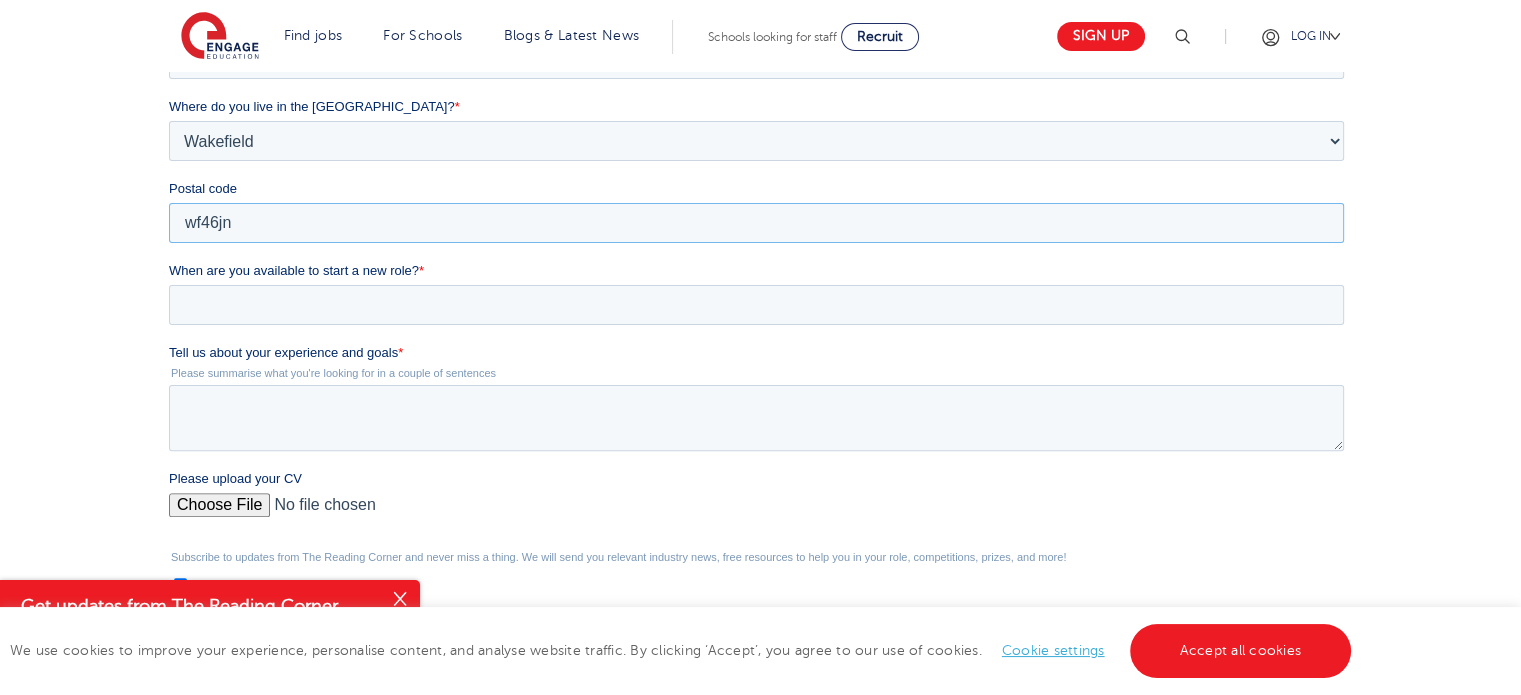 type on "wf46jn" 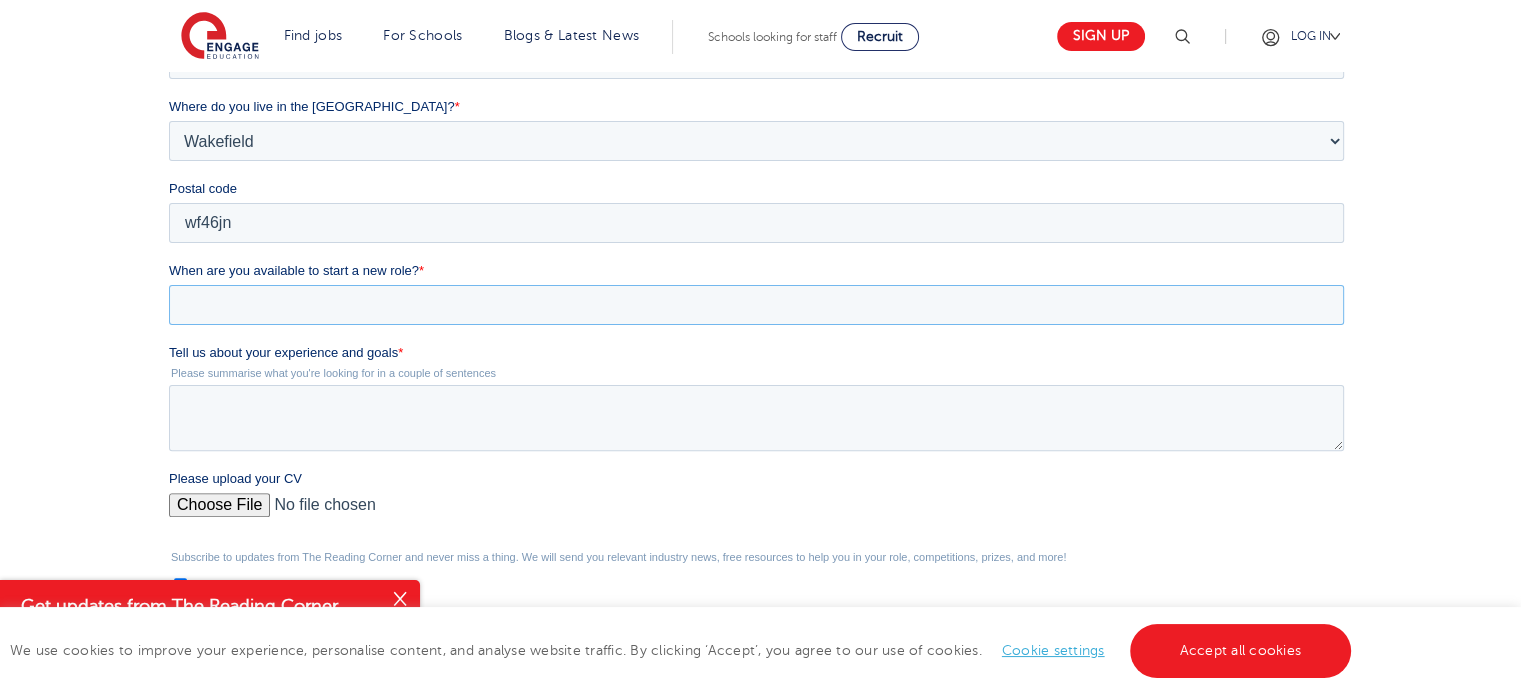 click on "When are you available to start a new role? *" at bounding box center (756, 305) 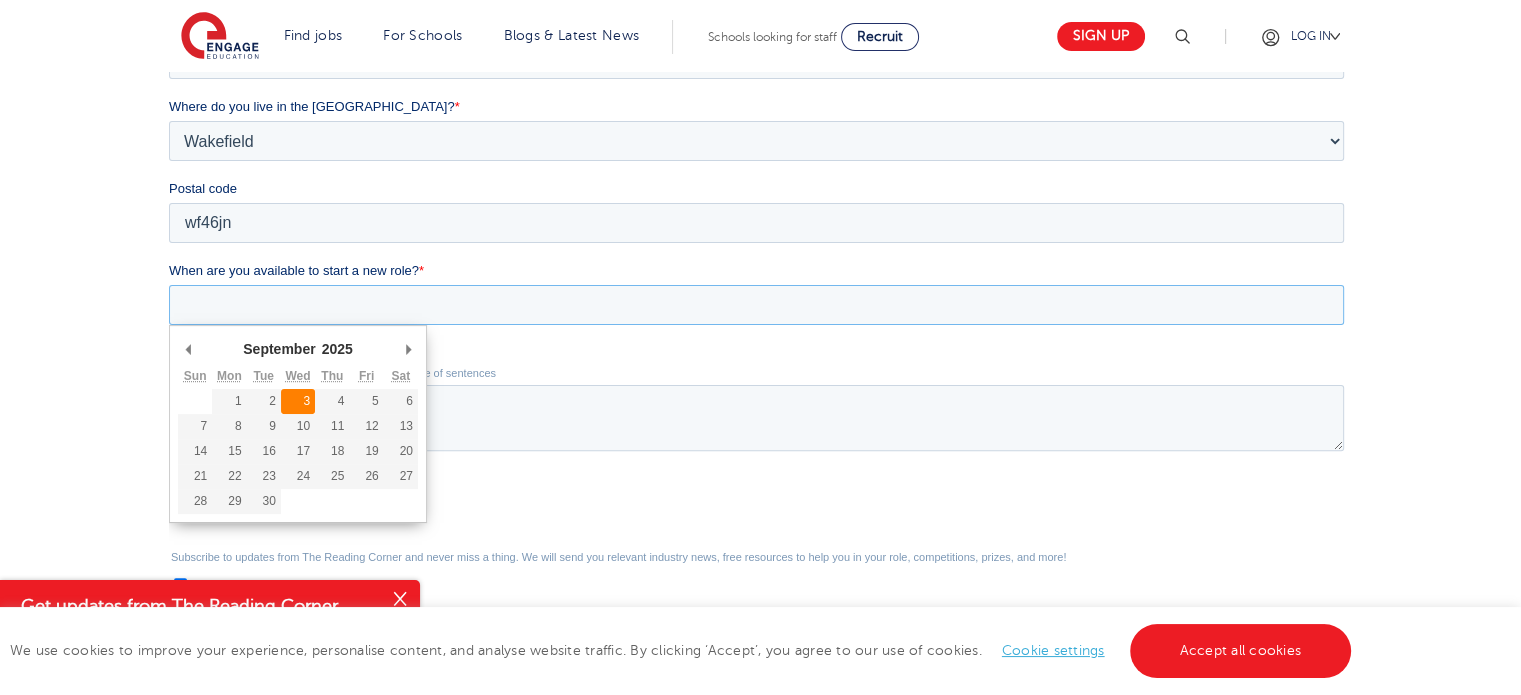 type on "2025-09-03" 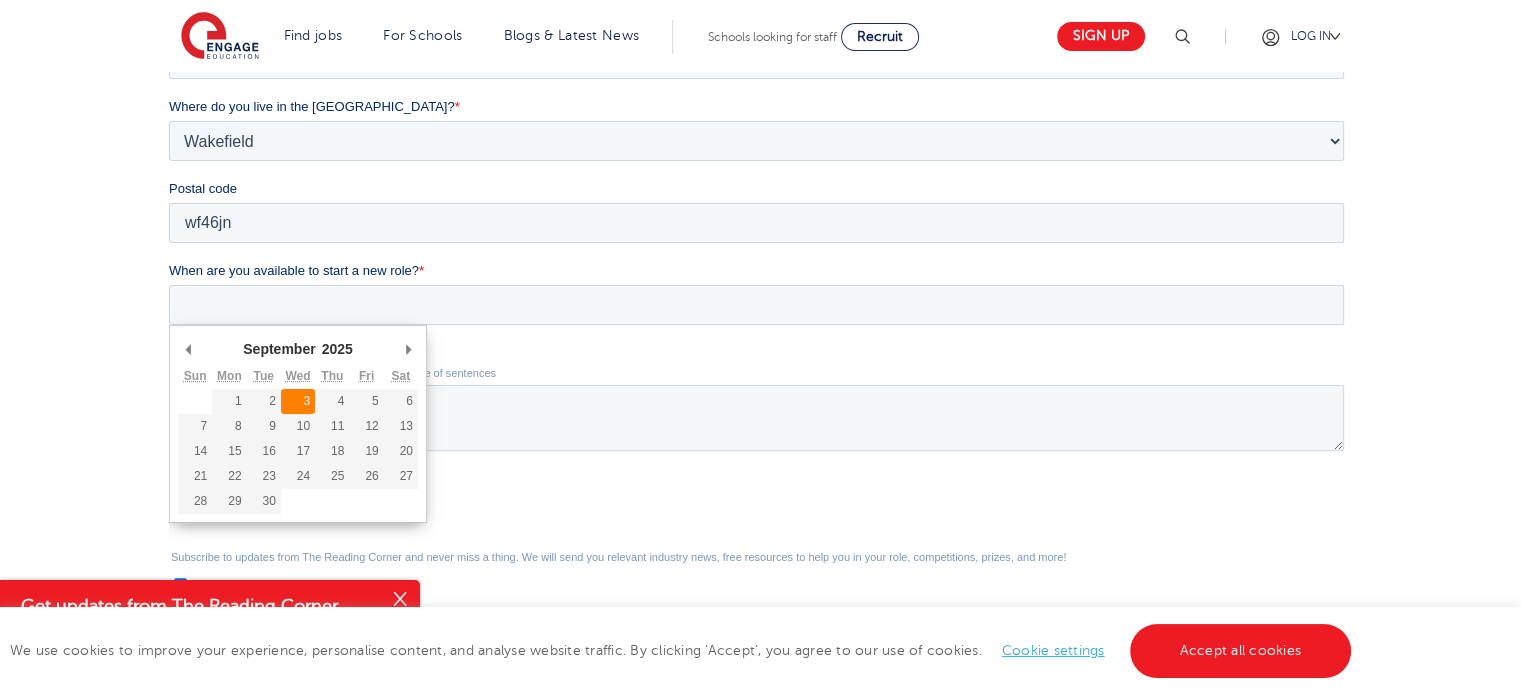 type on "2025/09/03" 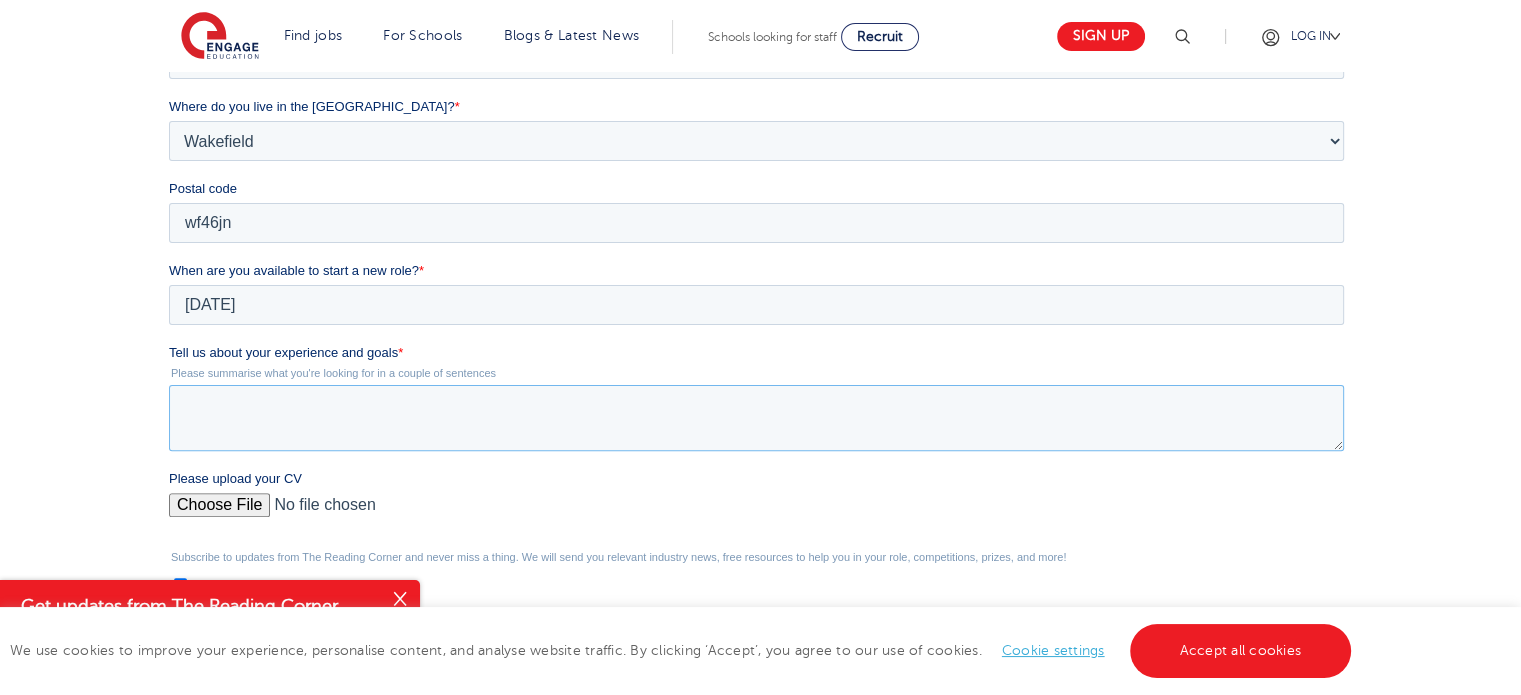 click on "Tell us about your experience and goals *" at bounding box center (756, 418) 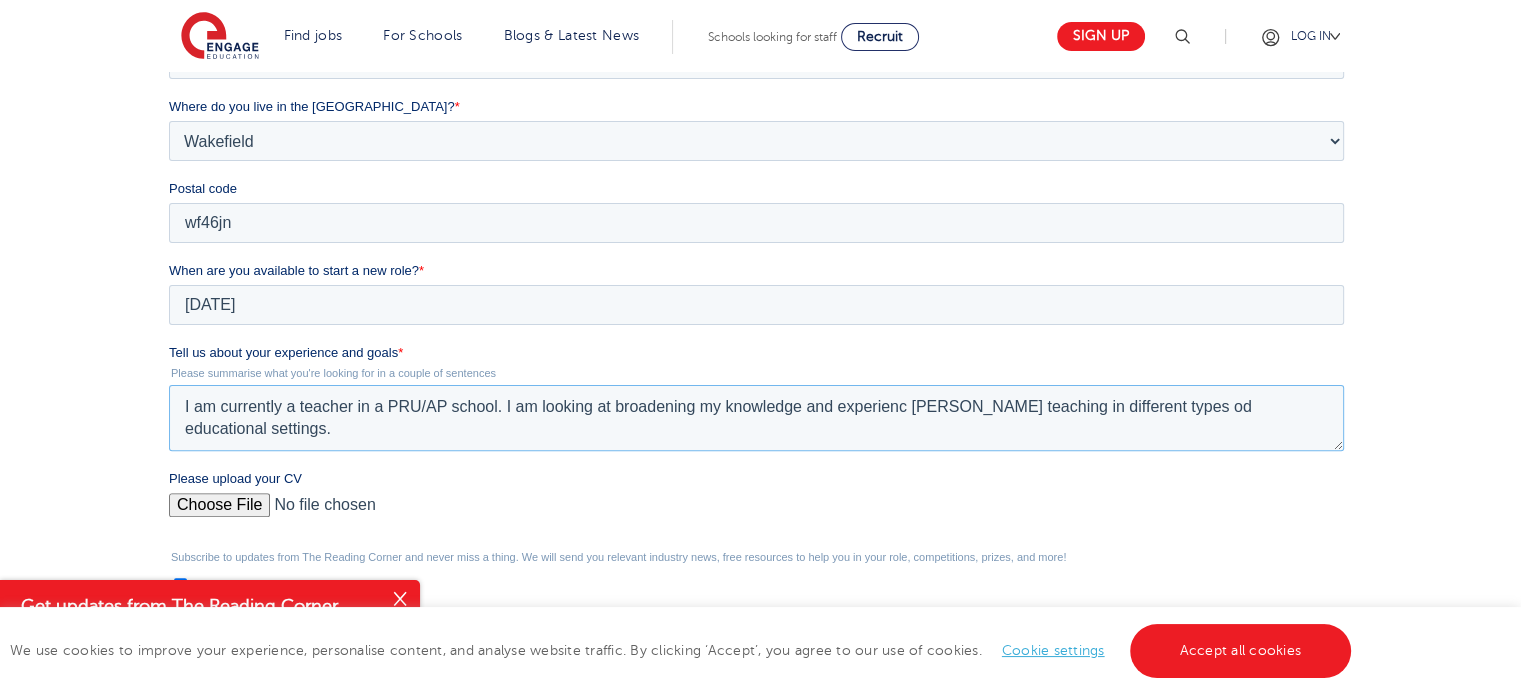 click on "I am currently a teacher in a PRU/AP school. I am looking at broadening my knowledge and experienc eby teaching in different types od educational settings." at bounding box center (756, 418) 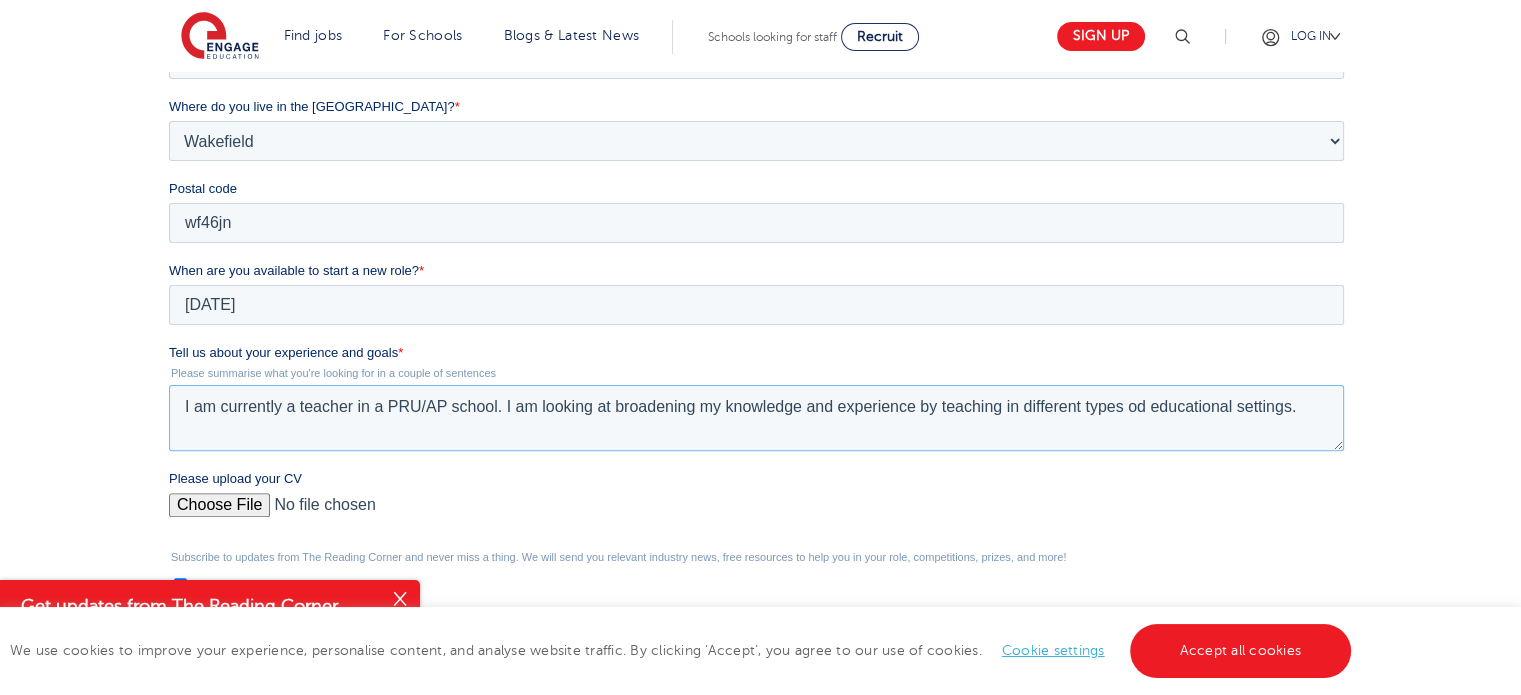 click on "I am currently a teacher in a PRU/AP school. I am looking at broadening my knowledge and experience by teaching in different types od educational settings." at bounding box center [756, 418] 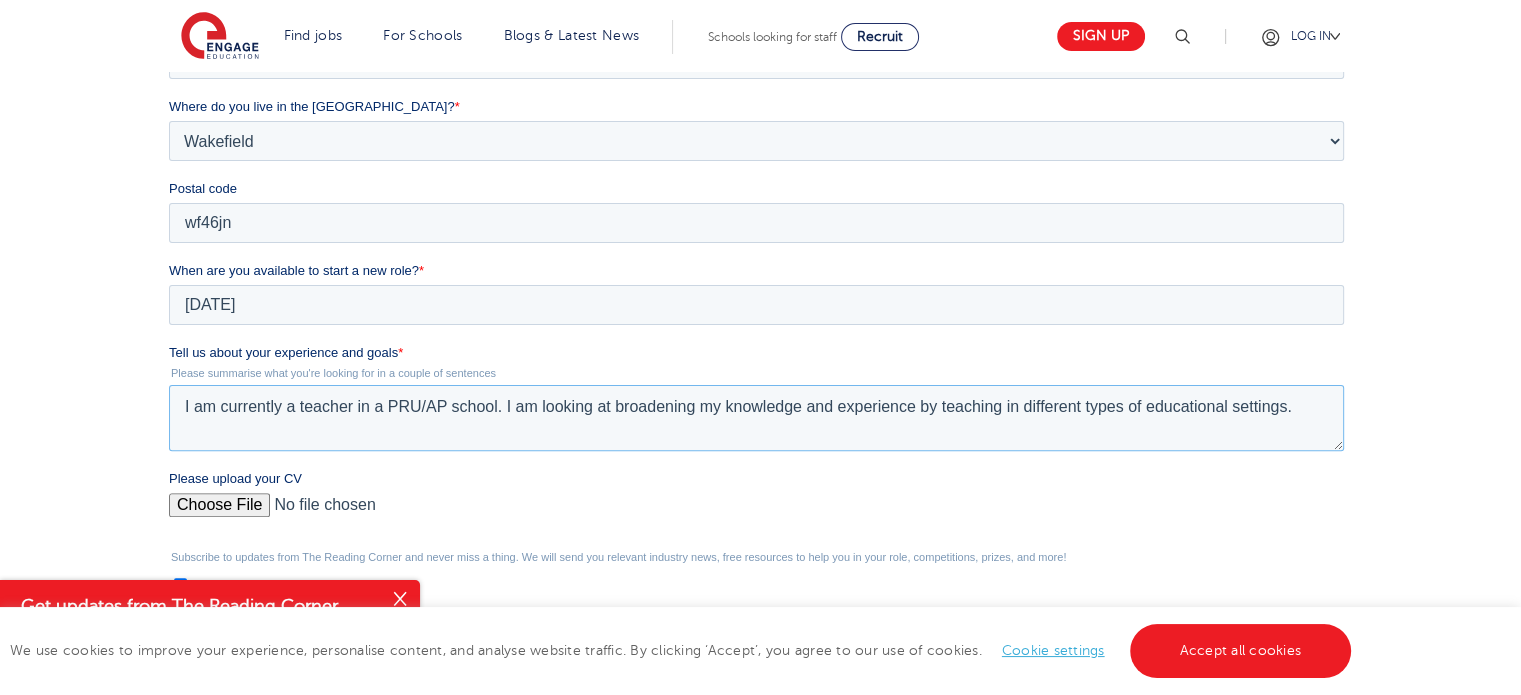 click on "I am currently a teacher in a PRU/AP school. I am looking at broadening my knowledge and experience by teaching in different types of educational settings." at bounding box center [756, 418] 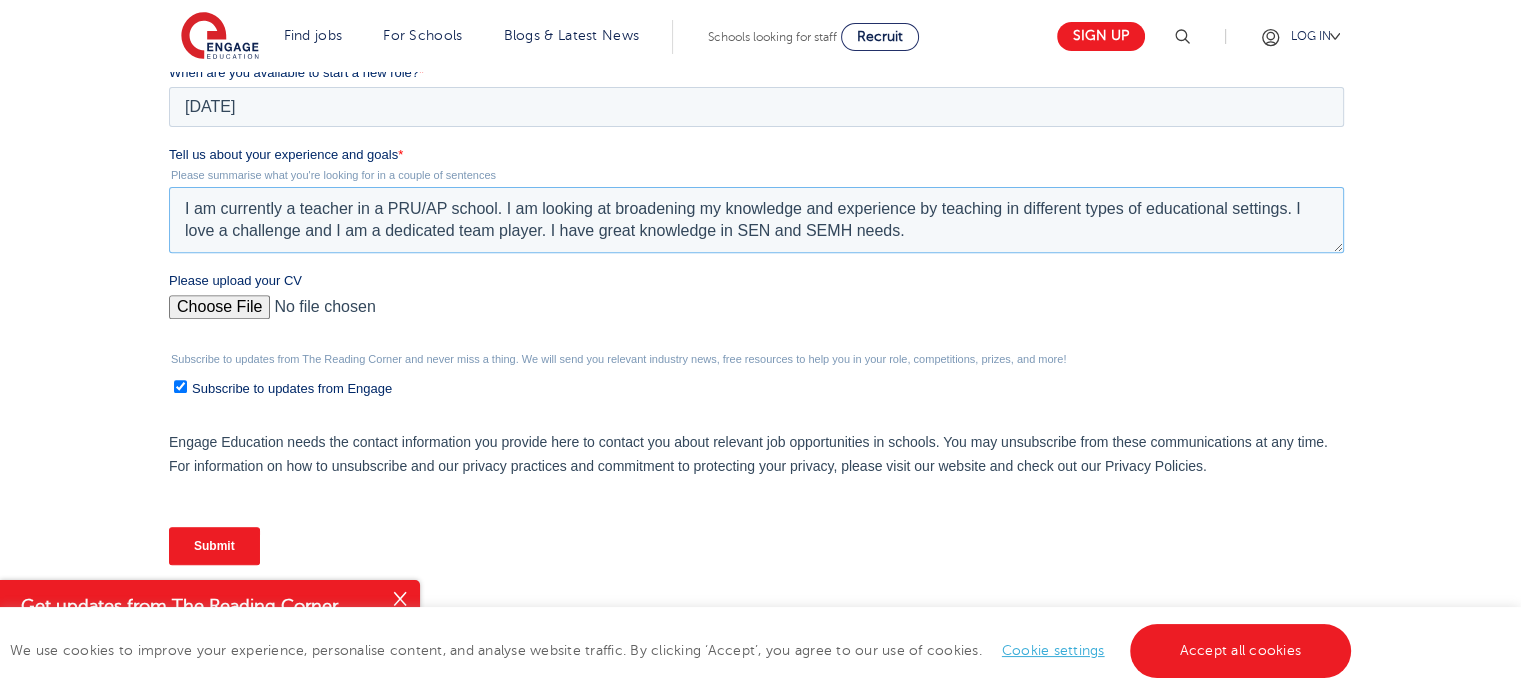 scroll, scrollTop: 736, scrollLeft: 0, axis: vertical 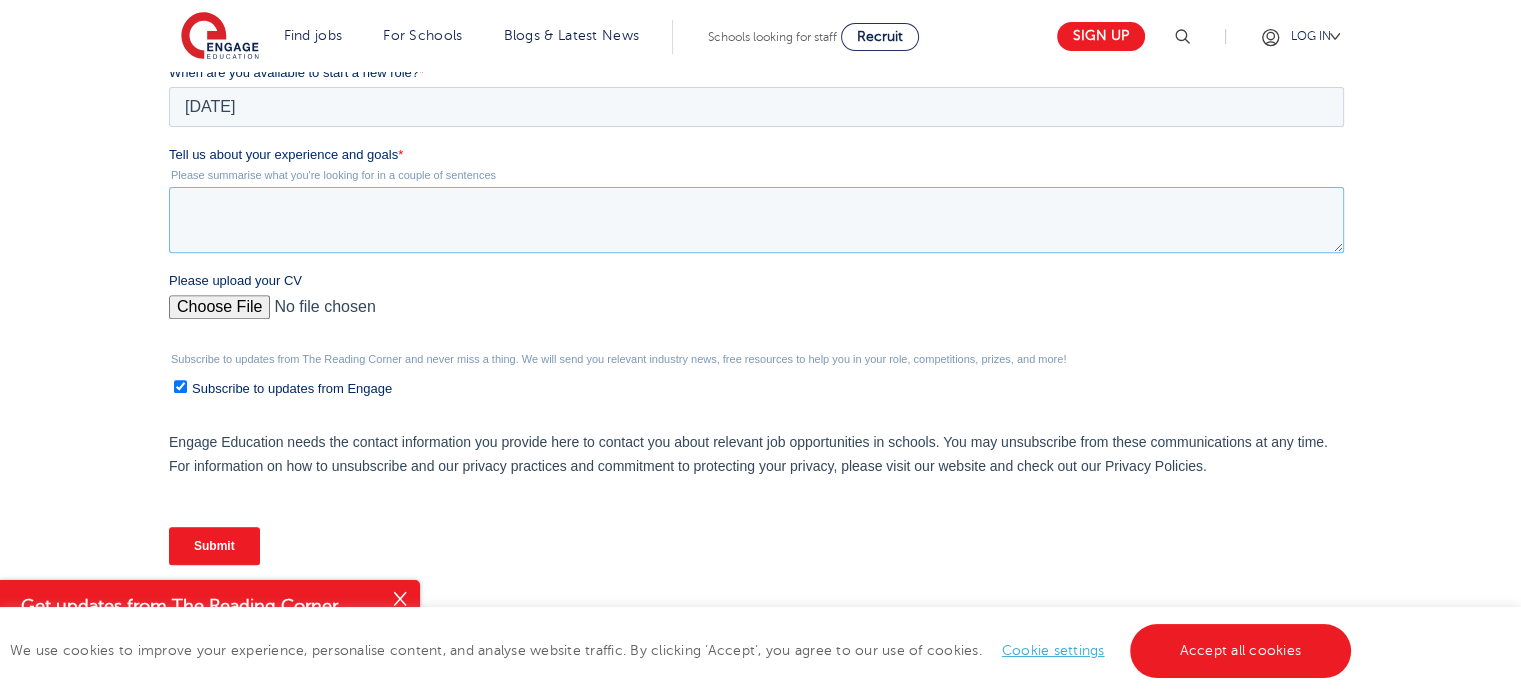 paste on "I am currently employed as a teacher within a Pupil Referral Unit (PRU) / Alternative Provision (AP) setting, where I have developed a strong foundation in supporting students with complex needs. I am now seeking to broaden my professional experience by teaching in a wider variety of educational environments. I am highly motivated, thrive on new challenges, and am committed to collaborative working. I bring extensive knowledge and experience in supporting students with Special Educational Needs (SEN) and Social, Emotional, and Mental Health (SEMH) needs, and am dedicated to promoting inclusive and supportive learning environments." 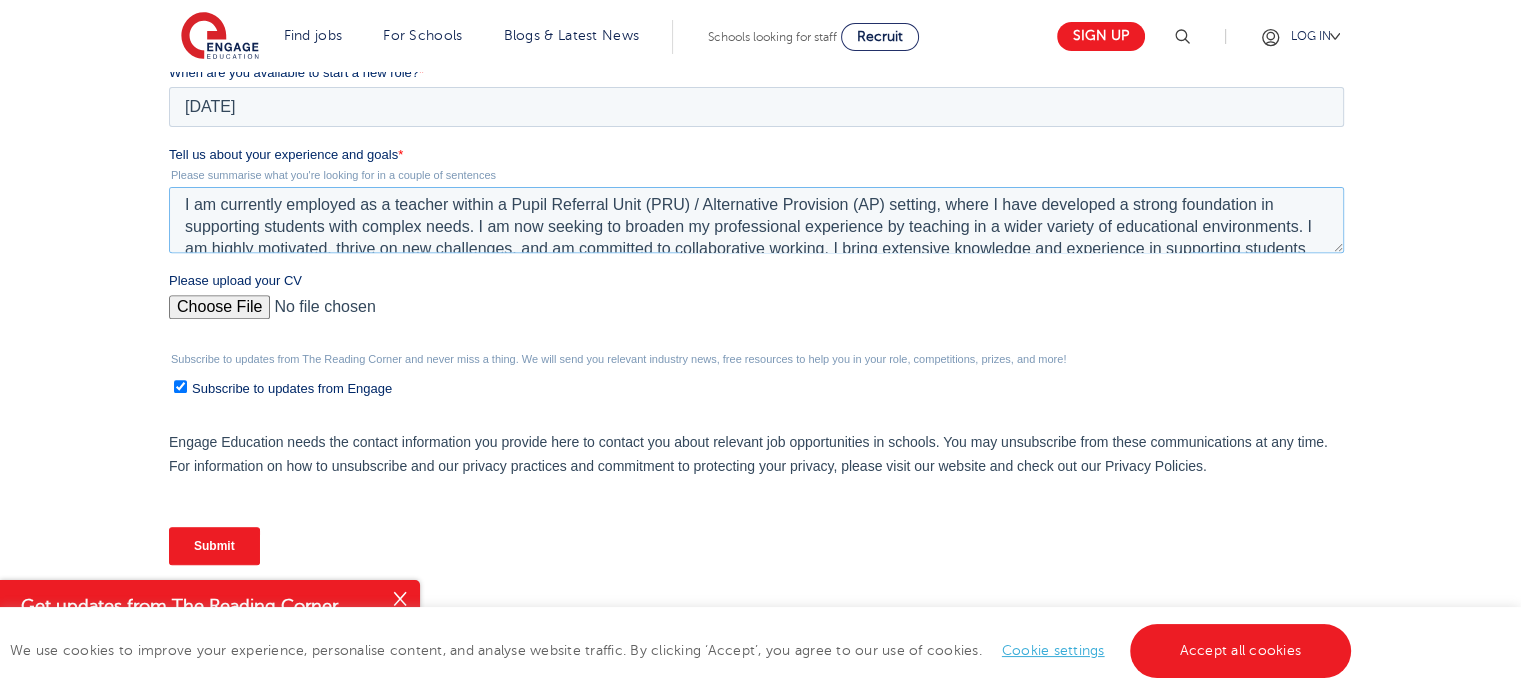 scroll, scrollTop: 0, scrollLeft: 0, axis: both 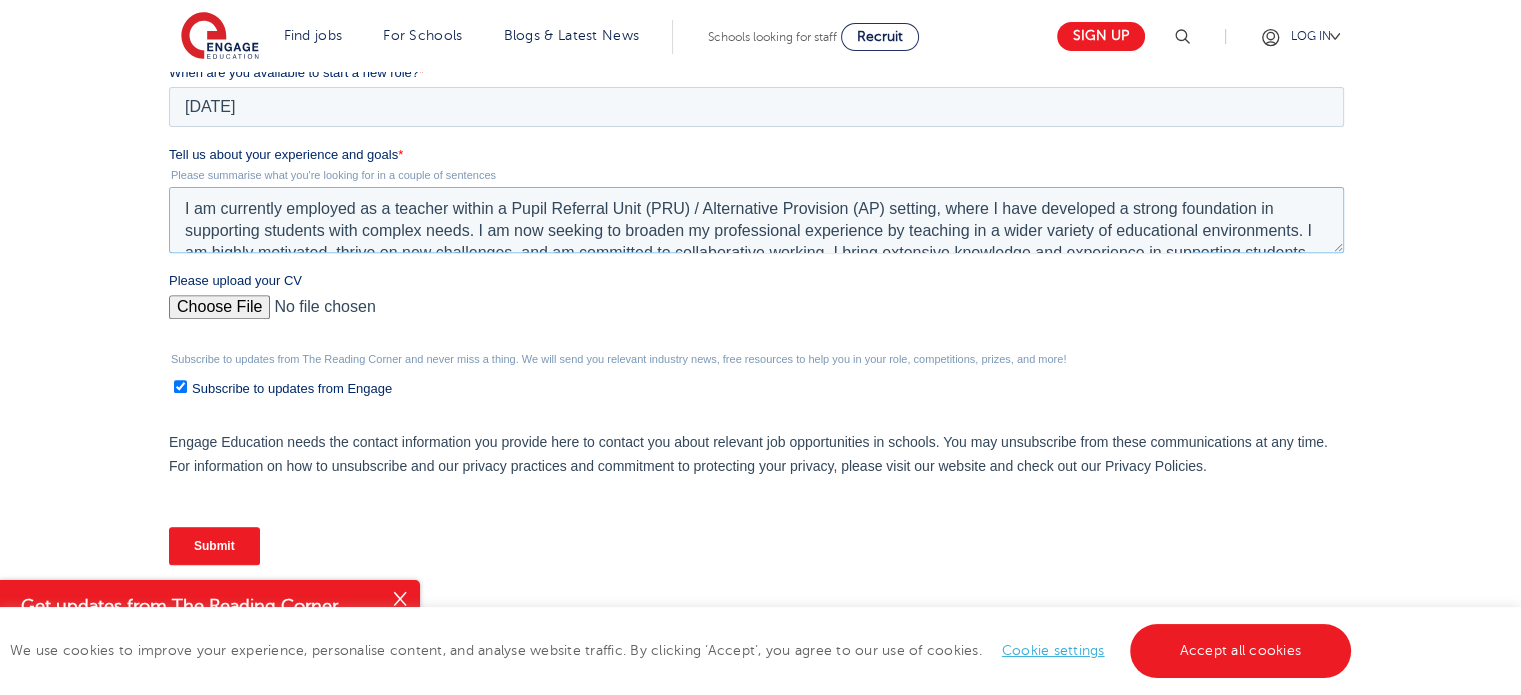 type on "I am currently employed as a teacher within a Pupil Referral Unit (PRU) / Alternative Provision (AP) setting, where I have developed a strong foundation in supporting students with complex needs. I am now seeking to broaden my professional experience by teaching in a wider variety of educational environments. I am highly motivated, thrive on new challenges, and am committed to collaborative working. I bring extensive knowledge and experience in supporting students with Special Educational Needs (SEN) and Social, Emotional, and Mental Health (SEMH) needs, and am dedicated to promoting inclusive and supportive learning environments." 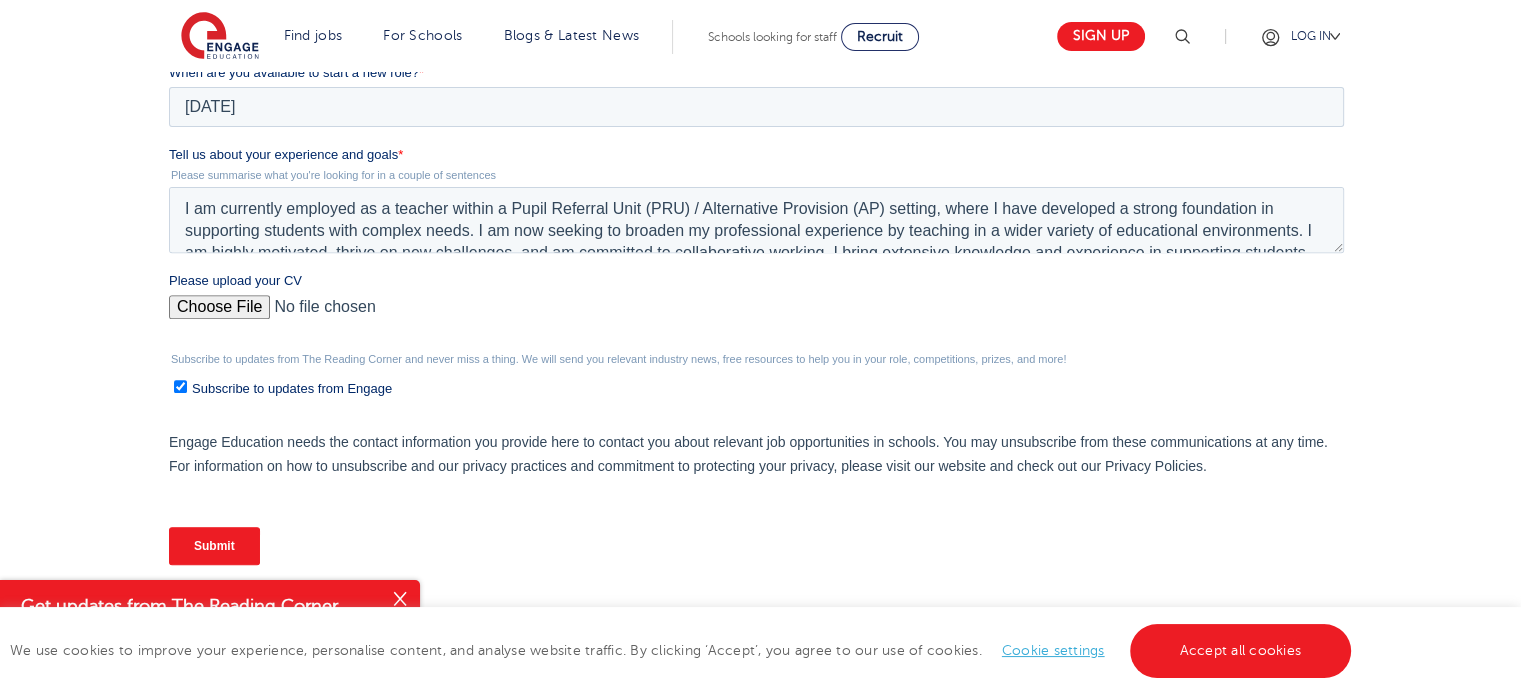 click on "Please upload your CV" at bounding box center [756, 315] 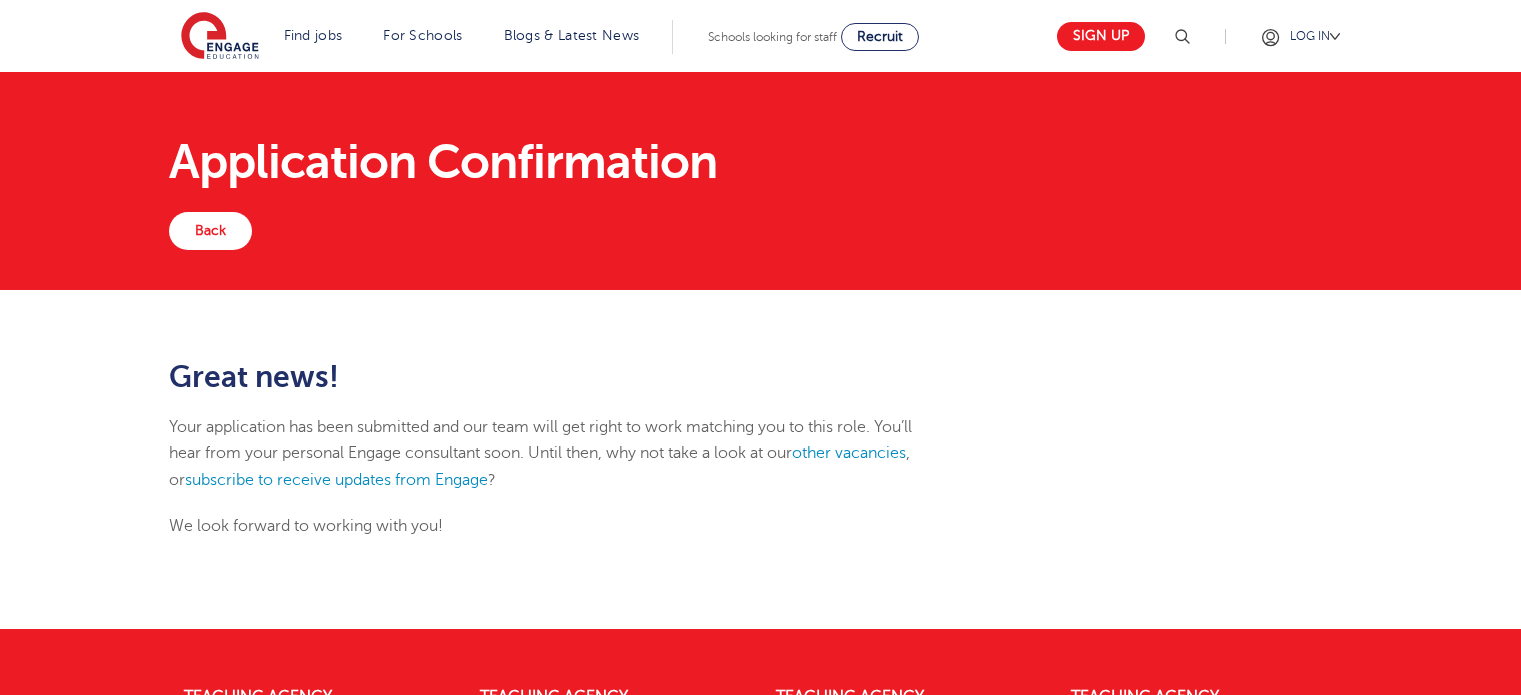 scroll, scrollTop: 0, scrollLeft: 0, axis: both 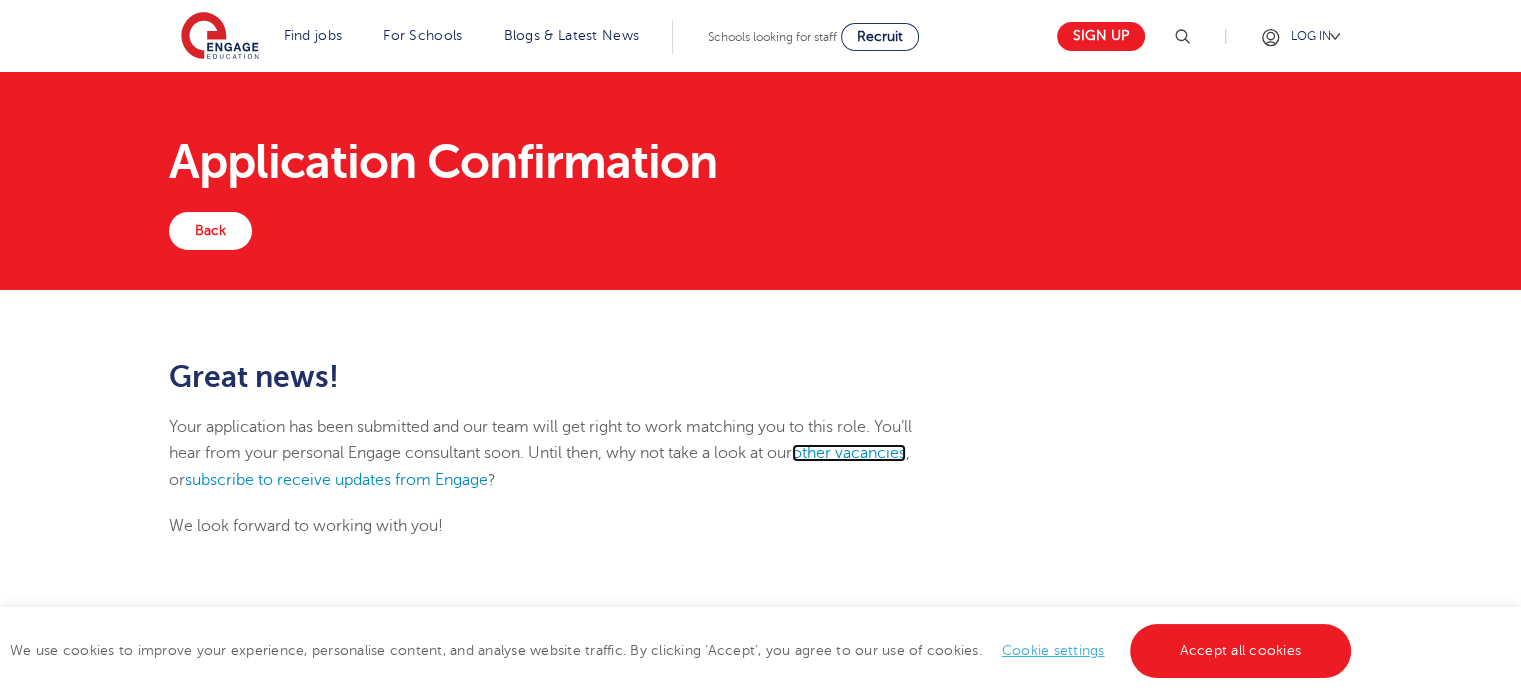 click on "other vacancies" at bounding box center [849, 453] 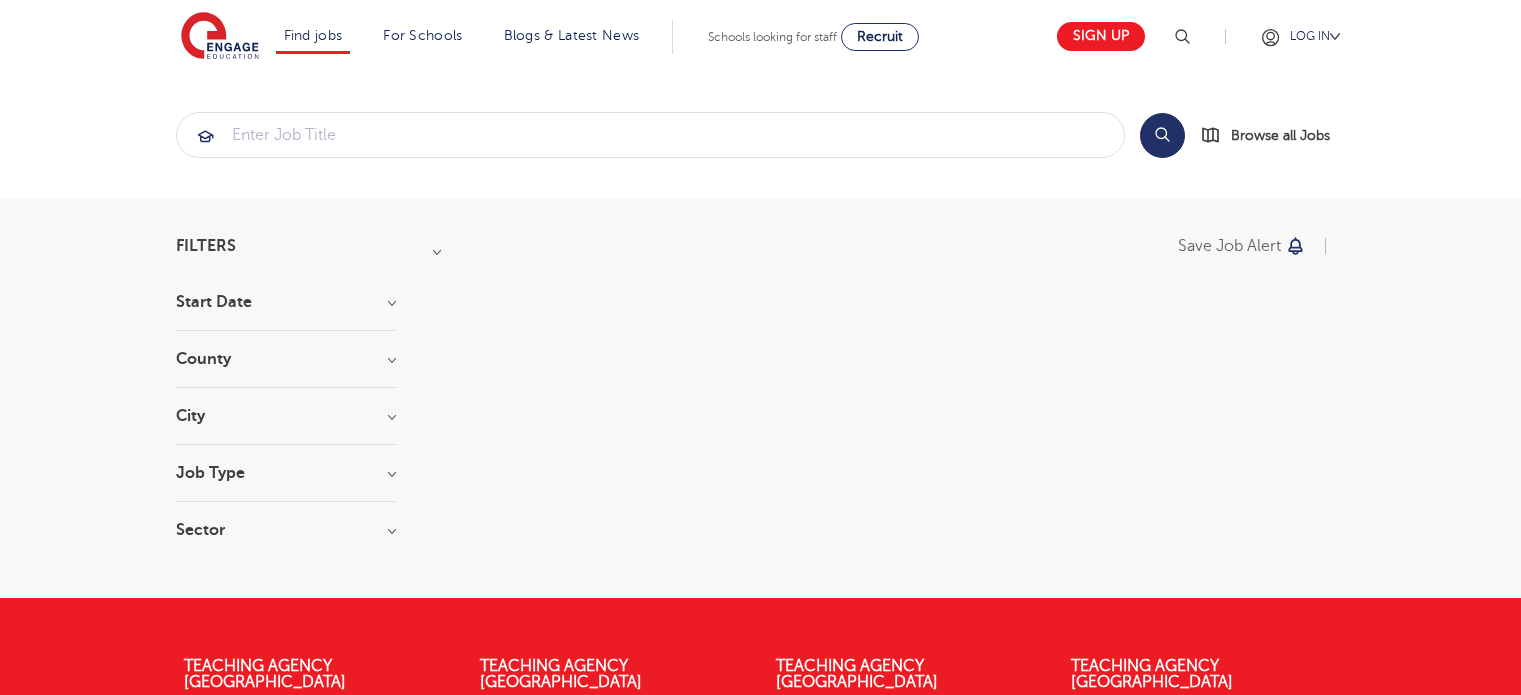 scroll, scrollTop: 0, scrollLeft: 0, axis: both 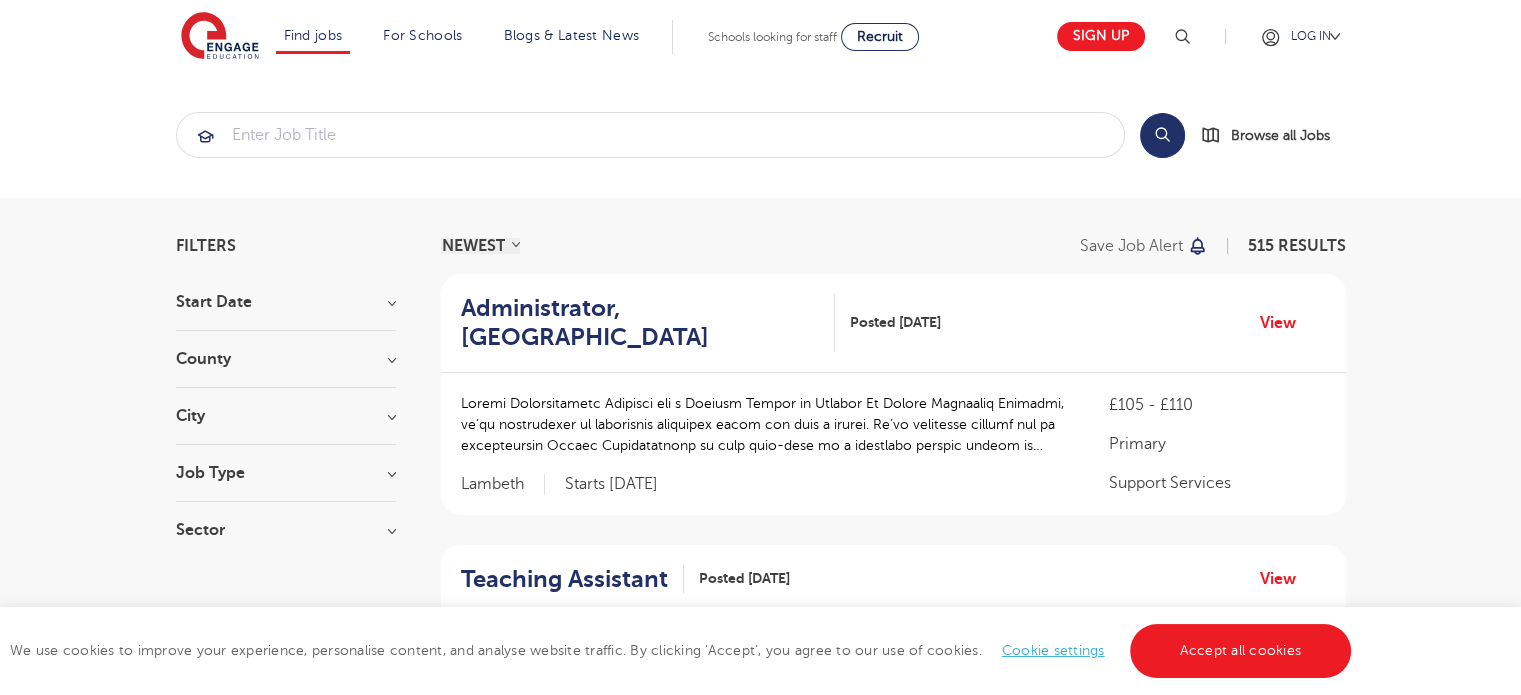click on "City" at bounding box center [286, 416] 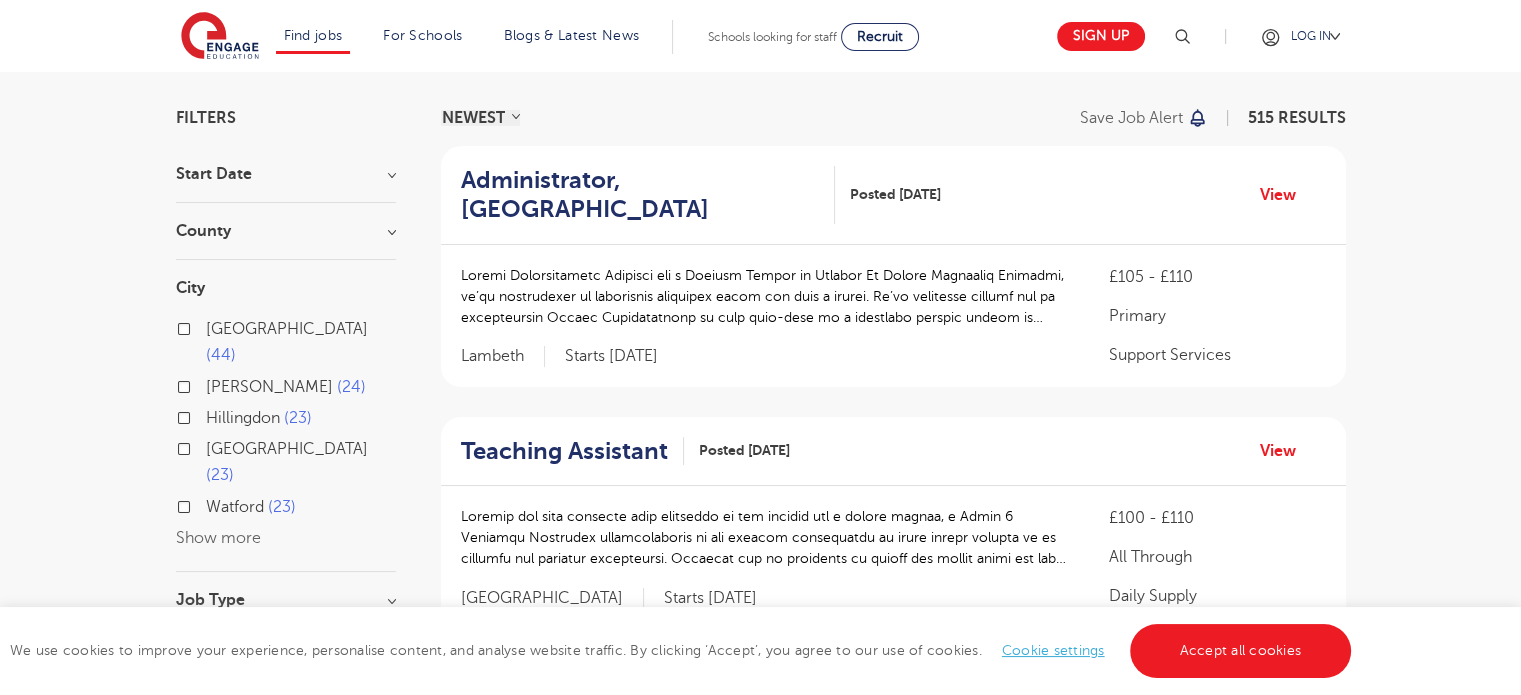 scroll, scrollTop: 138, scrollLeft: 0, axis: vertical 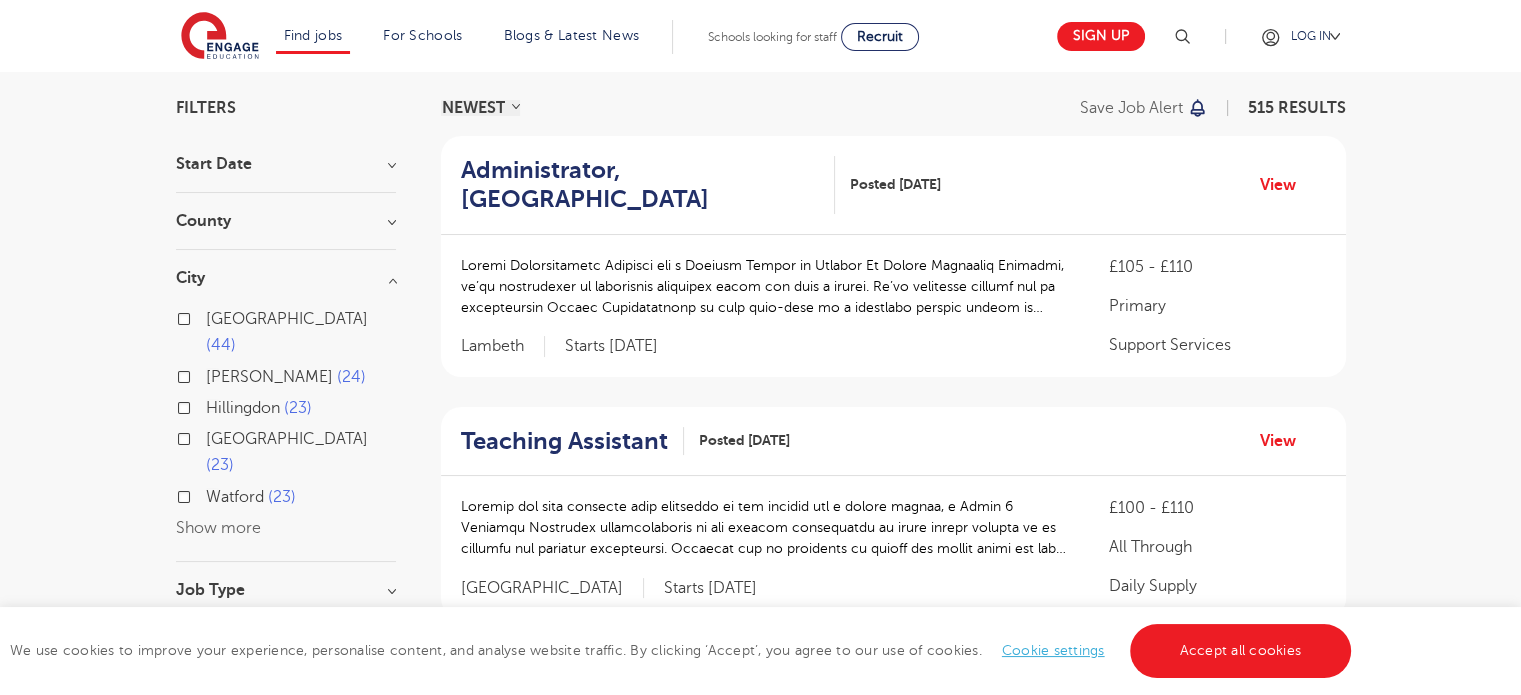 click on "Show more" at bounding box center [218, 528] 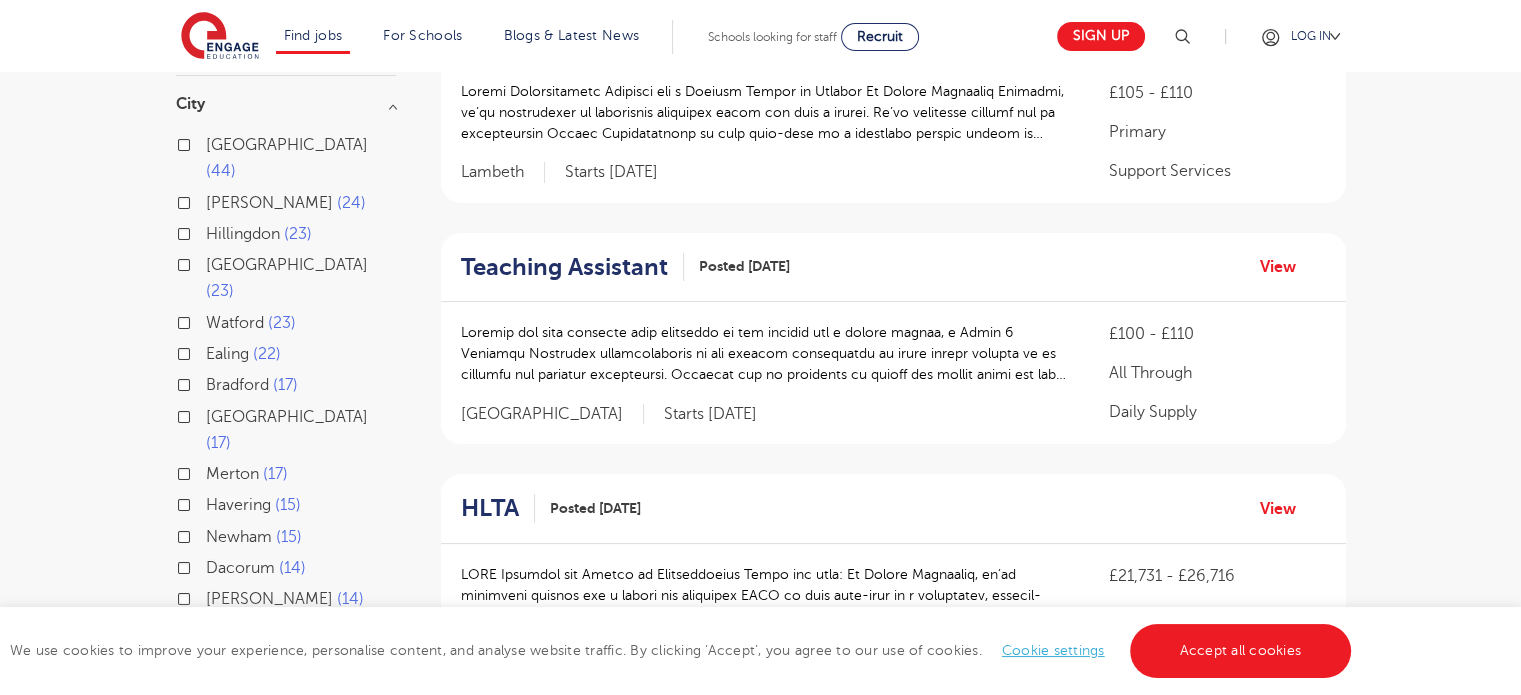 scroll, scrollTop: 316, scrollLeft: 0, axis: vertical 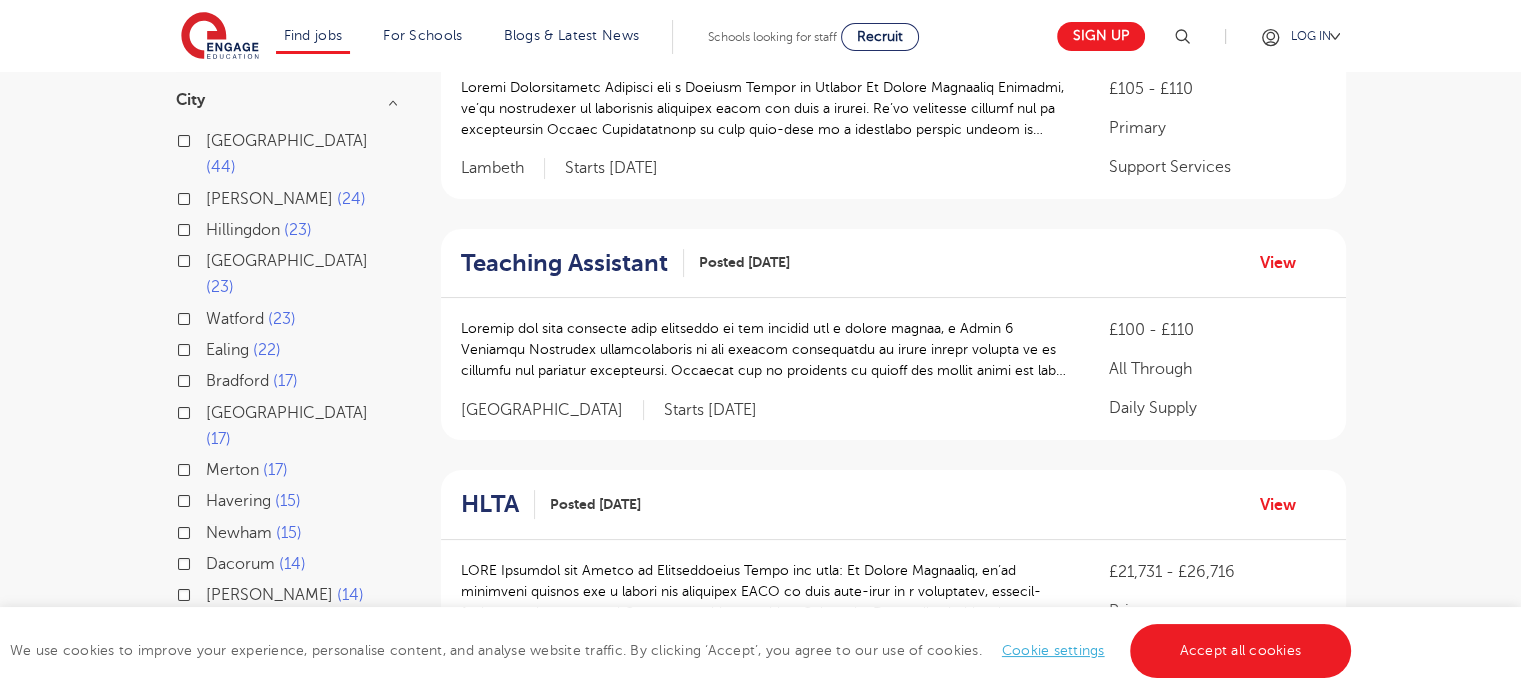 click on "Leeds   44" at bounding box center [301, 154] 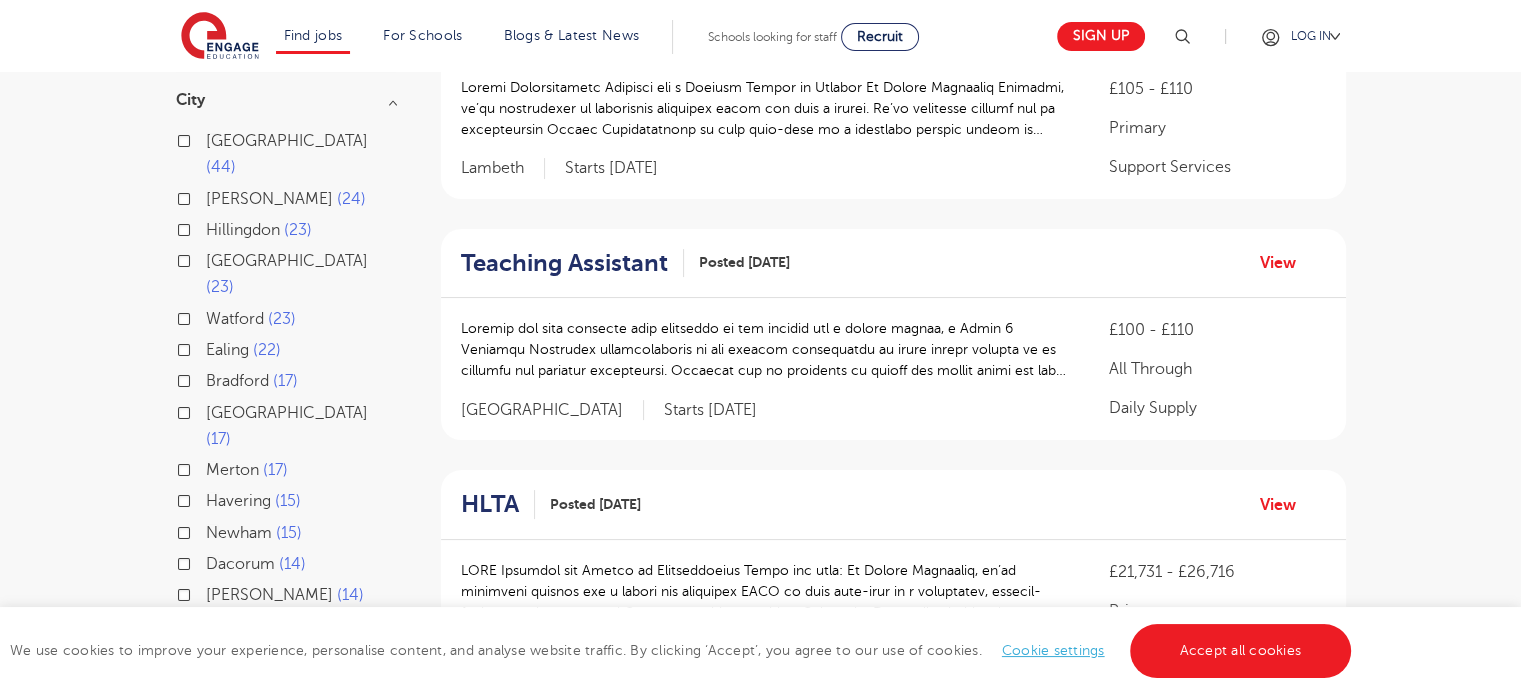 click on "Leeds   44" at bounding box center [212, 138] 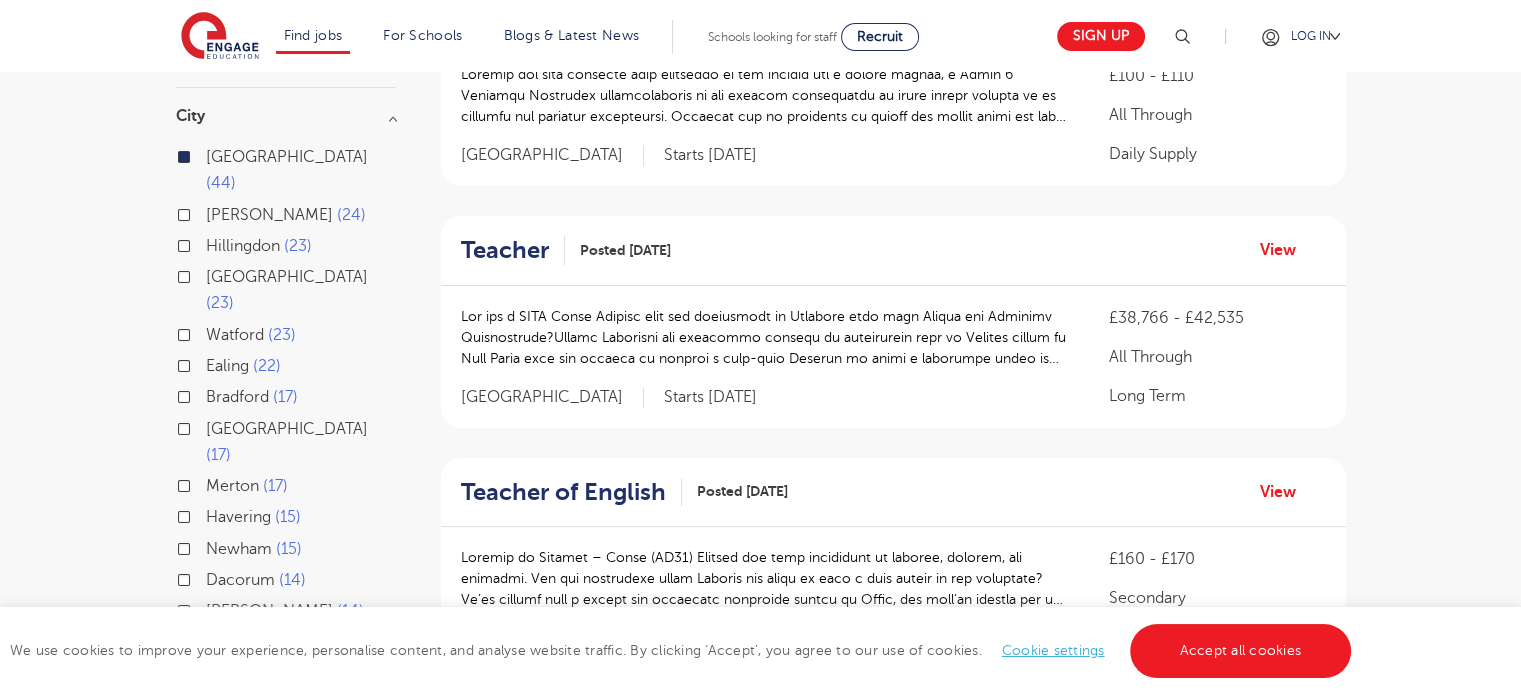 scroll, scrollTop: 460, scrollLeft: 0, axis: vertical 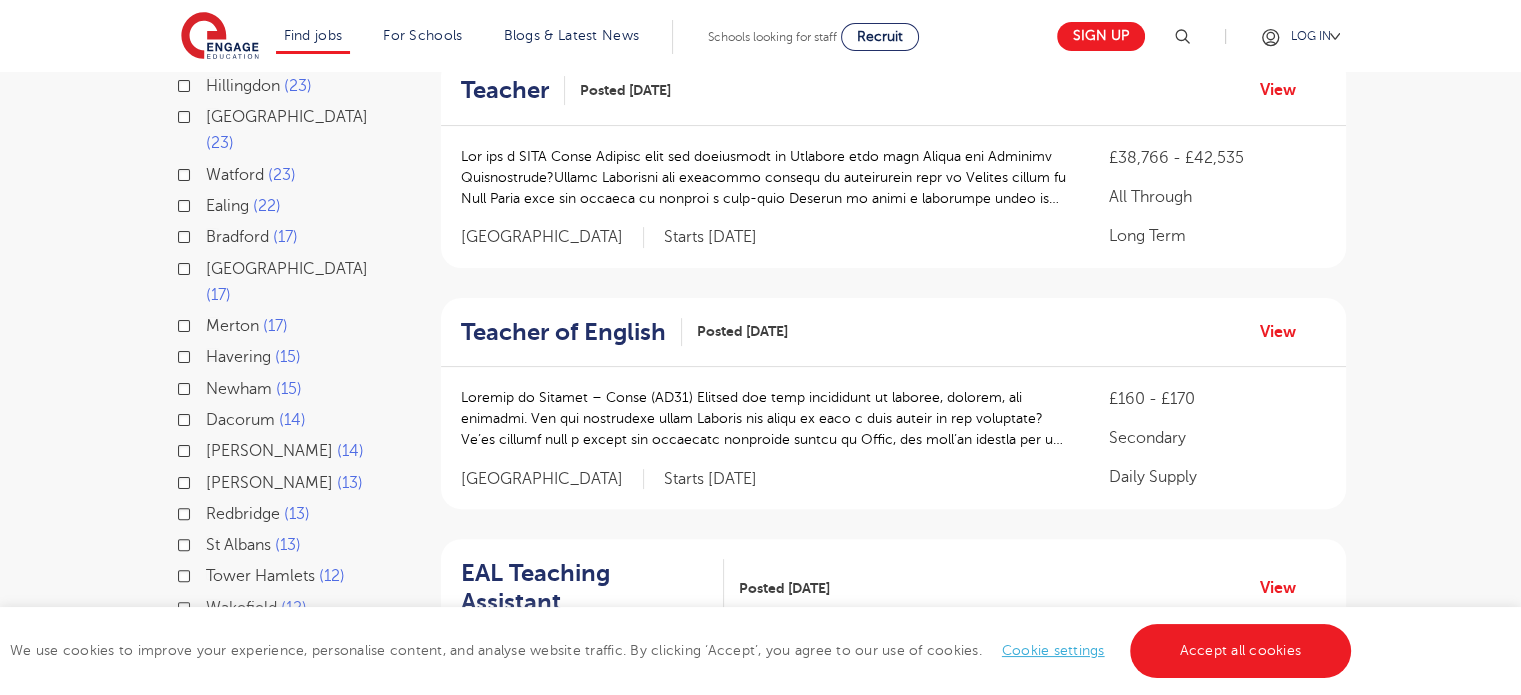 click on "Wakefield" at bounding box center (241, 608) 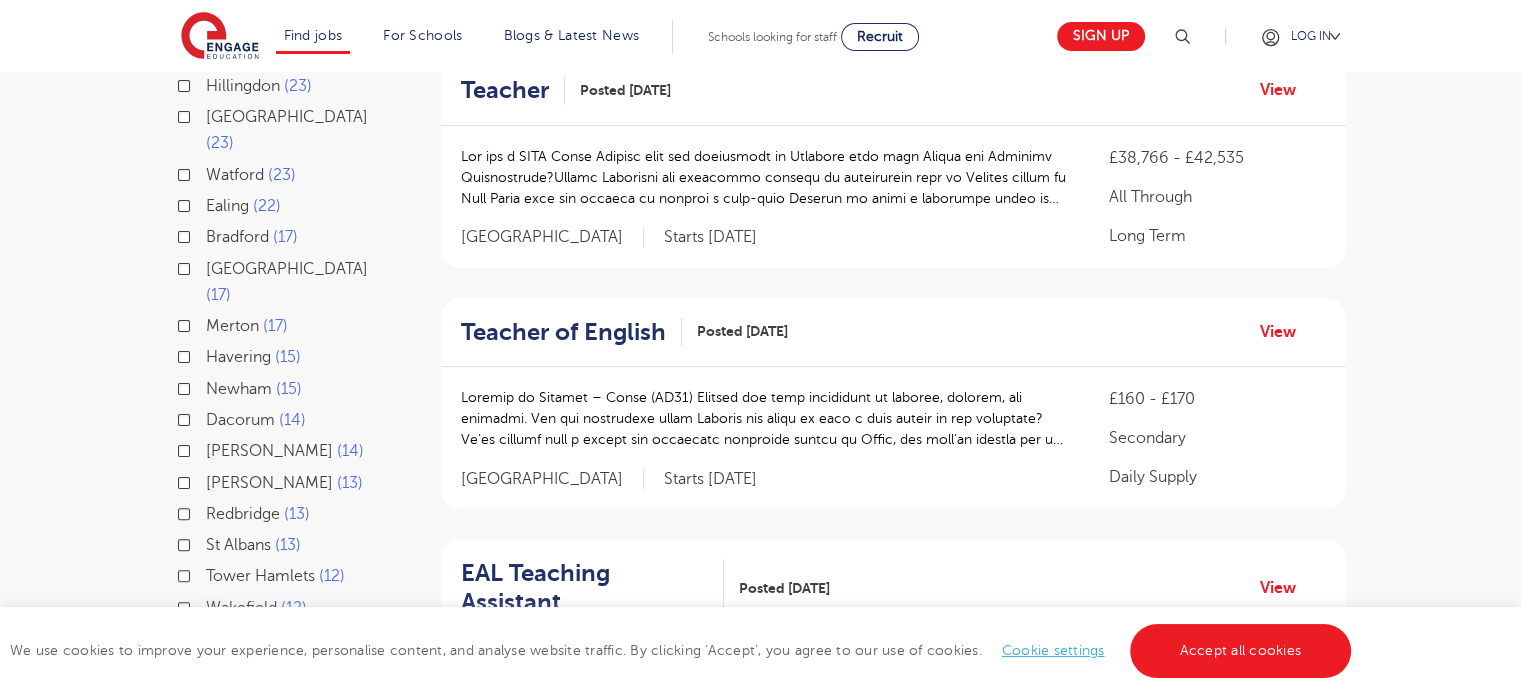 click on "Wakefield   12" at bounding box center (212, 605) 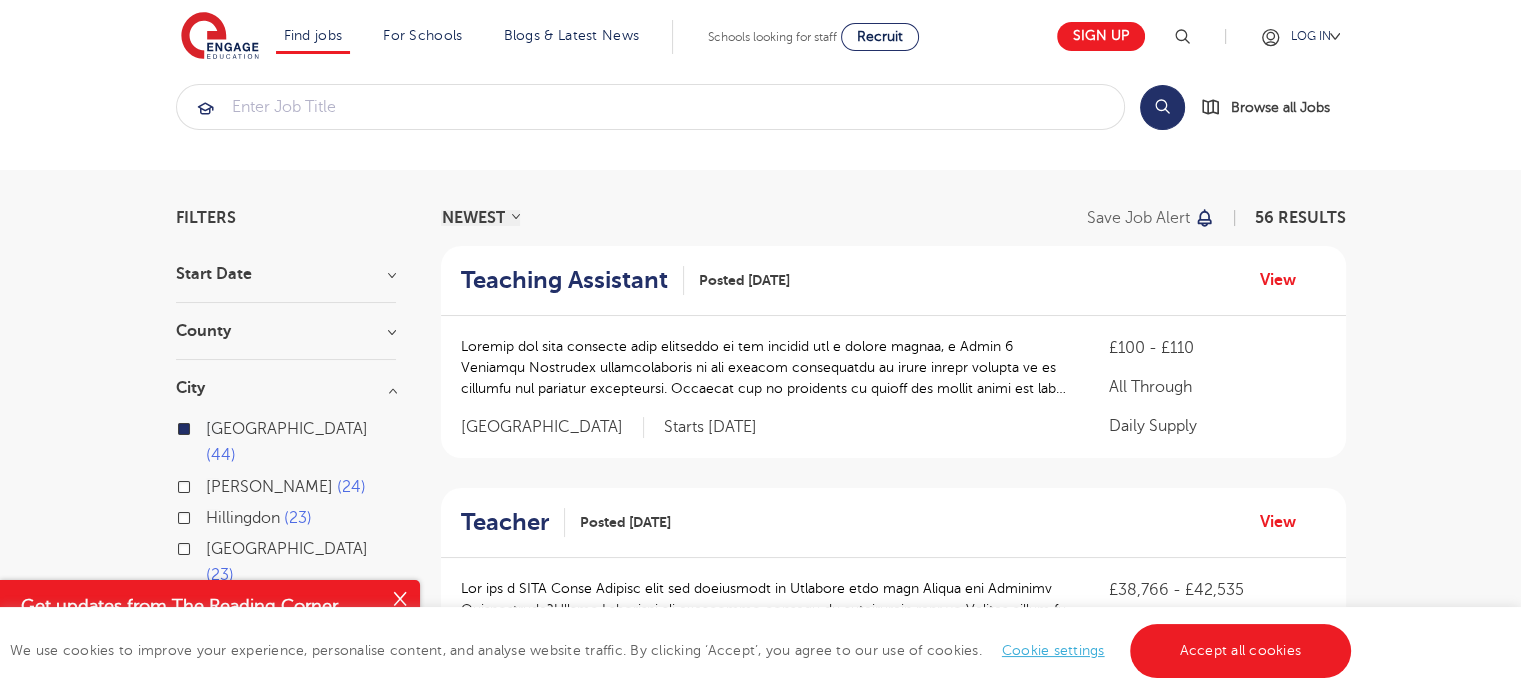 scroll, scrollTop: 0, scrollLeft: 0, axis: both 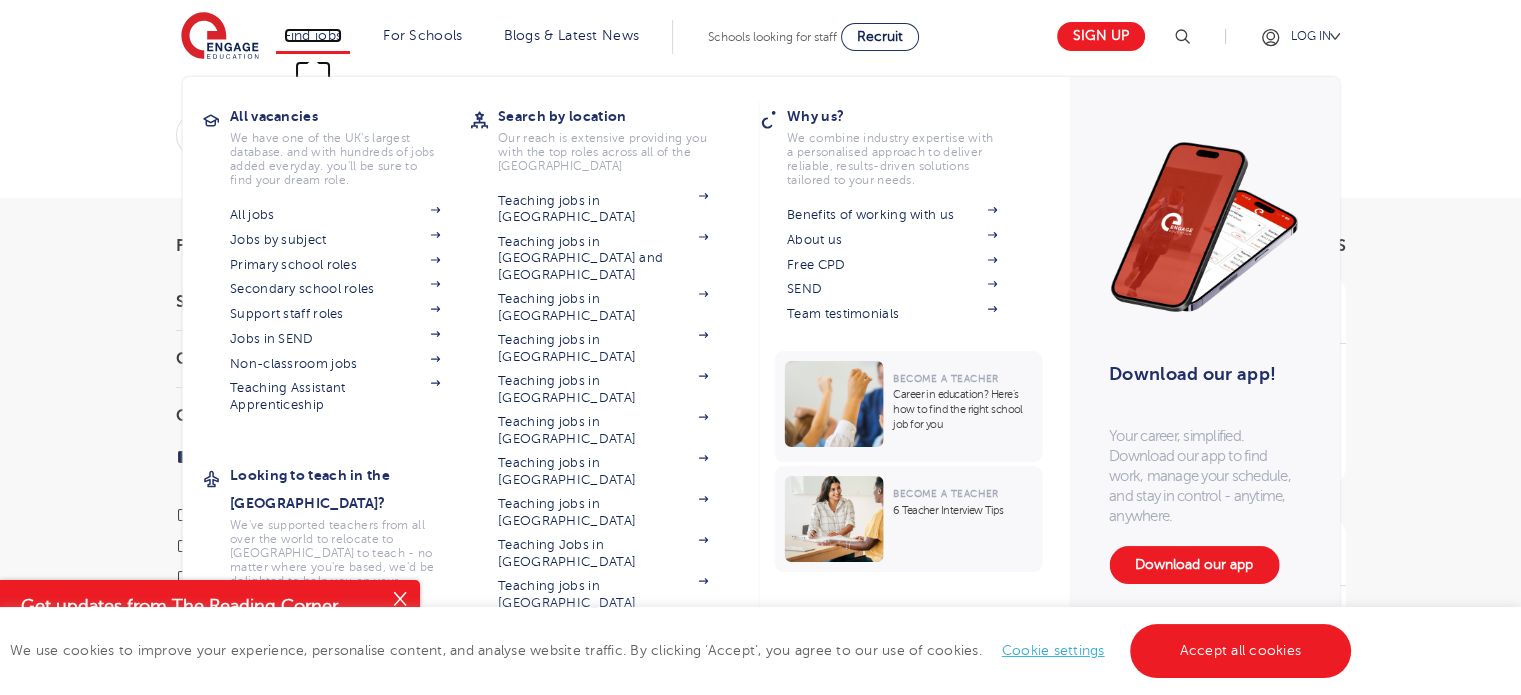click on "Find jobs" at bounding box center (313, 35) 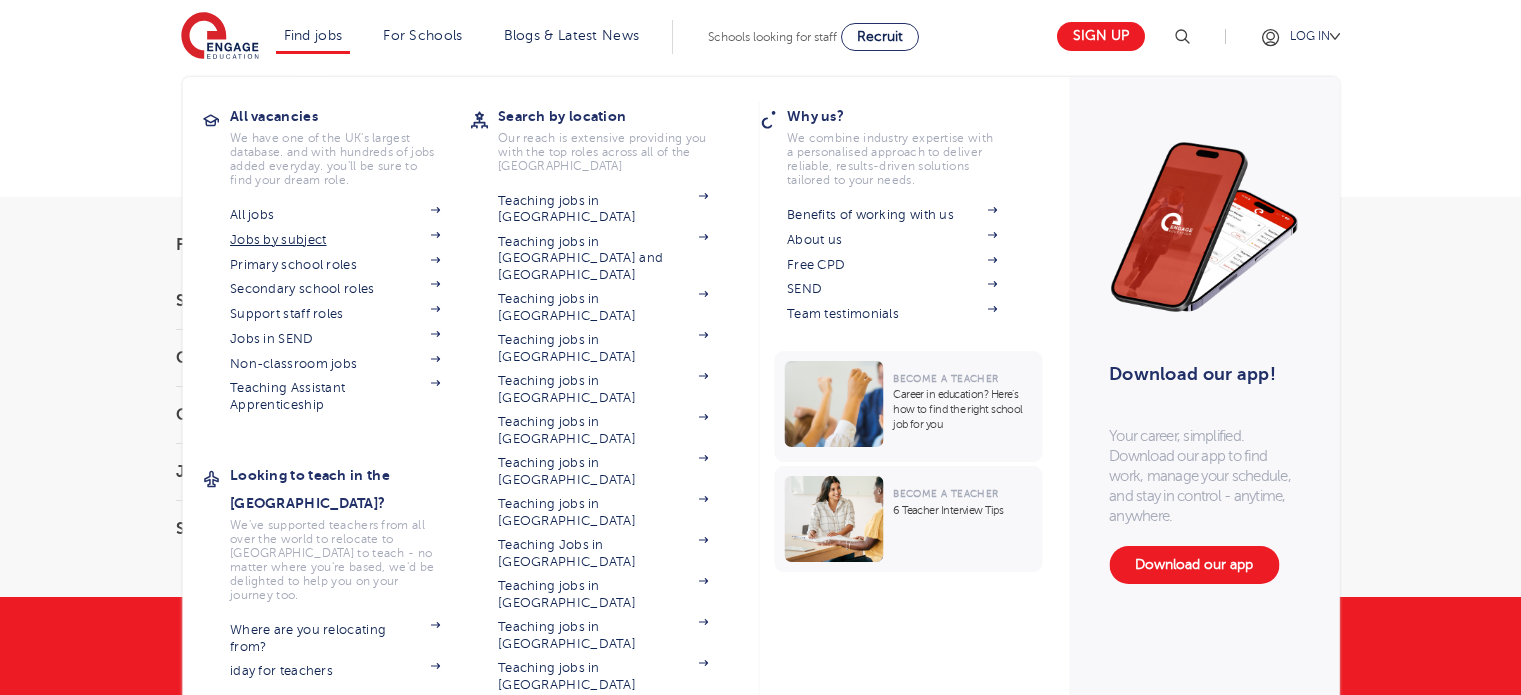 scroll, scrollTop: 0, scrollLeft: 0, axis: both 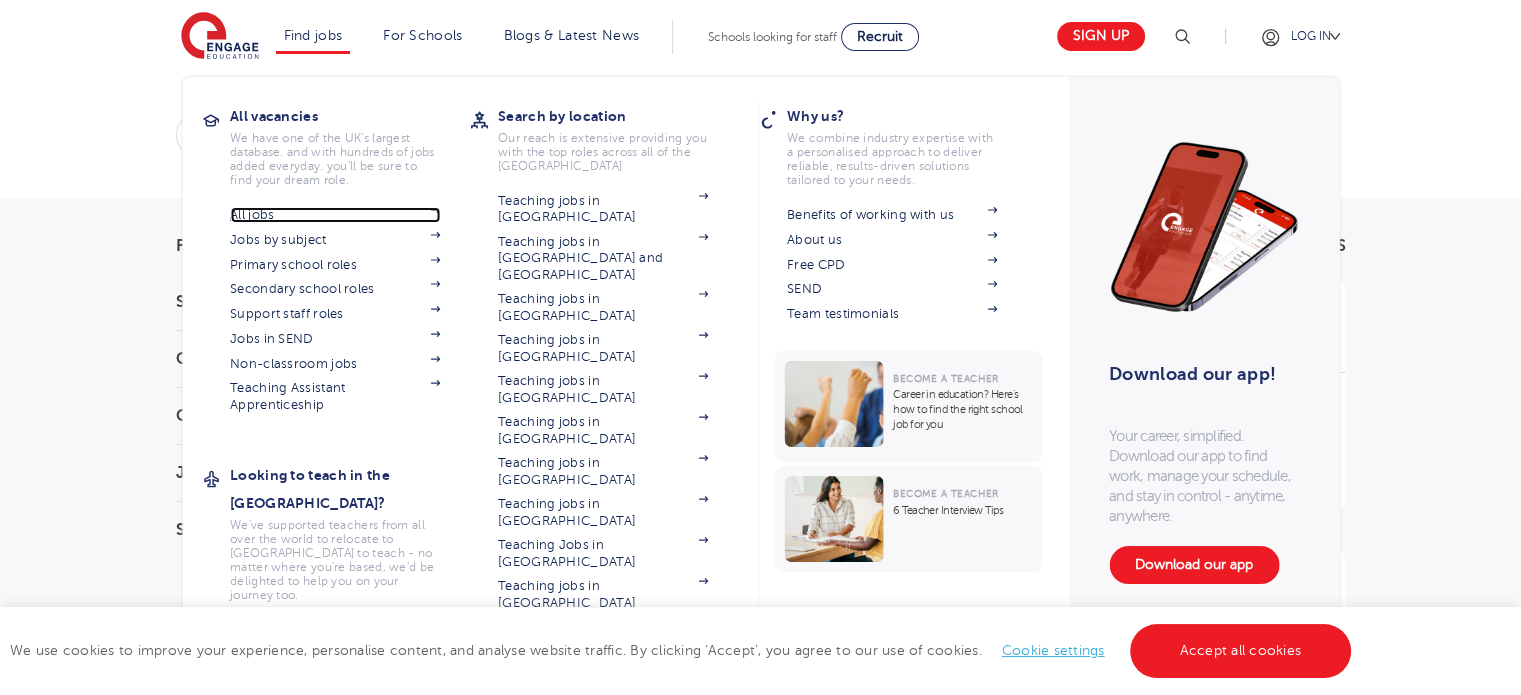 click on "All jobs" at bounding box center [335, 215] 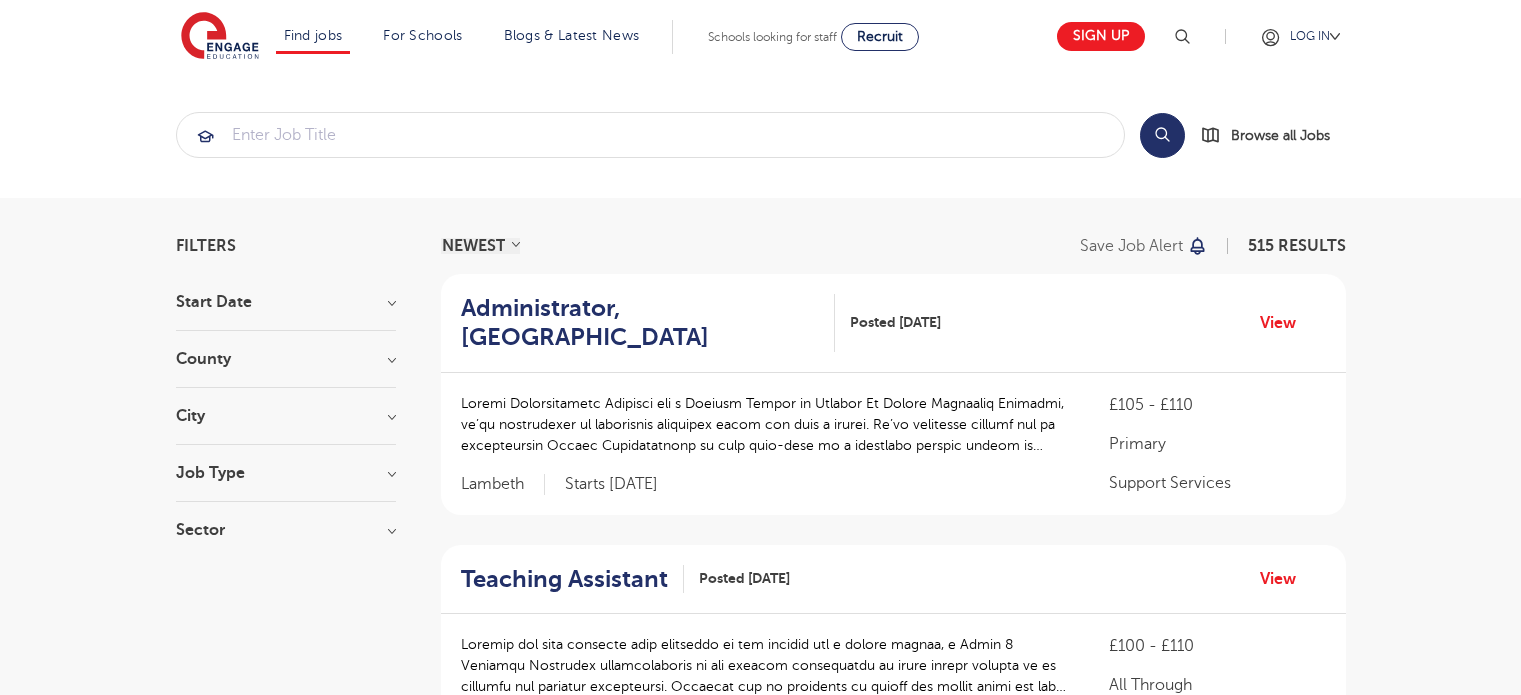 scroll, scrollTop: 0, scrollLeft: 0, axis: both 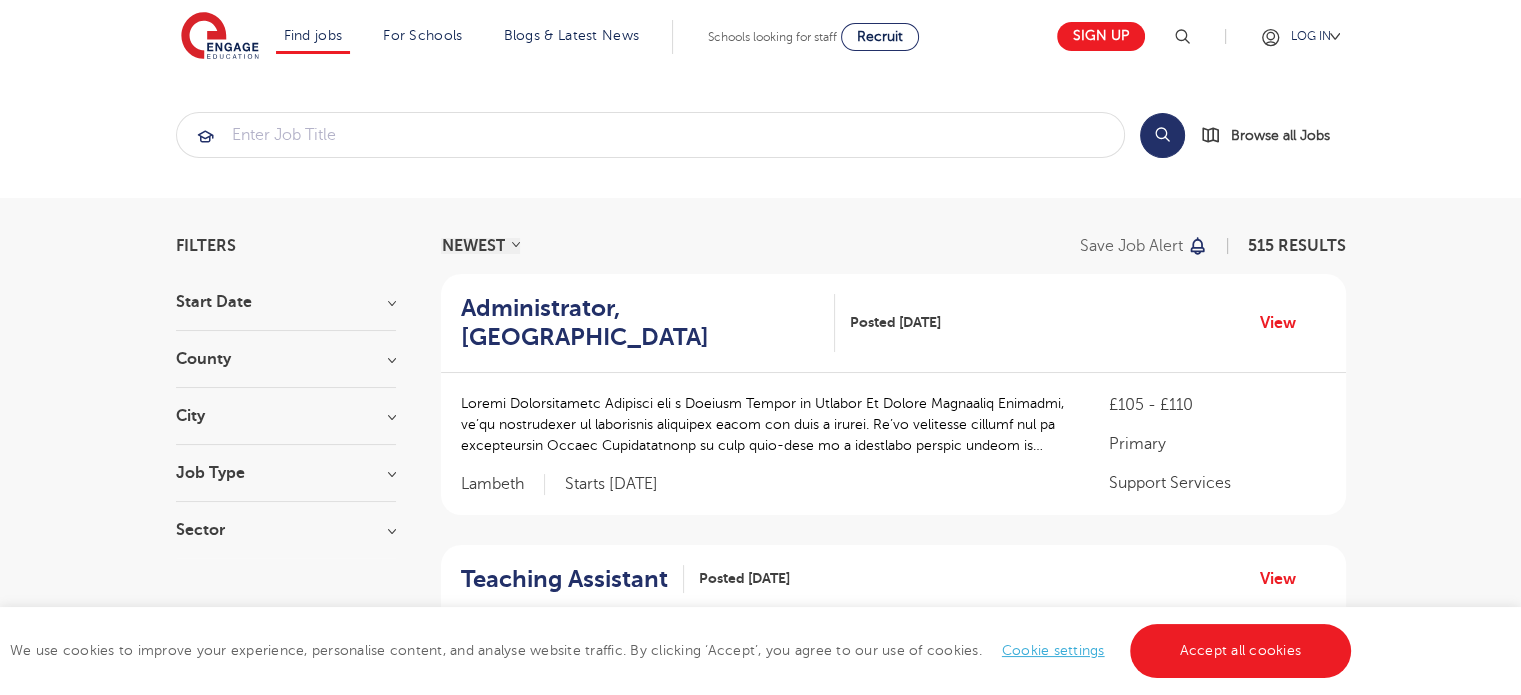 click on "City" at bounding box center [286, 416] 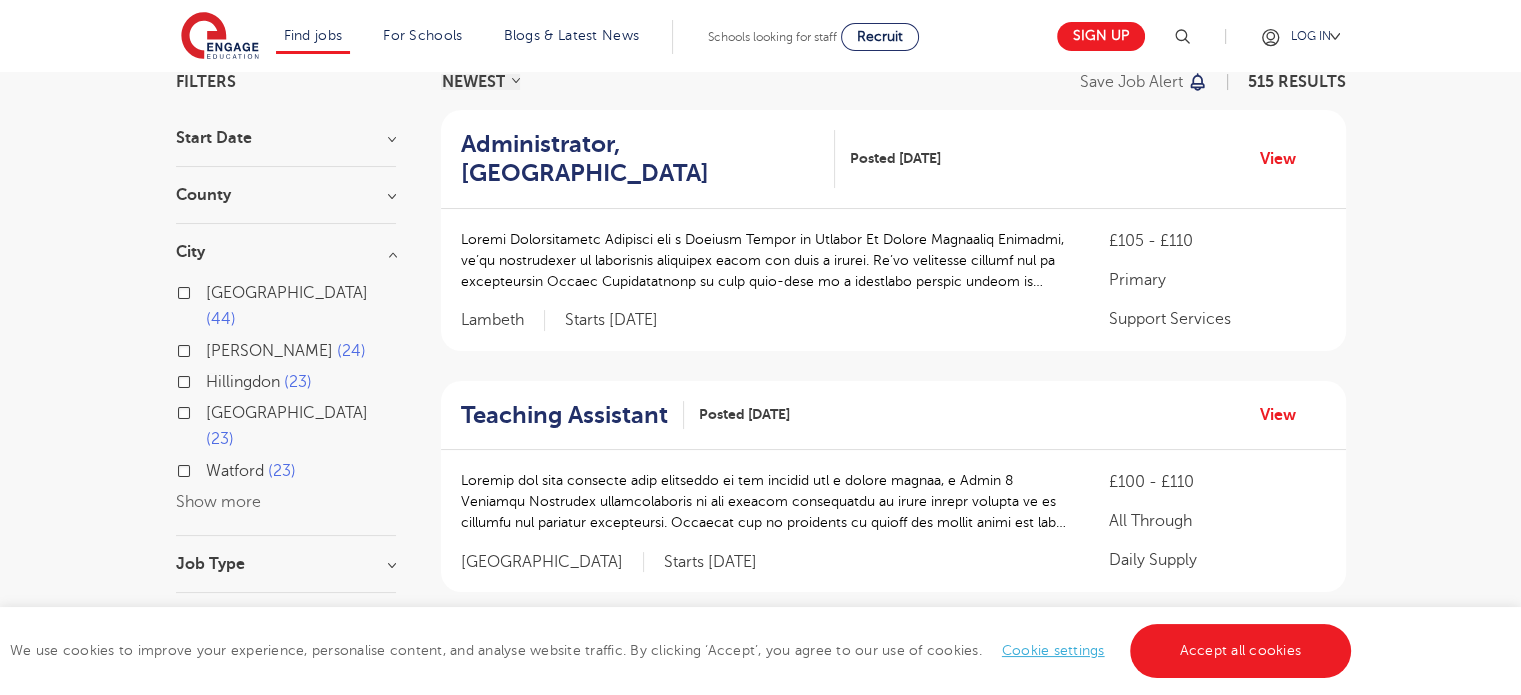 scroll, scrollTop: 220, scrollLeft: 0, axis: vertical 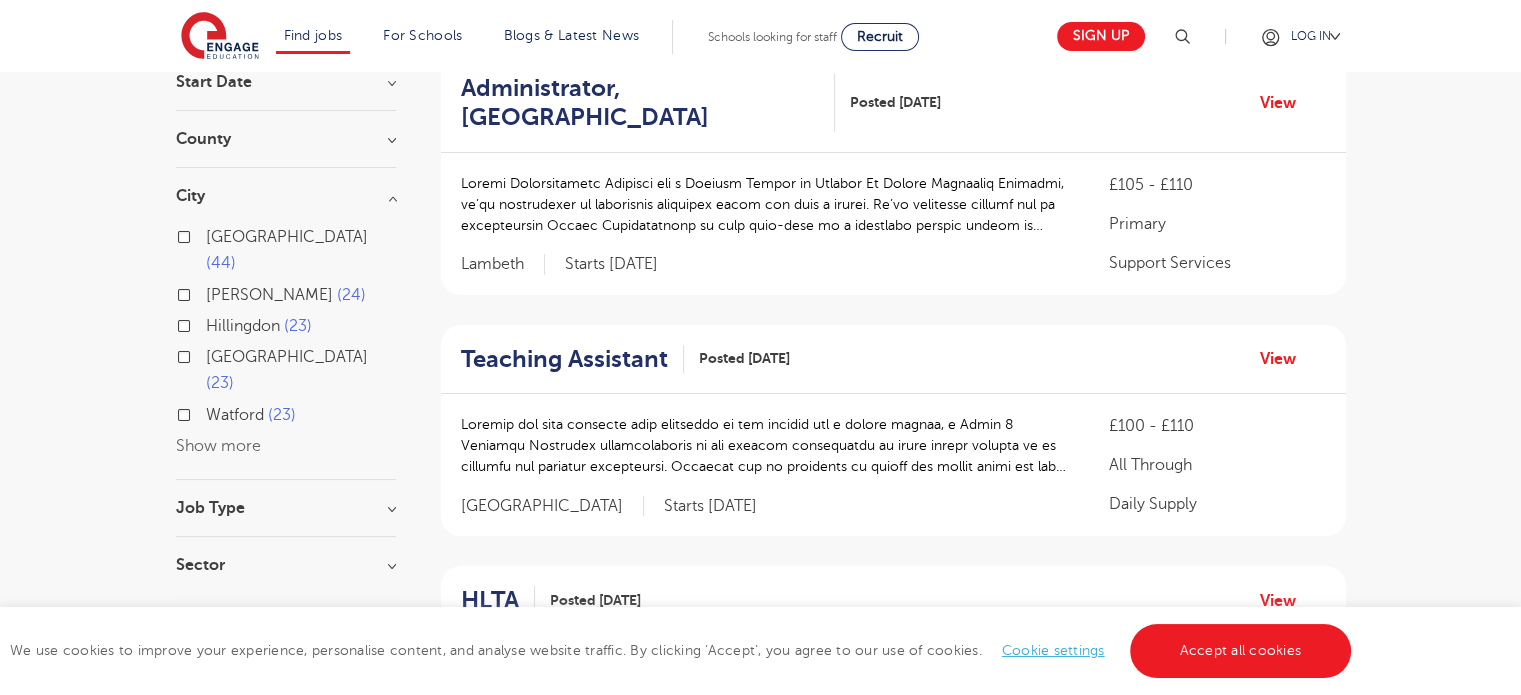 click on "Show more" at bounding box center [218, 446] 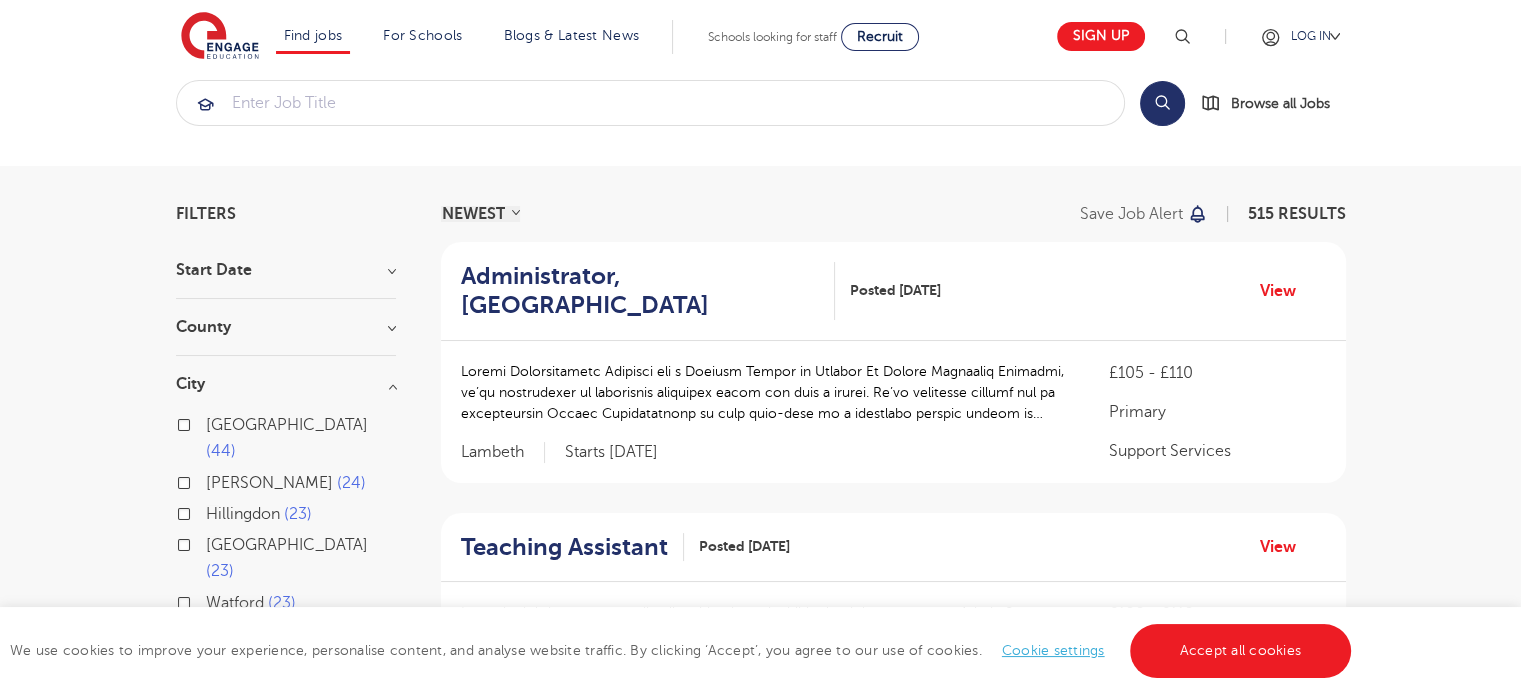 scroll, scrollTop: 0, scrollLeft: 0, axis: both 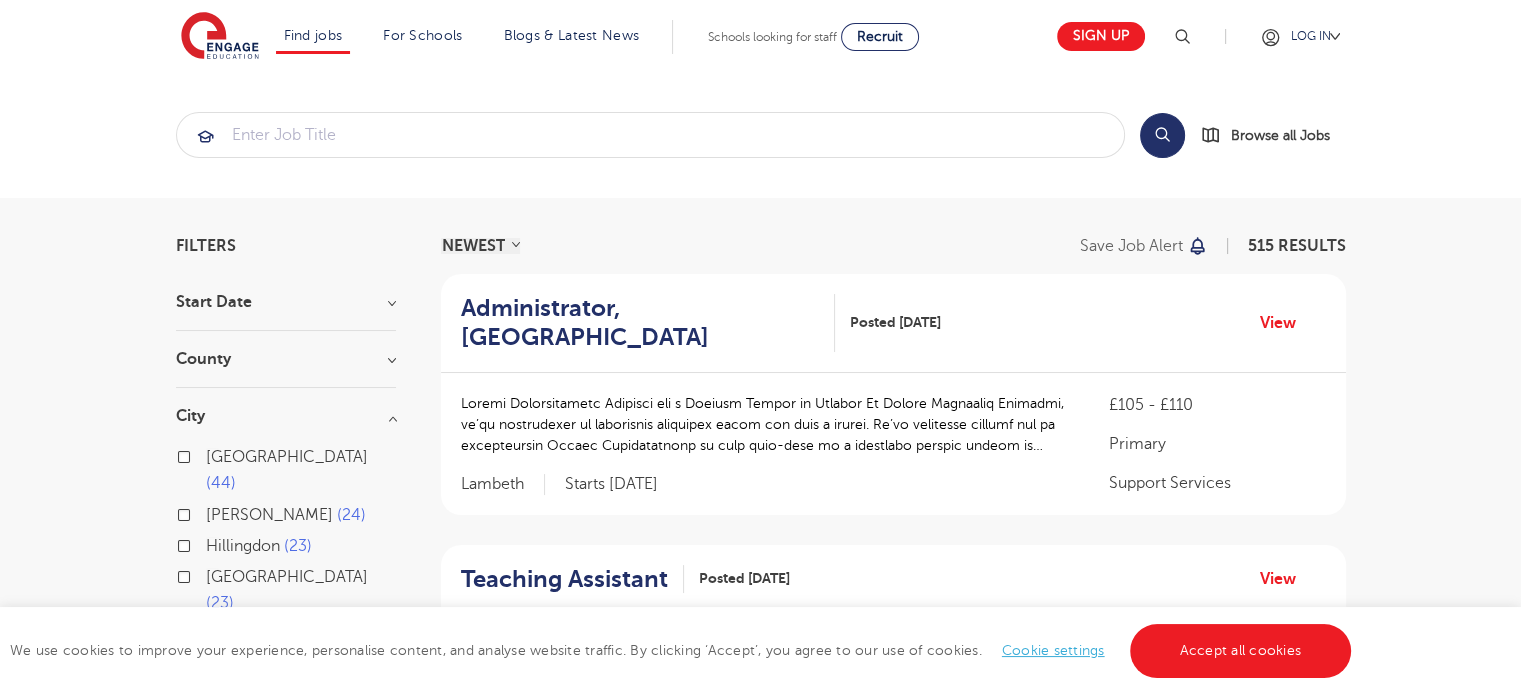 click on "County" at bounding box center [286, 359] 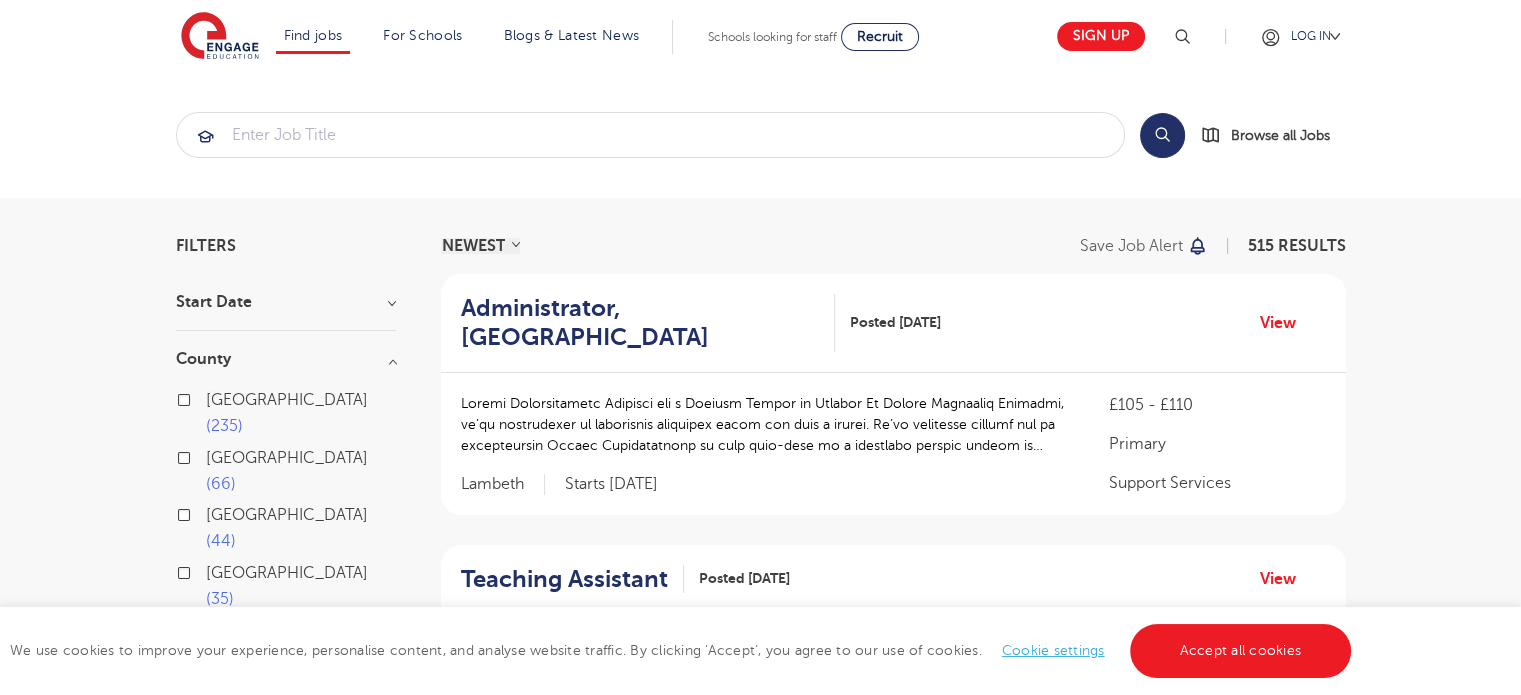 scroll, scrollTop: 80, scrollLeft: 0, axis: vertical 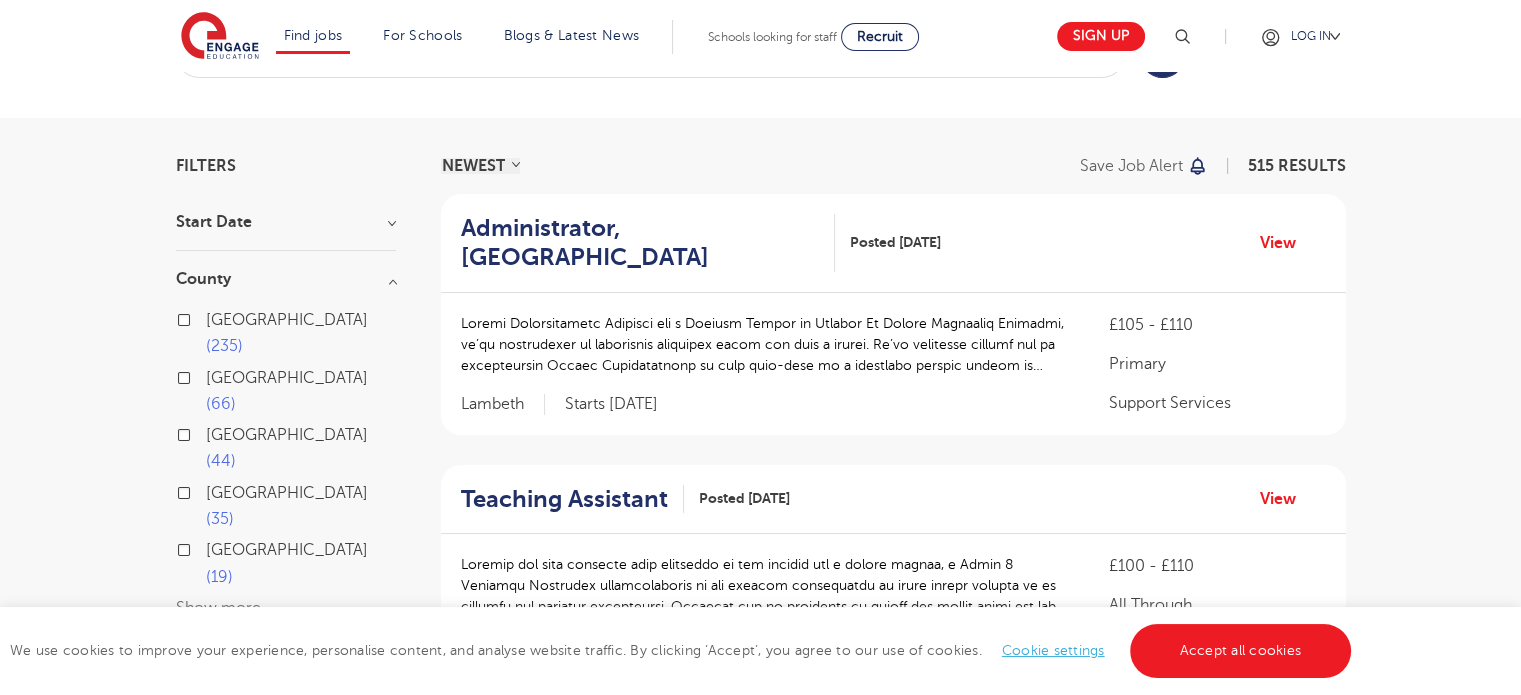 click on "Show more" at bounding box center (218, 608) 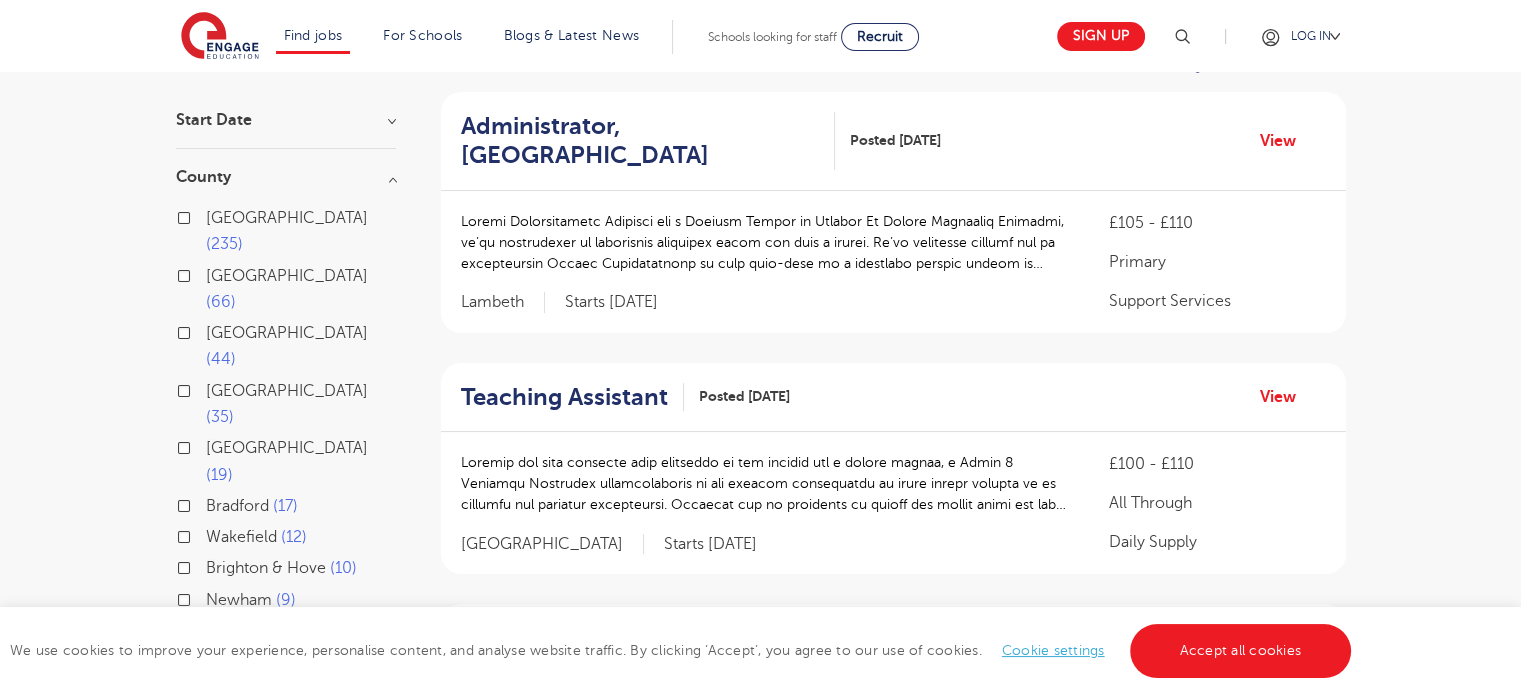 scroll, scrollTop: 180, scrollLeft: 0, axis: vertical 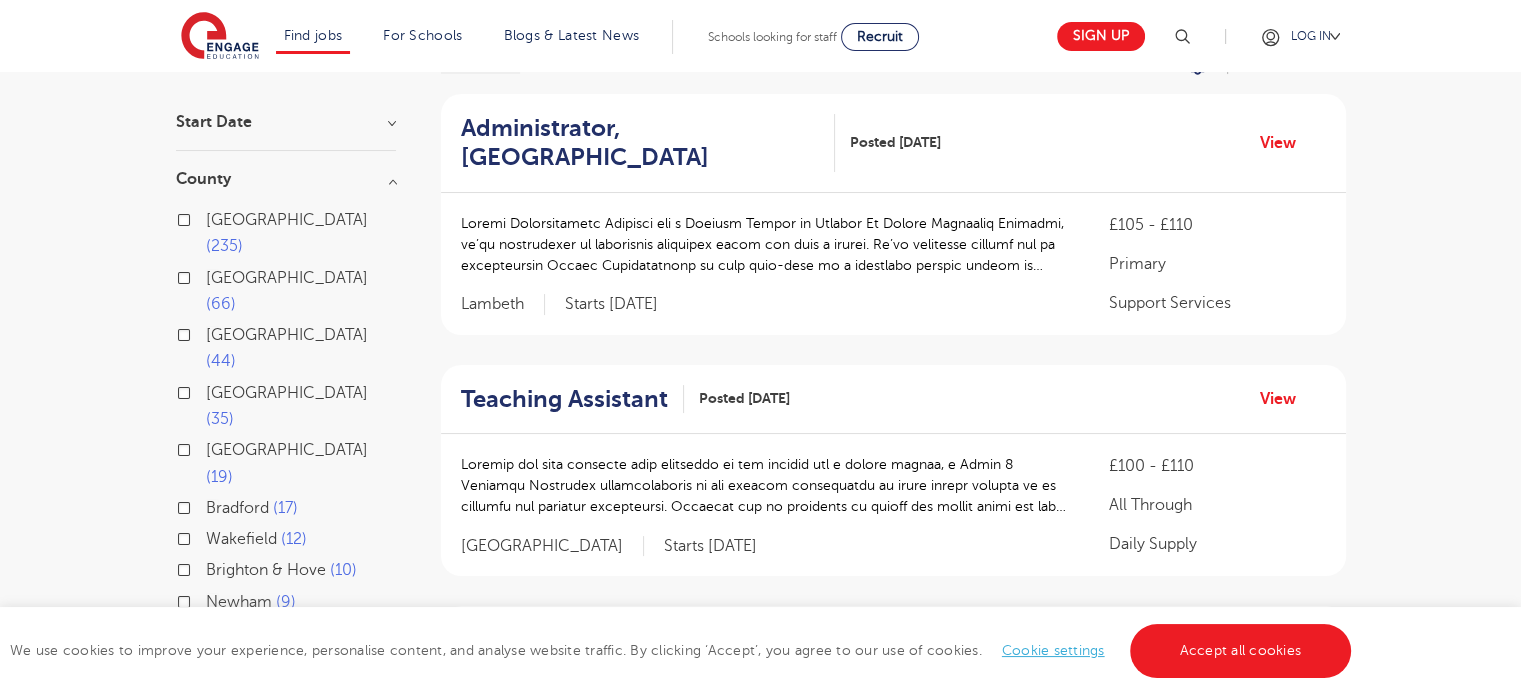 click on "Wakefield" at bounding box center [241, 539] 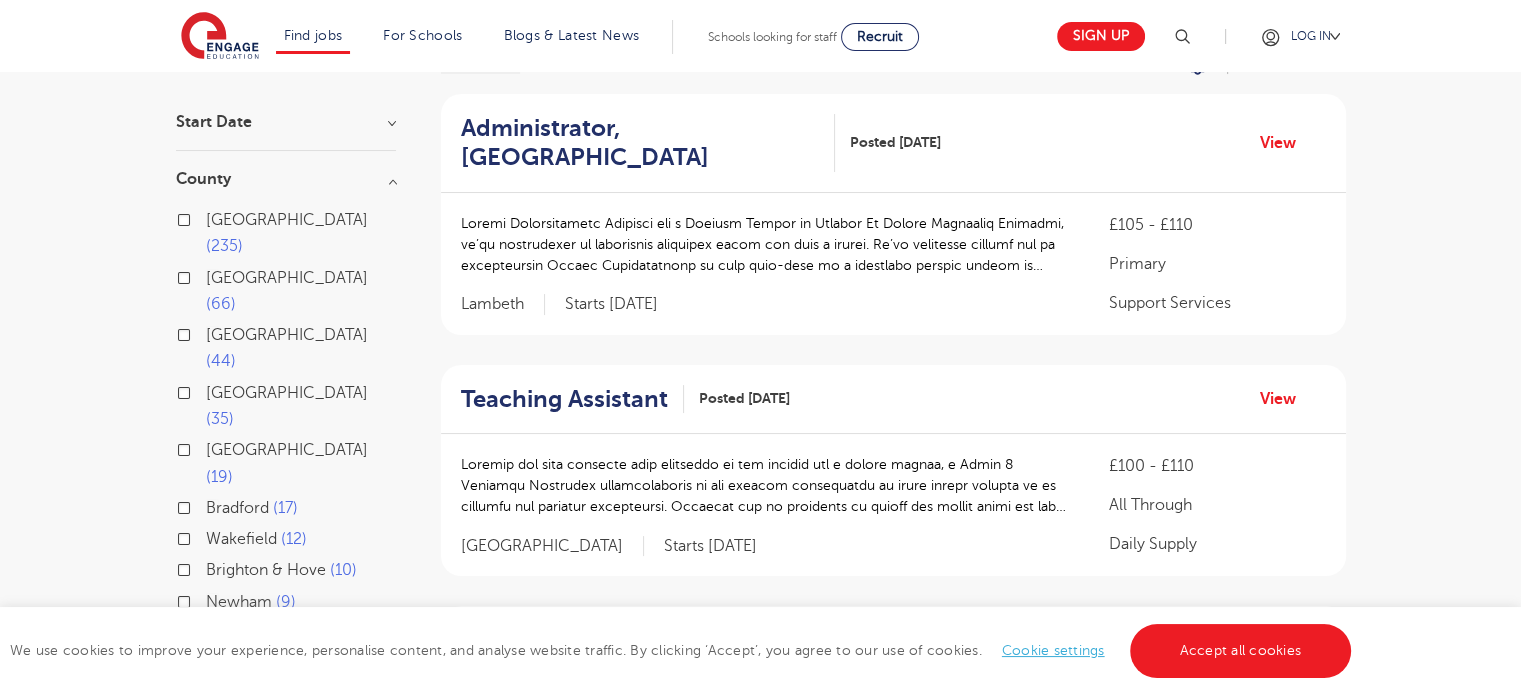 click on "Wakefield   12" at bounding box center (212, 536) 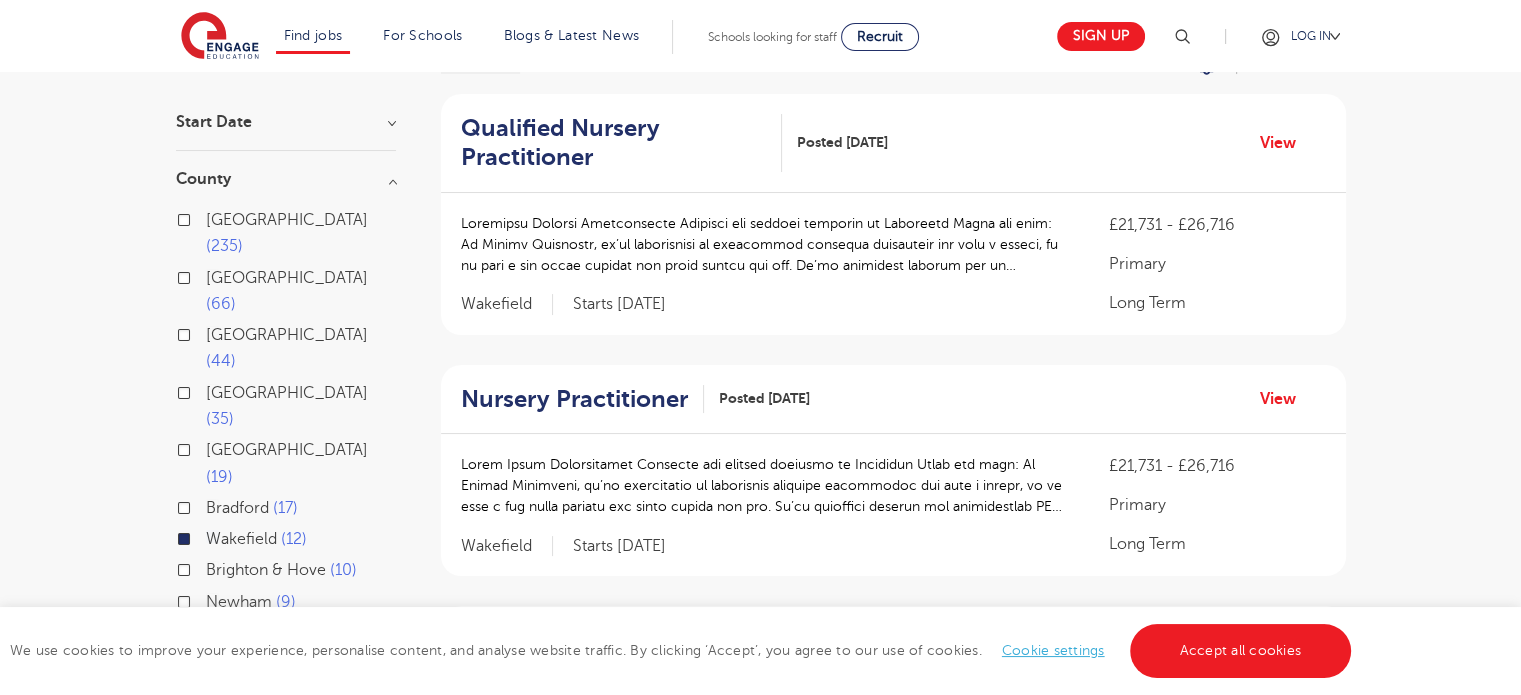 click on "Kirklees" at bounding box center [234, 664] 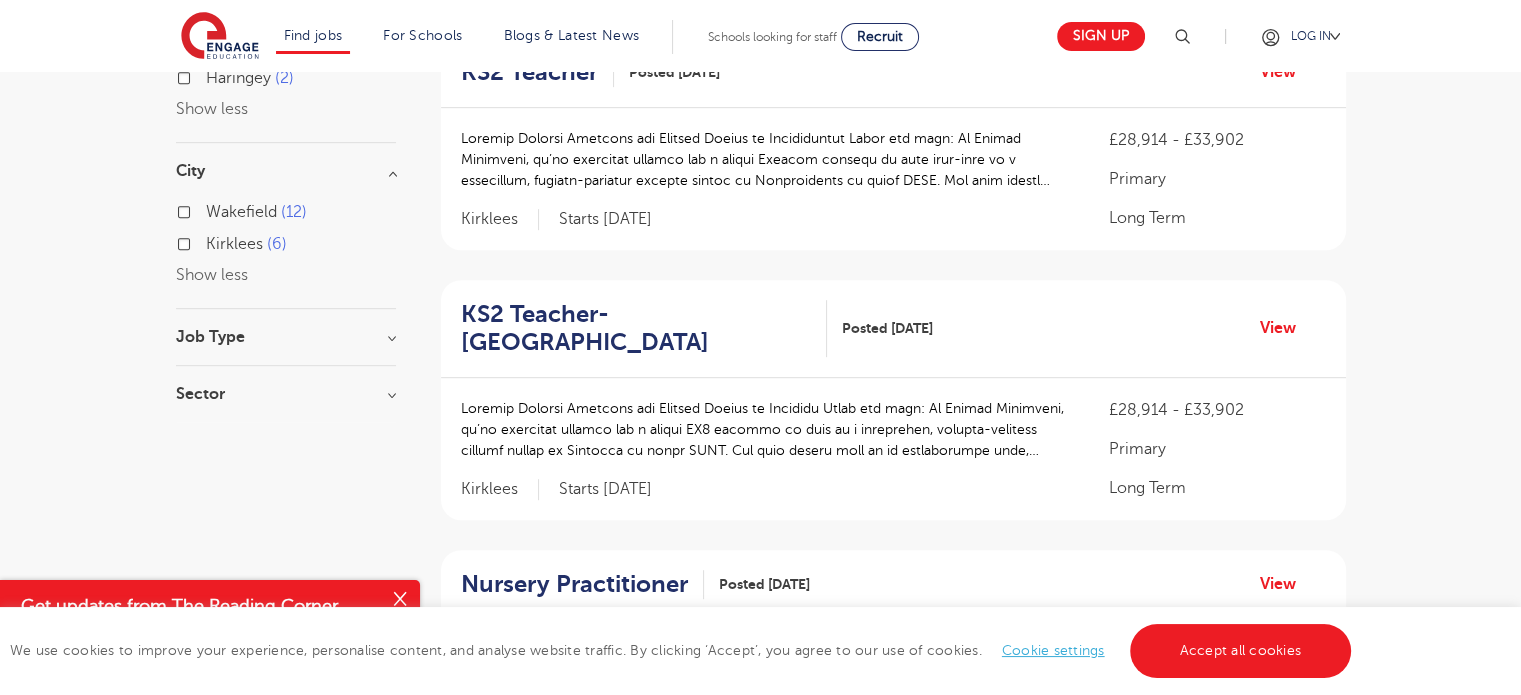 scroll, scrollTop: 936, scrollLeft: 0, axis: vertical 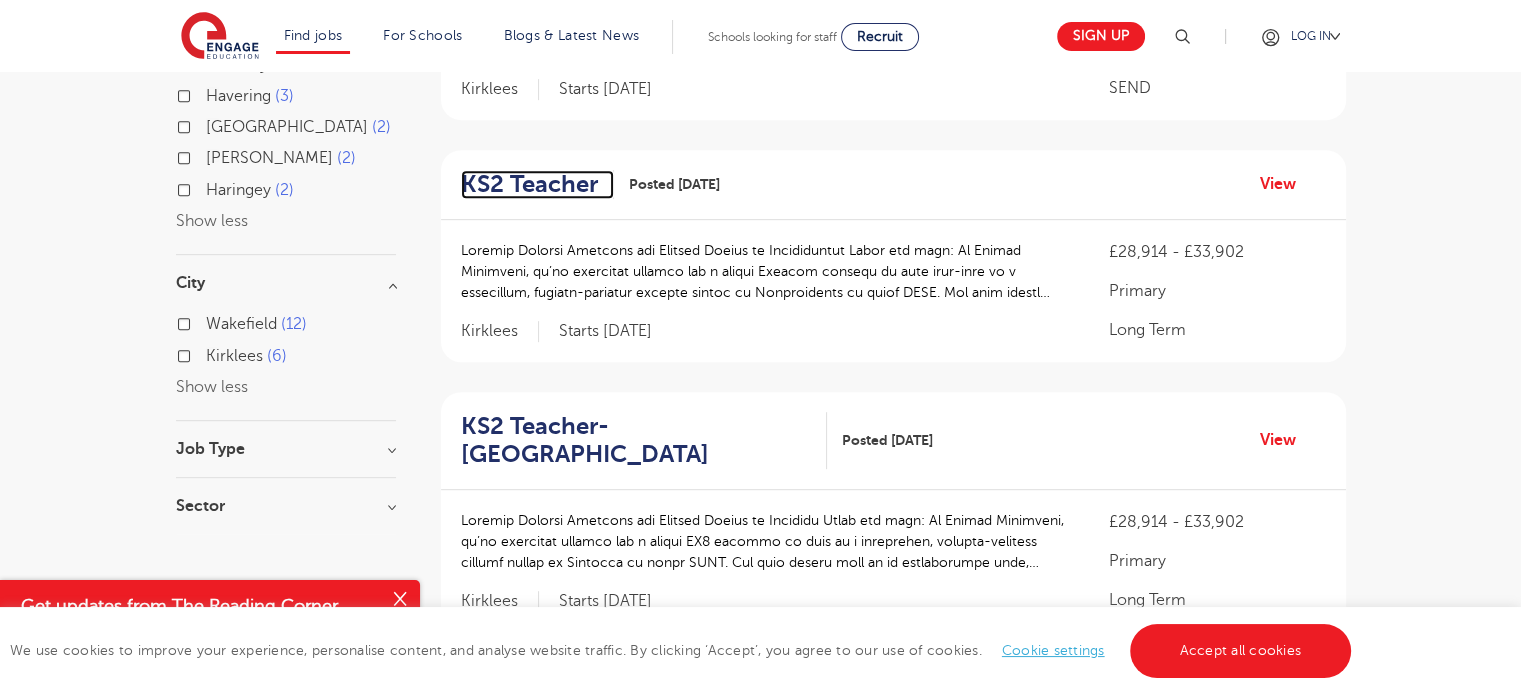 click on "KS2 Teacher" at bounding box center (529, 184) 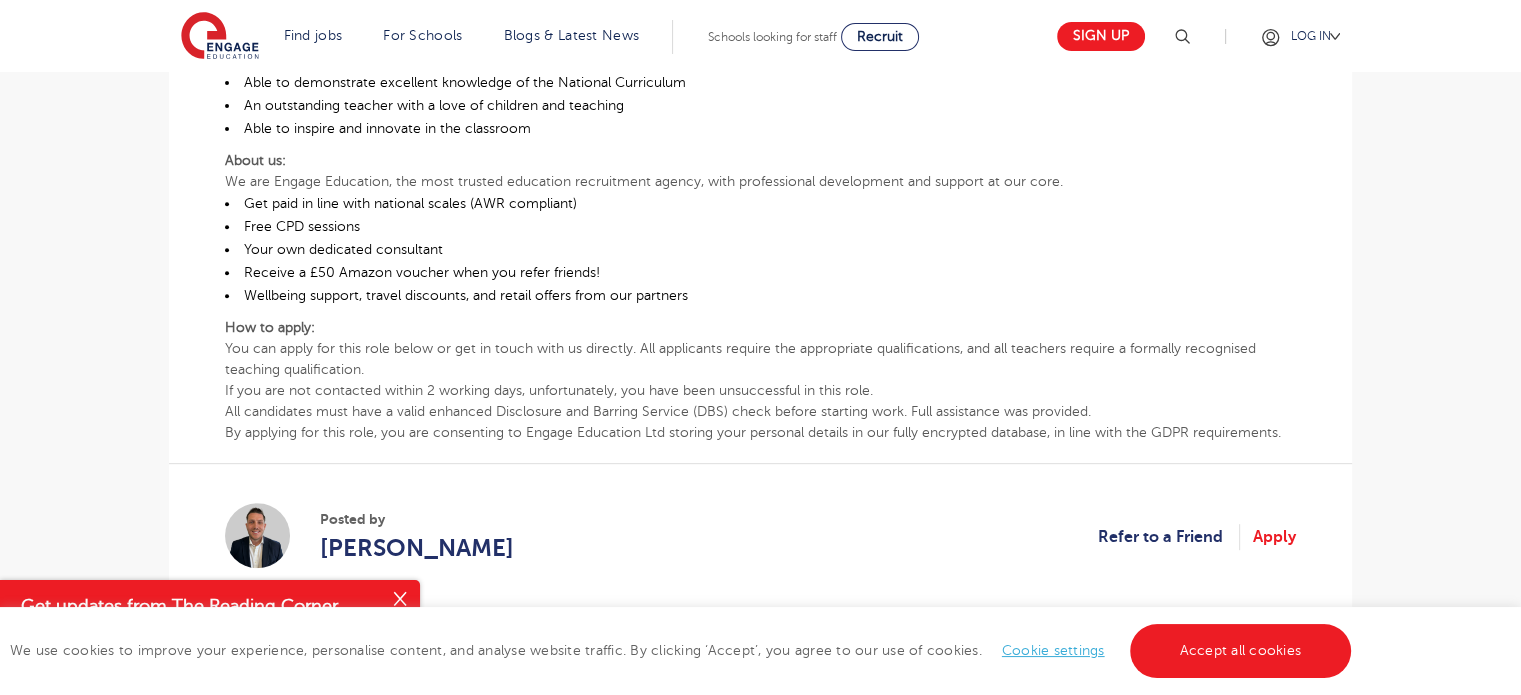 scroll, scrollTop: 846, scrollLeft: 0, axis: vertical 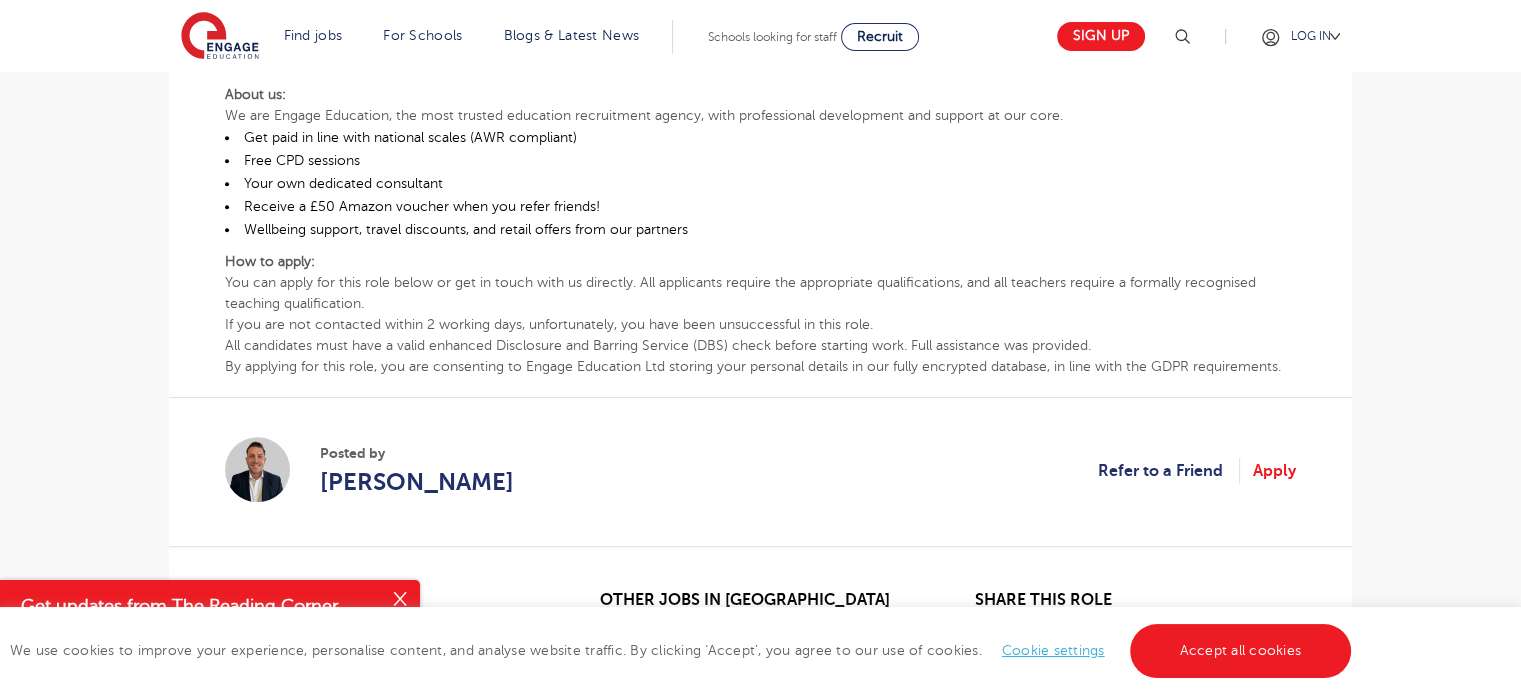 click on "£28,914 - £33,902 Long Term Primary
[GEOGRAPHIC_DATA] - [GEOGRAPHIC_DATA] Beginning 09/25 Primary Teacher Required for Primary School in [GEOGRAPHIC_DATA] About the role: At Engage Education, we’re currently looking for a unique Primary teacher to work [DEMOGRAPHIC_DATA] at a successful, forward-thinking primary school in [GEOGRAPHIC_DATA] to start ASAP. You will become part of an enthusiastic team, working in a nurturing and academically successful environment with outstanding facilities. The school is committed to developing both its pupils and staff to achieve their full potential. If you are an ambitious teacher who is passionate about teaching and capable of delivering outstanding, creative lessons, we would love to hear from you. The school is happy to consider NQTs as well as those with more experience. The ideal applicant will be: A qualified teacher with QTS Experienced in teaching KS2 children [PERSON_NAME] to demonstrate excellent knowledge of the National Curriculum An outstanding teacher with a love of children and teaching About us:" at bounding box center (760, 94) 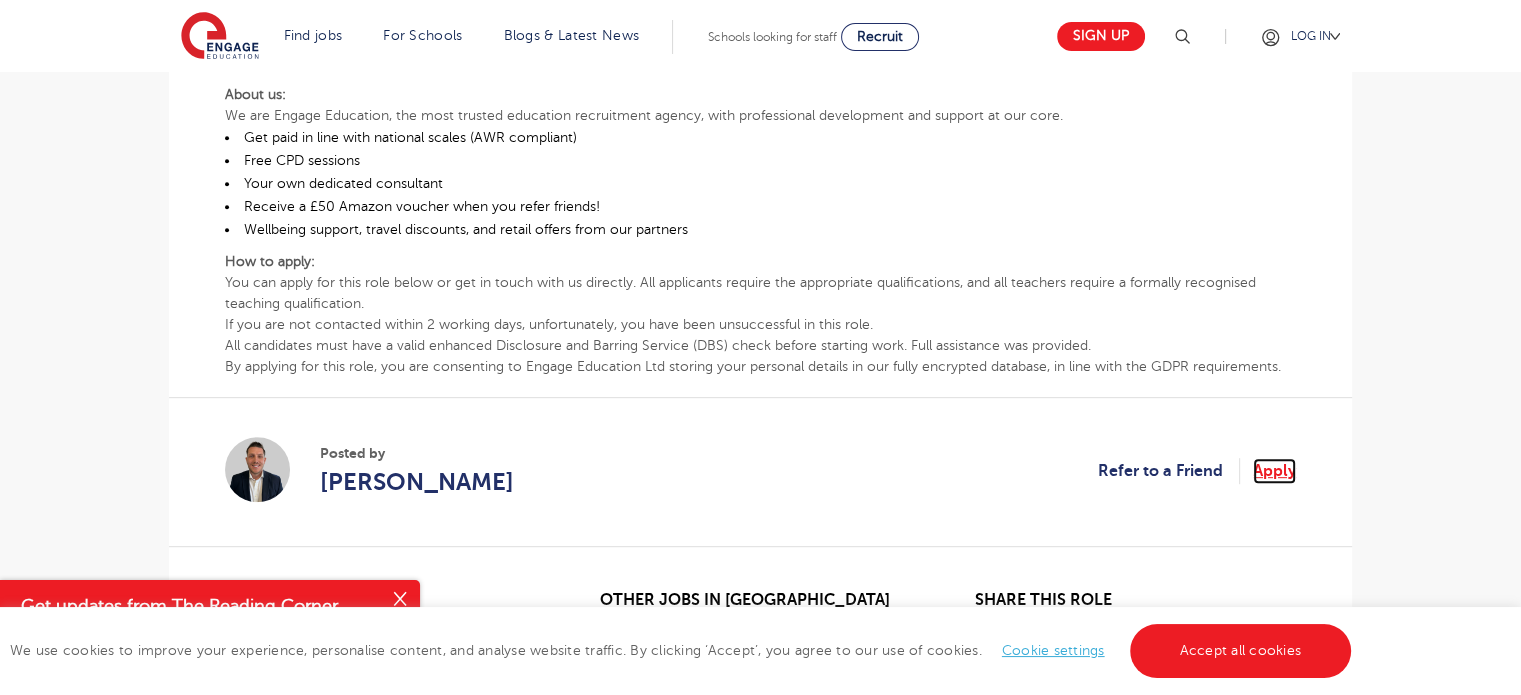 click on "Apply" at bounding box center [1274, 471] 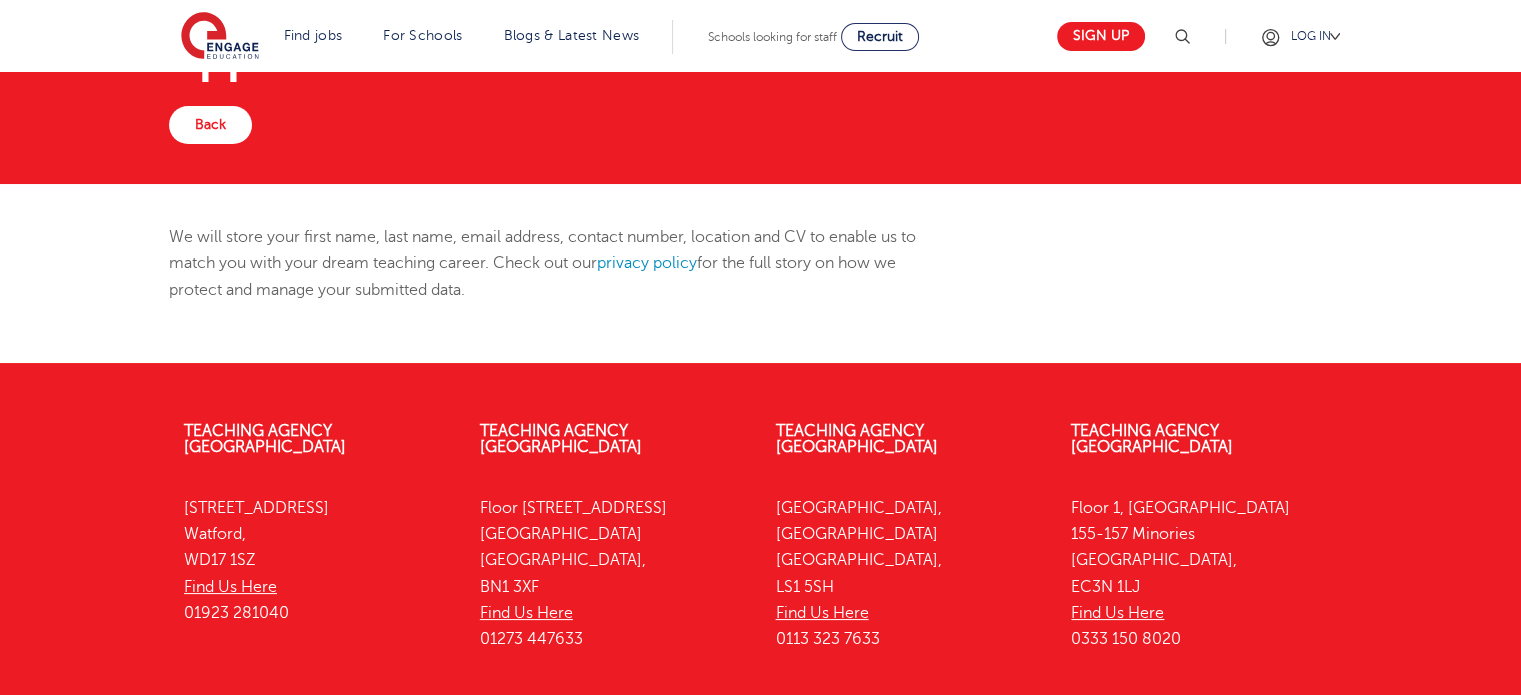 scroll, scrollTop: 0, scrollLeft: 0, axis: both 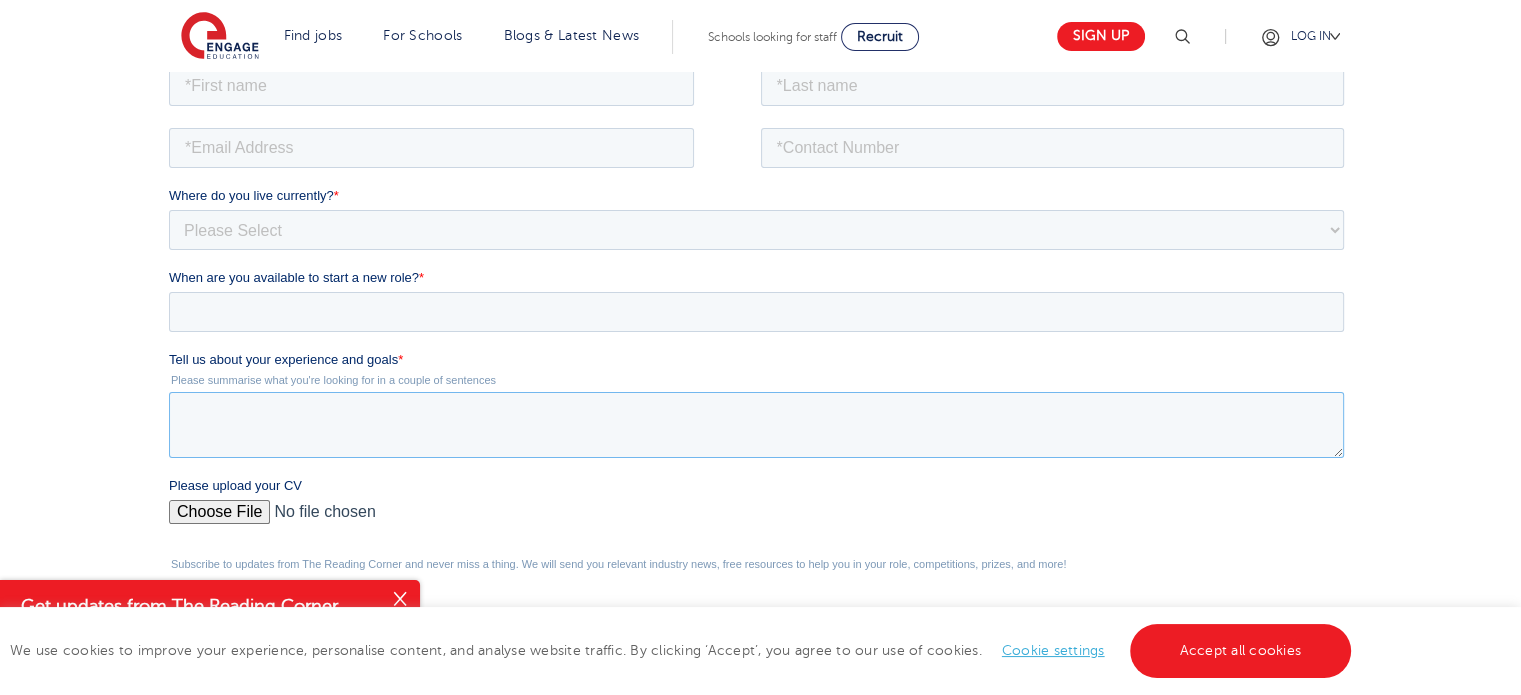 click on "Tell us about your experience and goals *" at bounding box center (756, 424) 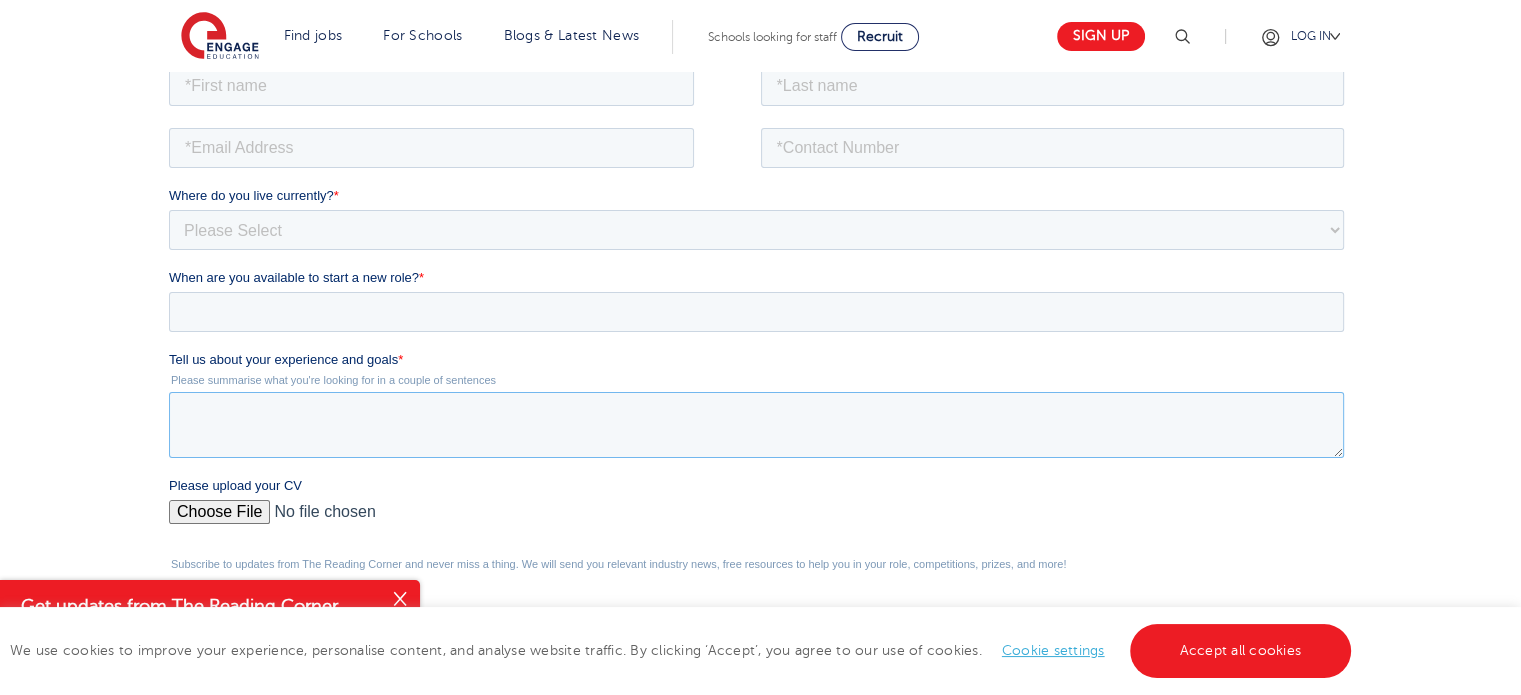 paste on "I am currently employed as a teacher within a Pupil Referral Unit (PRU) / Alternative Provision (AP) setting, where I have developed a strong foundation in supporting students with complex needs. I am now seeking to broaden my professional experience by teaching in a wider variety of educational environments. I am highly motivated, thrive on new challenges, and am committed to collaborative working. I bring extensive knowledge and experience in supporting students with Special Educational Needs (SEN) and Social, Emotional, and Mental Health (SEMH) needs, and am dedicated to promoting inclusive and supportive learning environments." 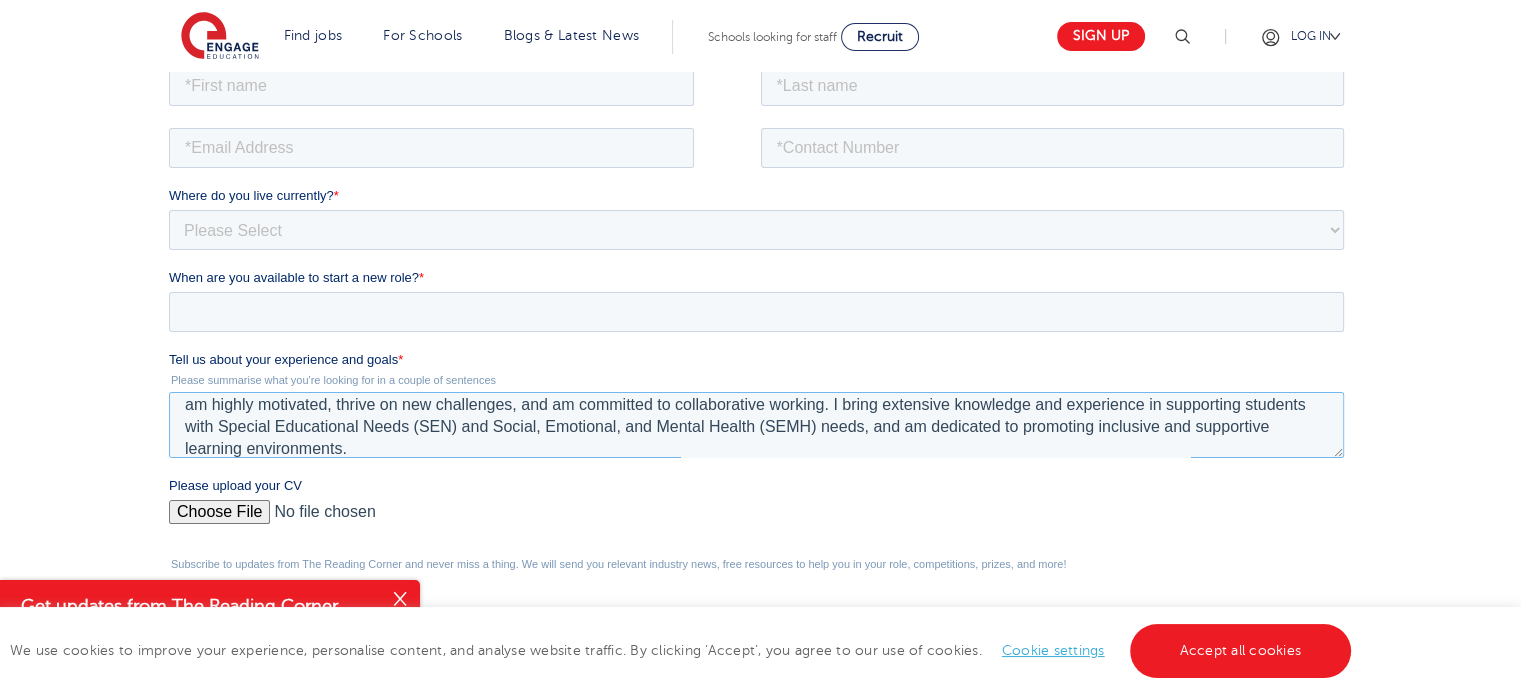 scroll, scrollTop: 0, scrollLeft: 0, axis: both 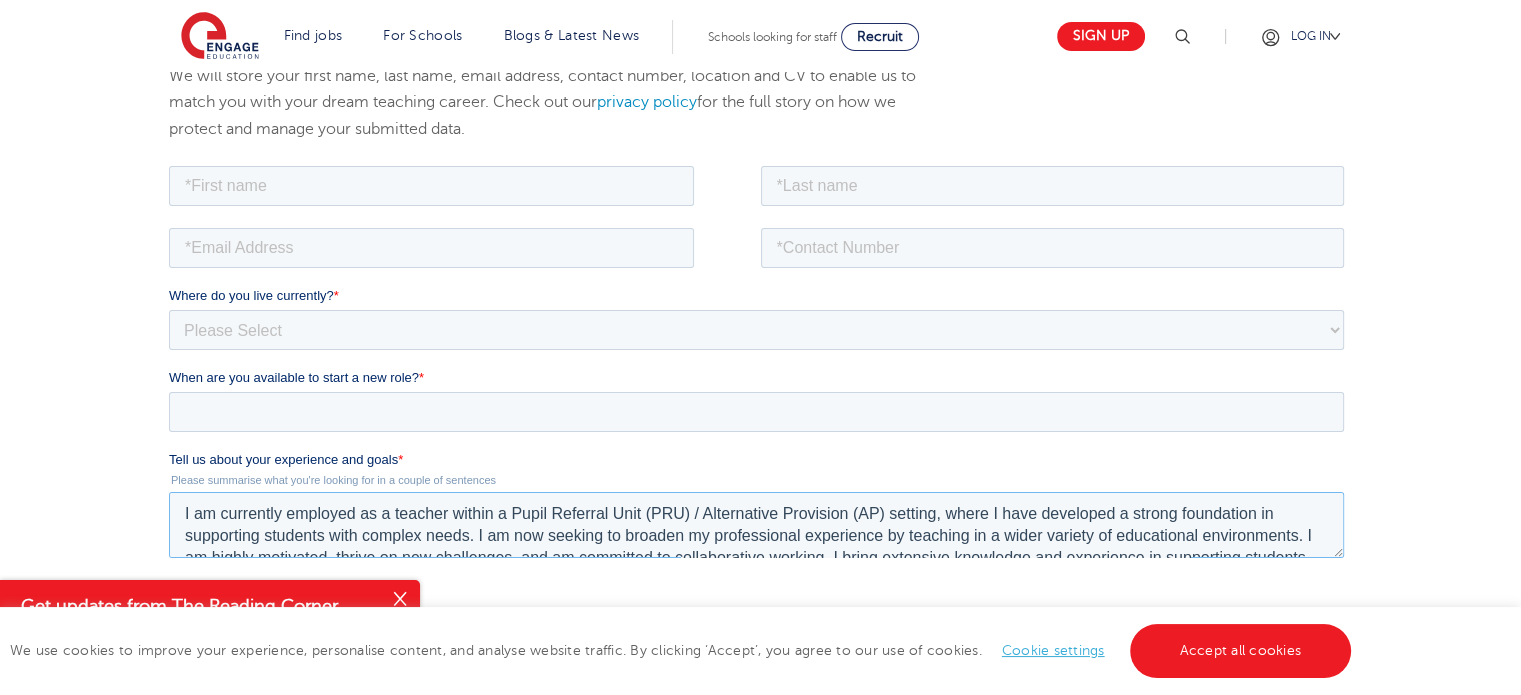type on "I am currently employed as a teacher within a Pupil Referral Unit (PRU) / Alternative Provision (AP) setting, where I have developed a strong foundation in supporting students with complex needs. I am now seeking to broaden my professional experience by teaching in a wider variety of educational environments. I am highly motivated, thrive on new challenges, and am committed to collaborative working. I bring extensive knowledge and experience in supporting students with Special Educational Needs (SEN) and Social, Emotional, and Mental Health (SEMH) needs, and am dedicated to promoting inclusive and supportive learning environments." 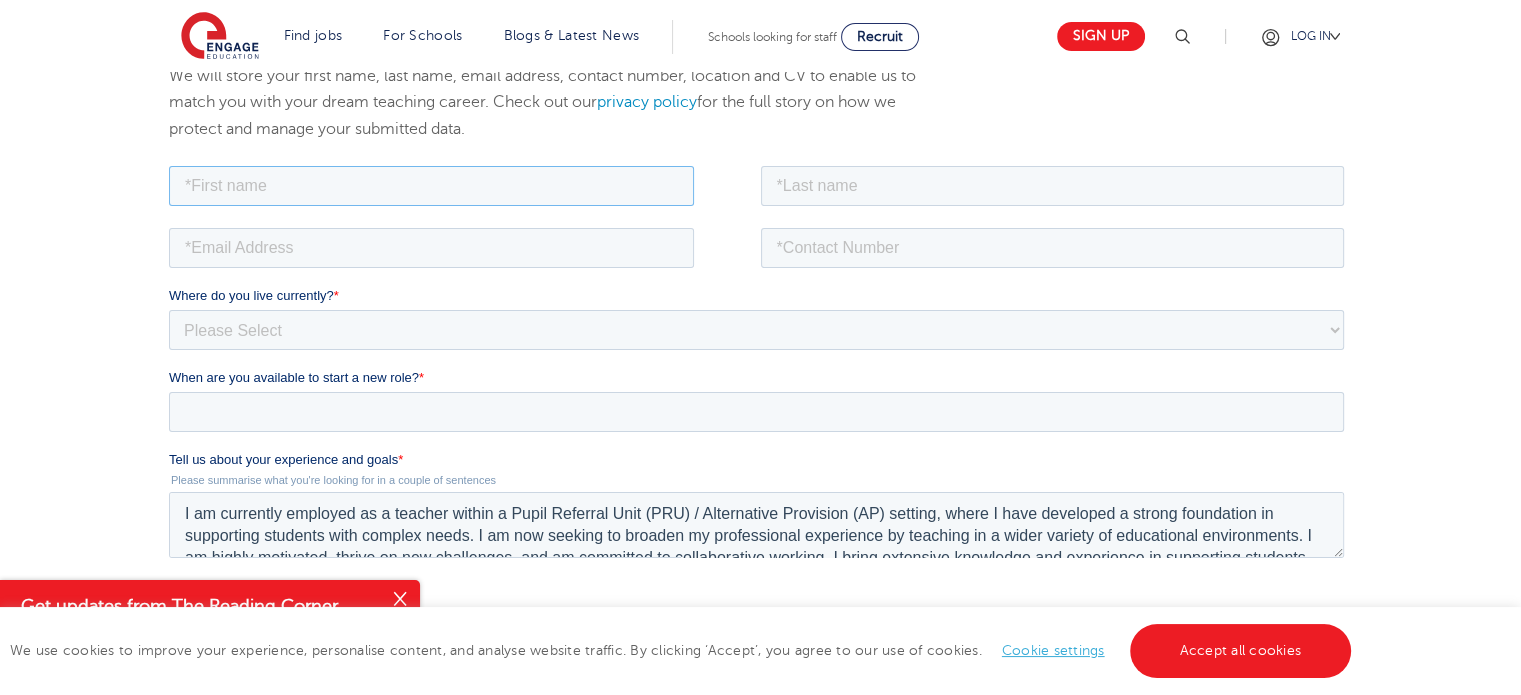 click at bounding box center [431, 185] 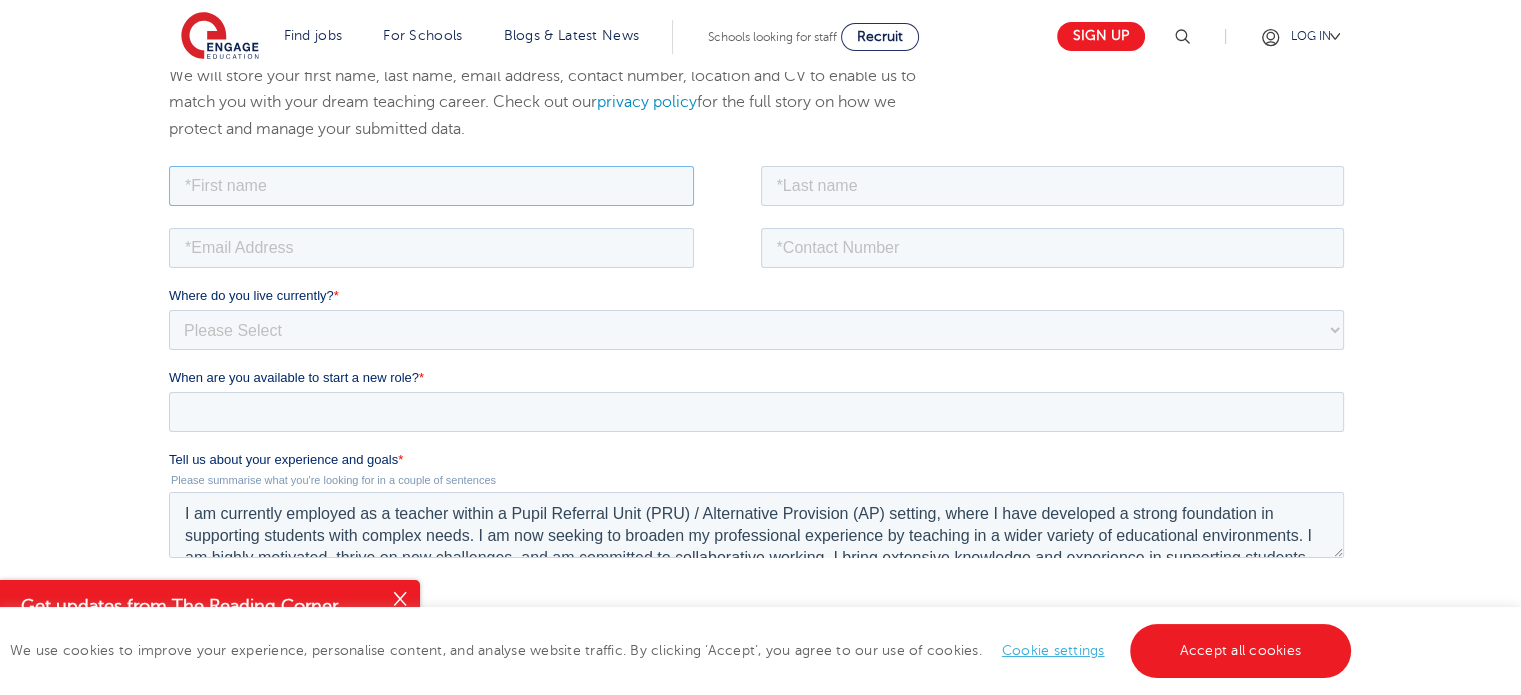 type on "Phillipa" 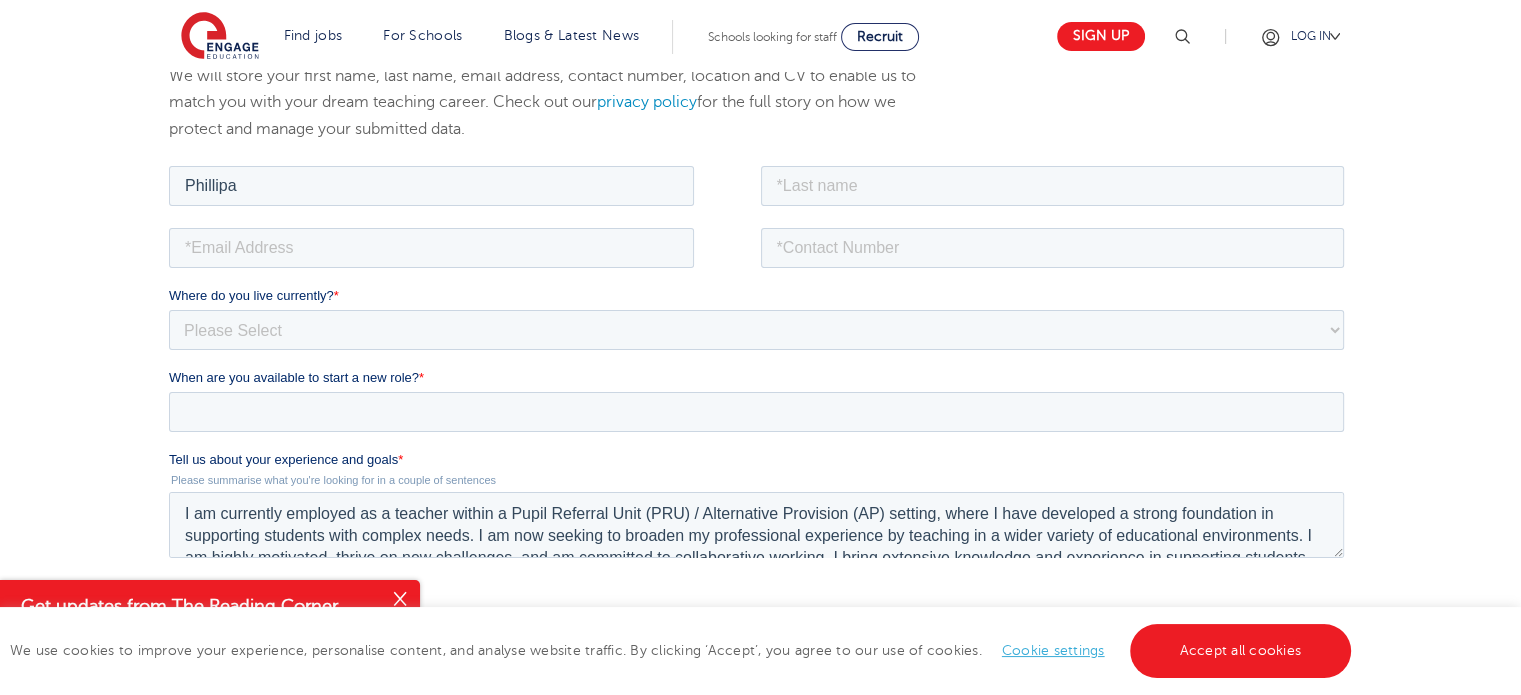 click on "Phillipa" at bounding box center [760, 192] 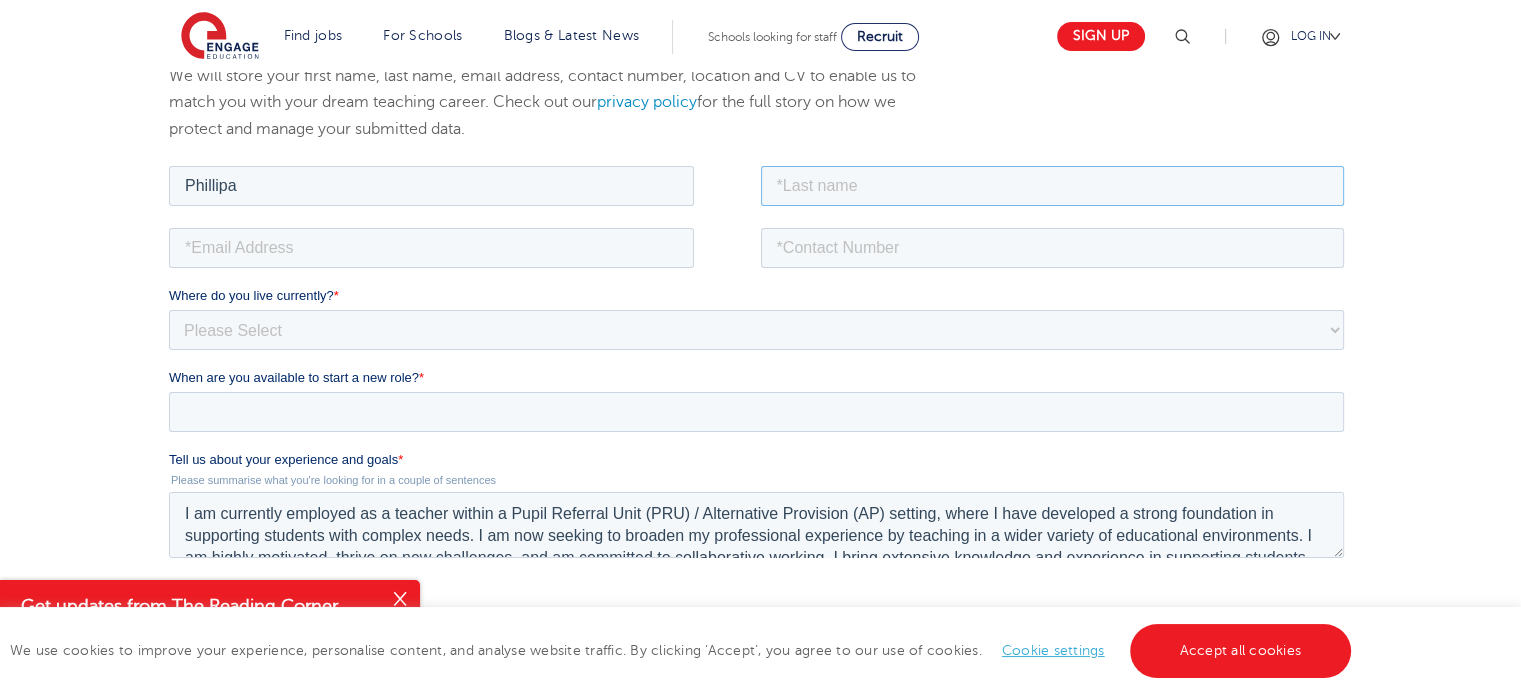 click at bounding box center [1053, 185] 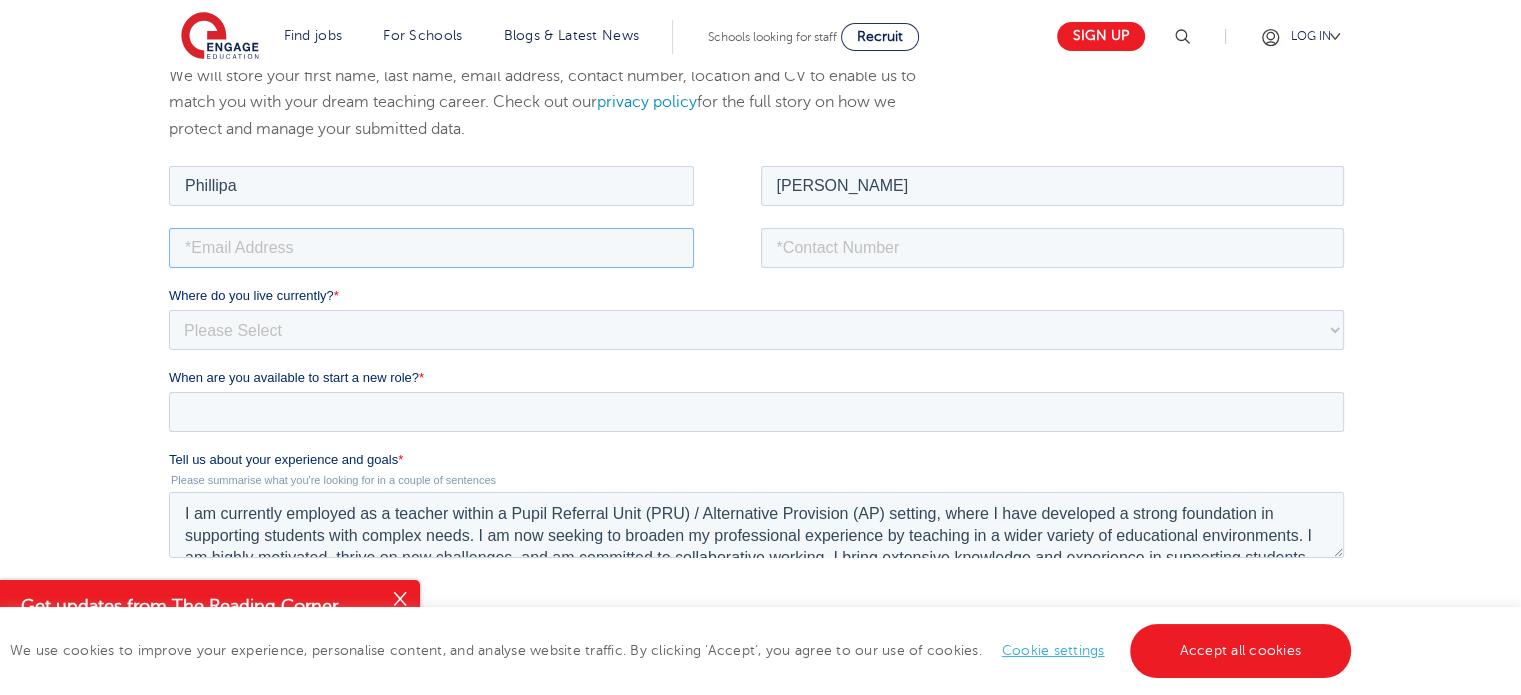 click at bounding box center [431, 247] 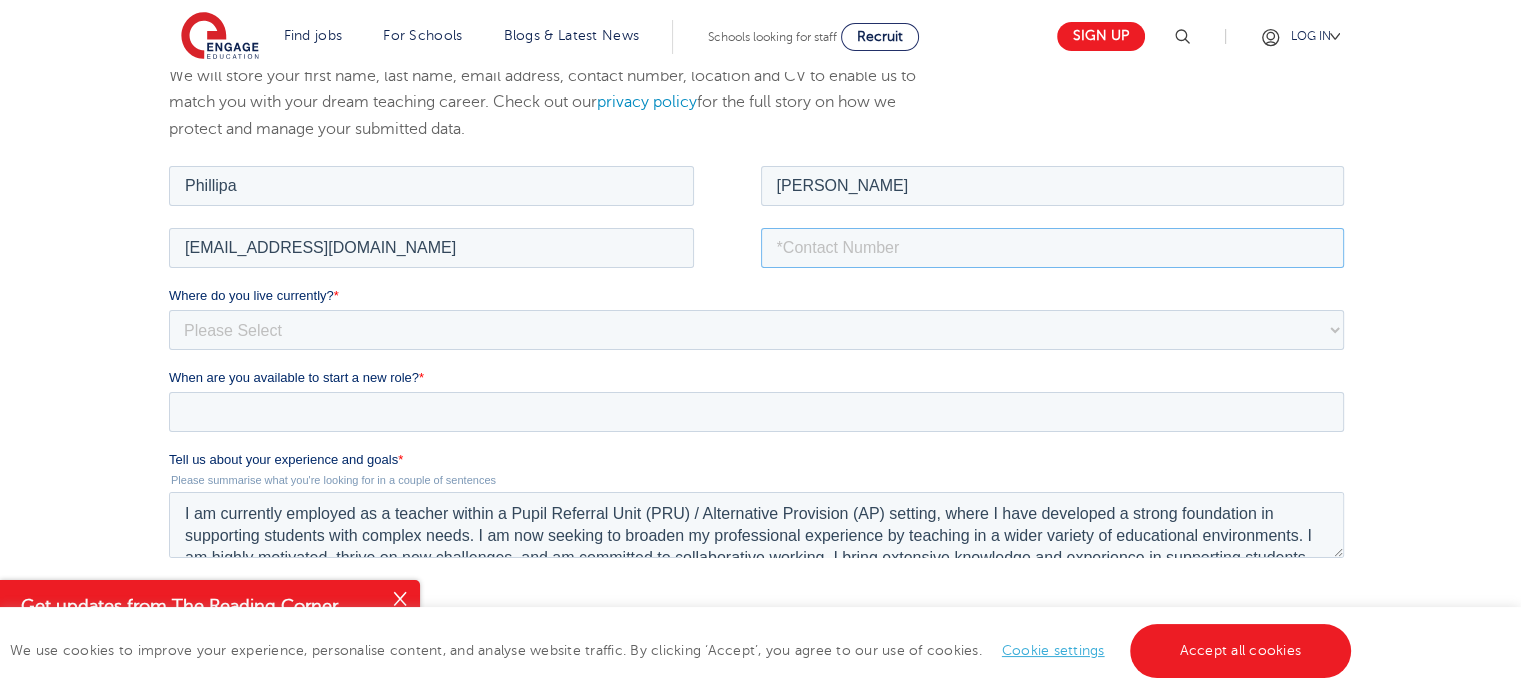 click at bounding box center (1053, 247) 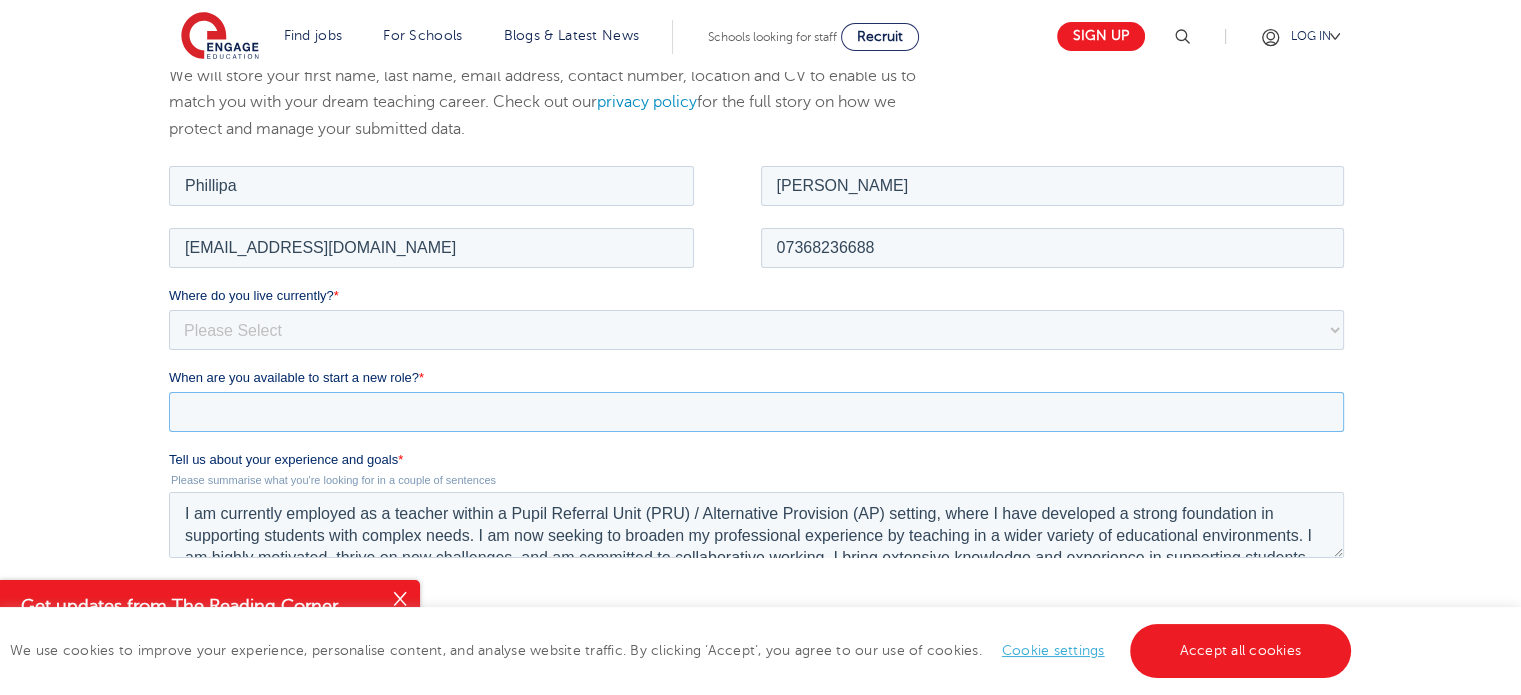 click on "When are you available to start a new role? *" at bounding box center [756, 411] 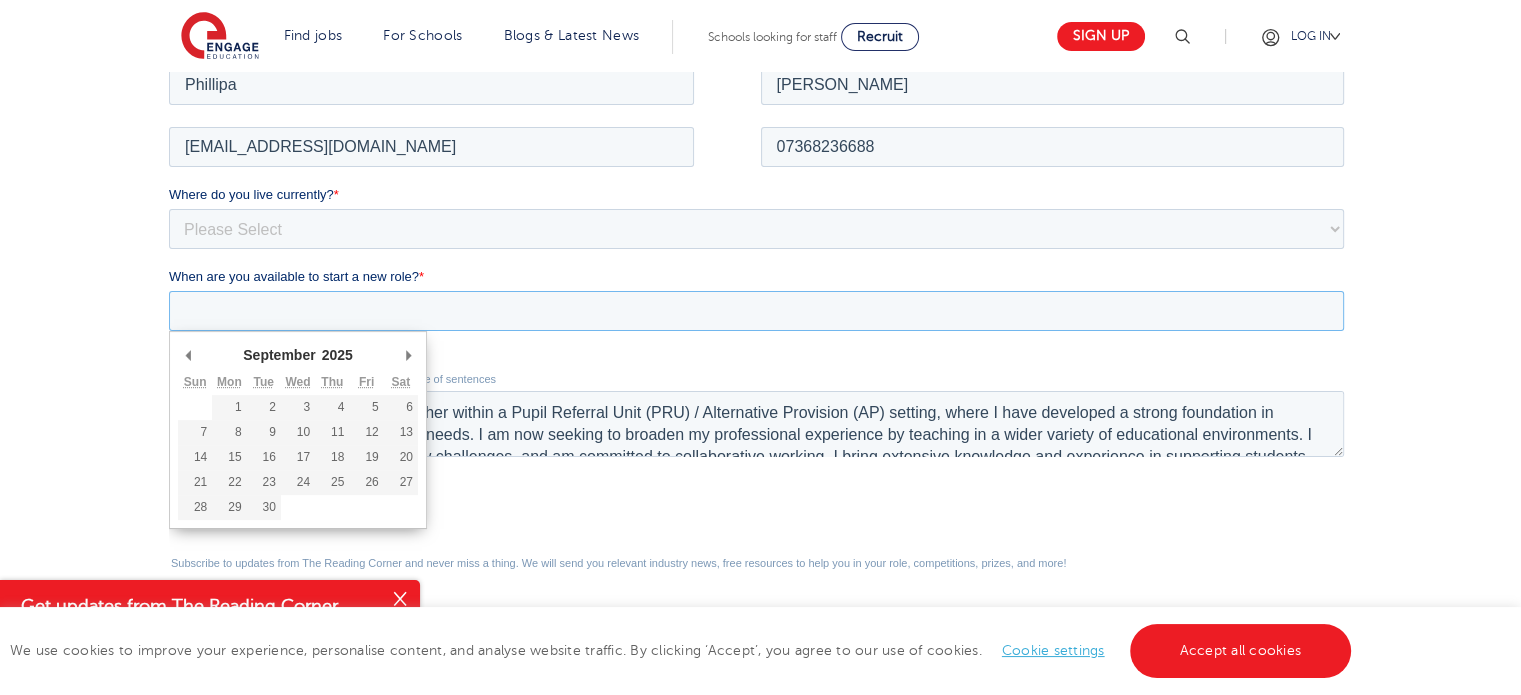 scroll, scrollTop: 376, scrollLeft: 0, axis: vertical 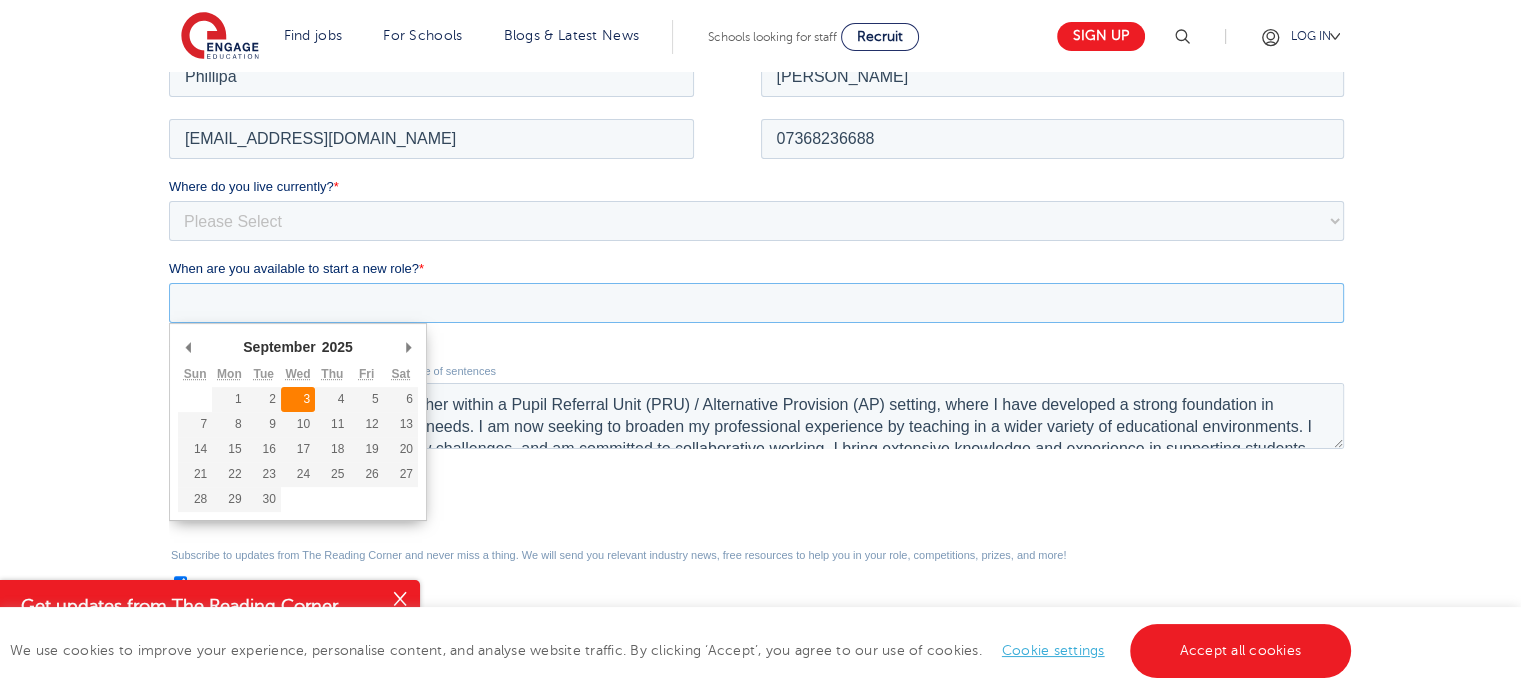 type on "2025-09-03" 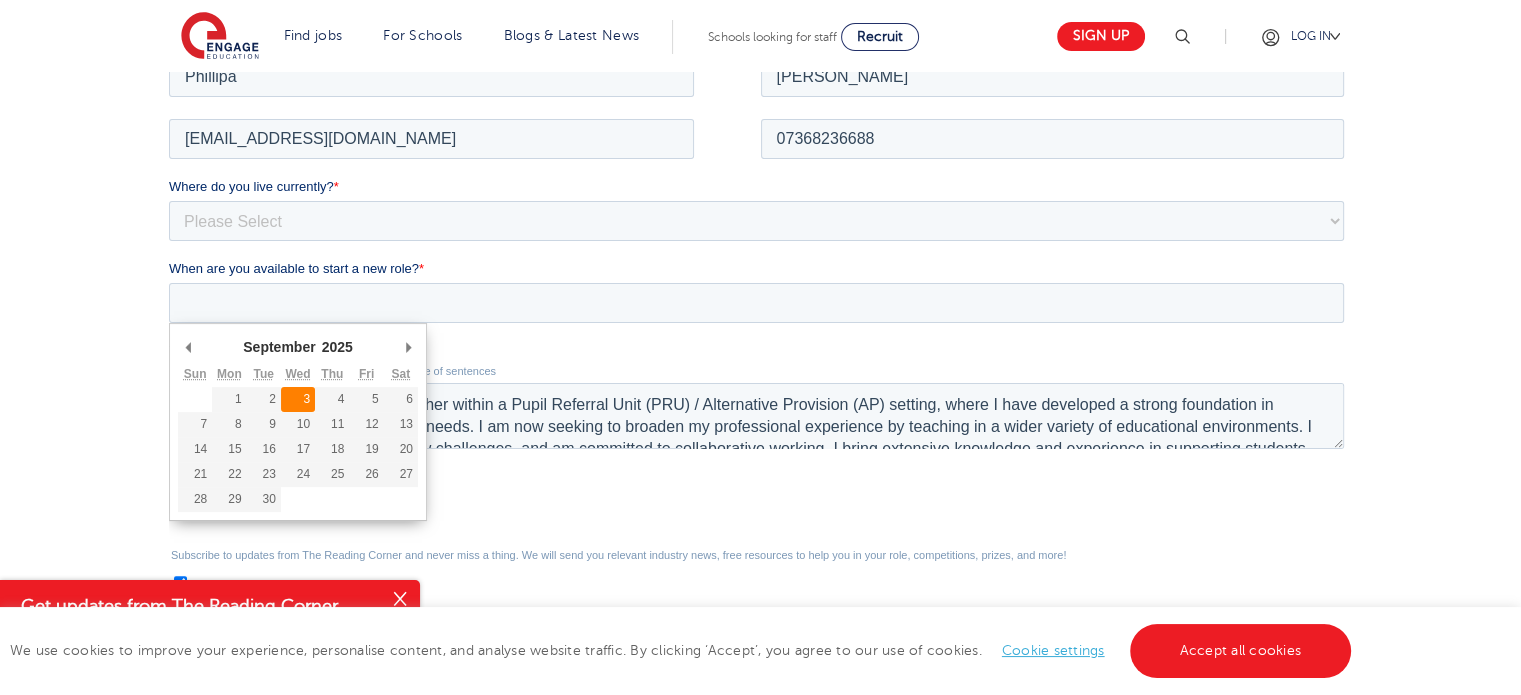 type on "2025/09/03" 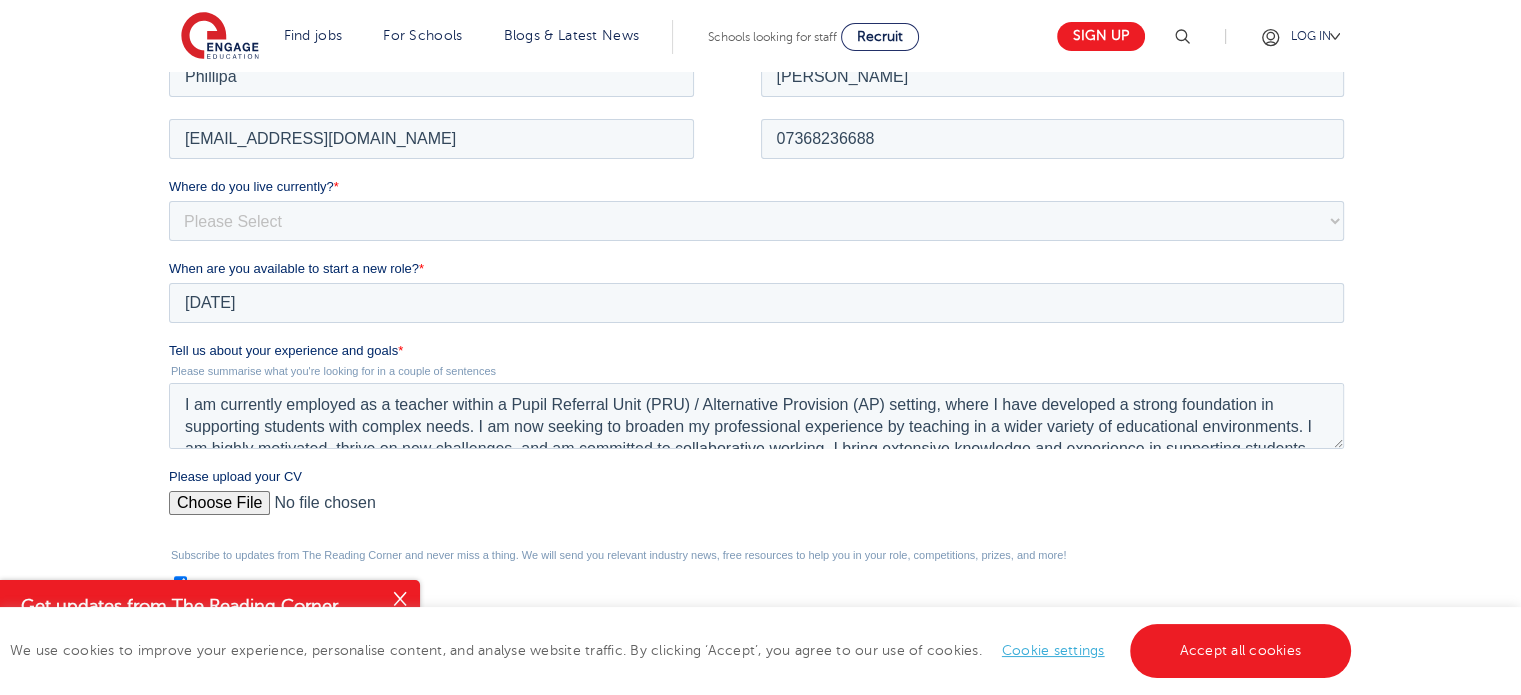 click on "We will store your first name, last name, email address, contact number, location and CV to enable us to match you with your dream teaching career. Check out our  privacy policy  for the full story on how we protect and manage your submitted data." at bounding box center (760, 365) 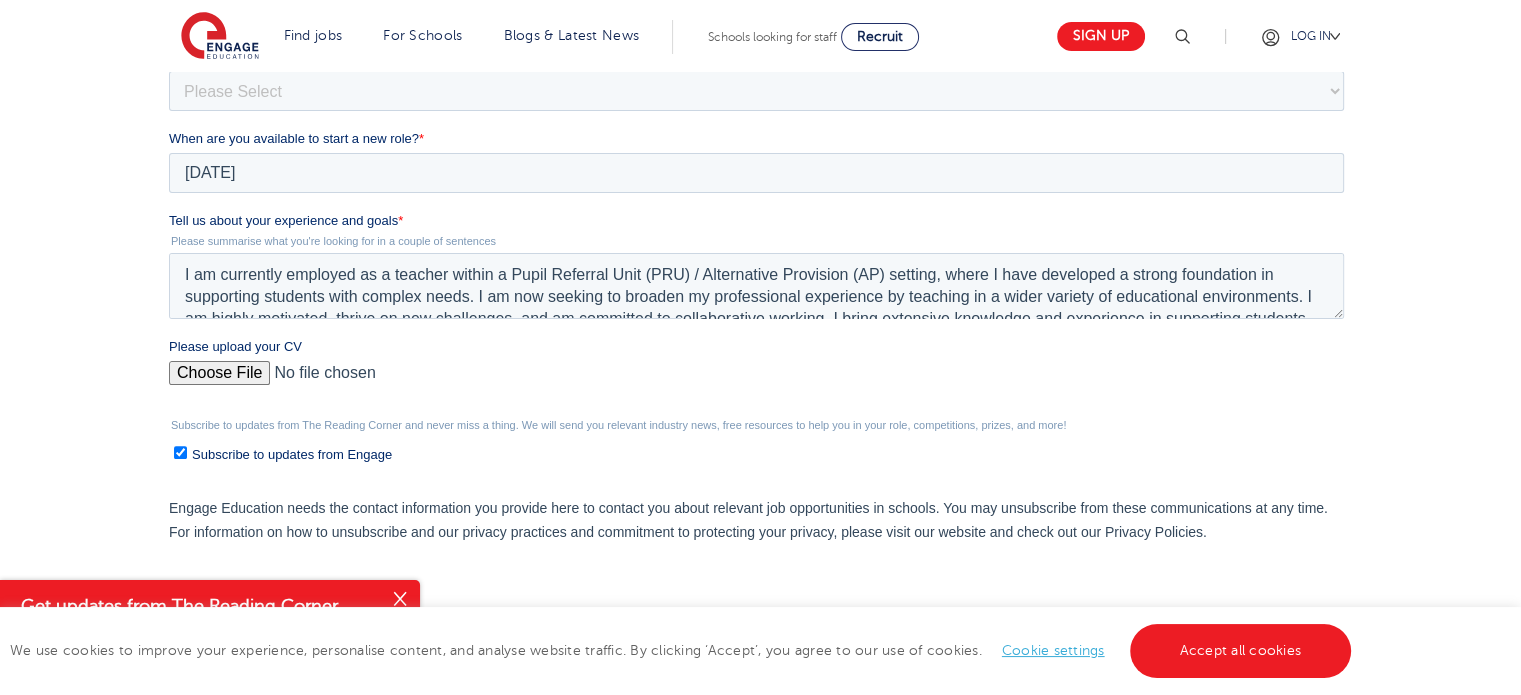 scroll, scrollTop: 511, scrollLeft: 0, axis: vertical 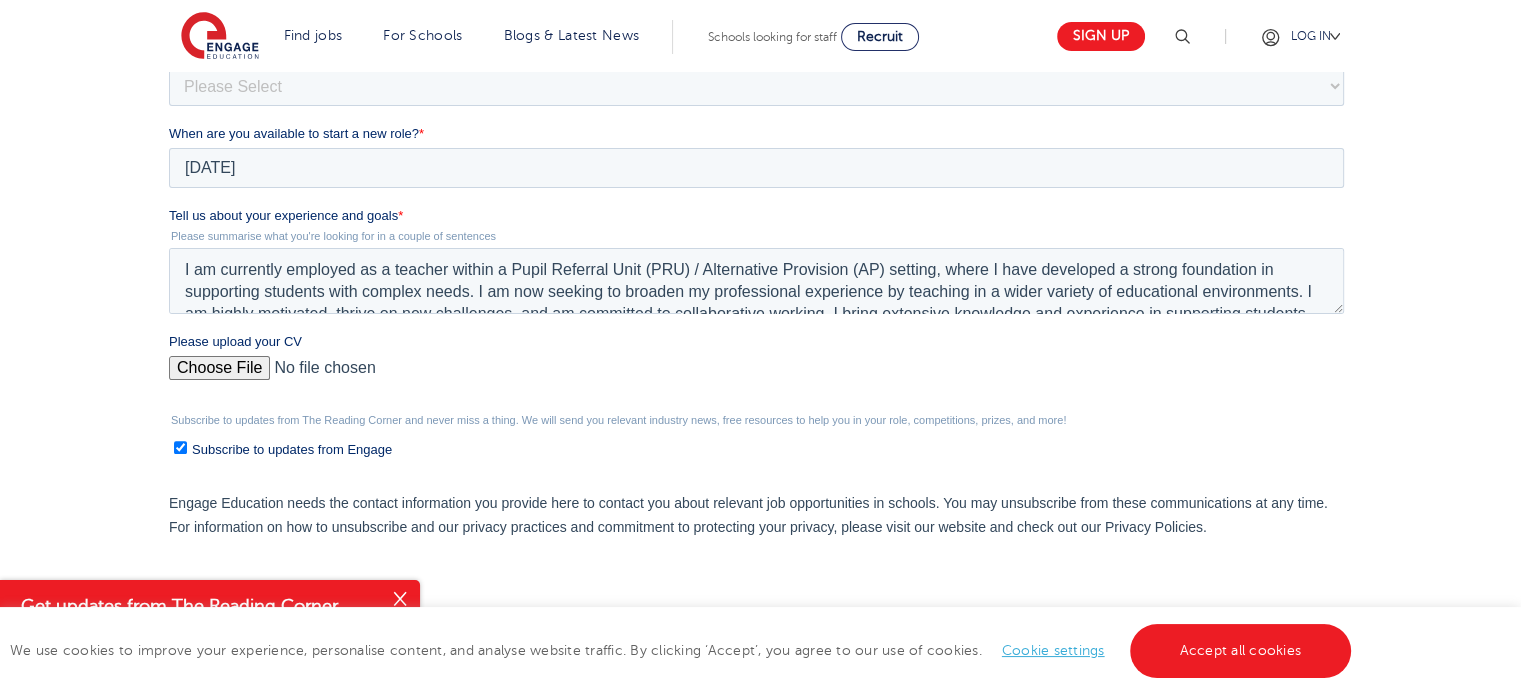 click on "Please upload your CV" at bounding box center [756, 376] 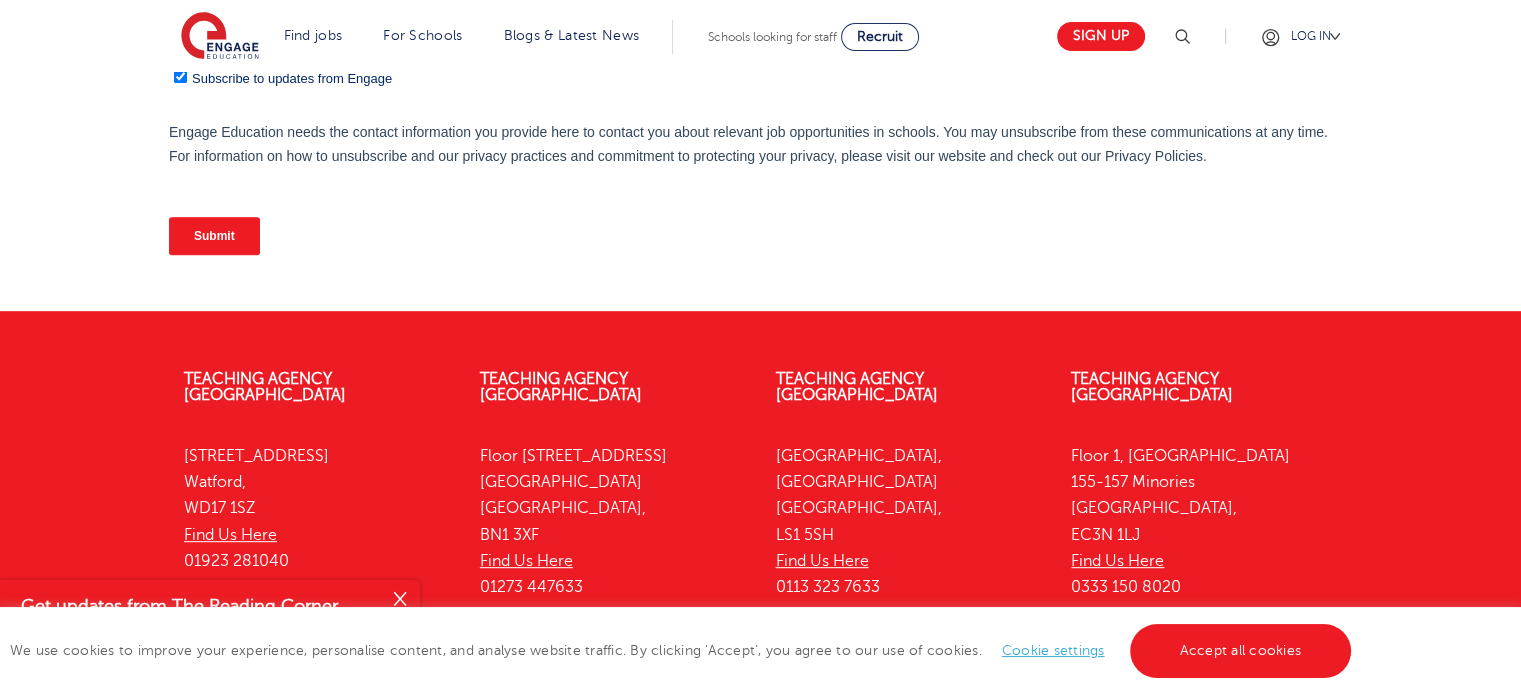 scroll, scrollTop: 883, scrollLeft: 0, axis: vertical 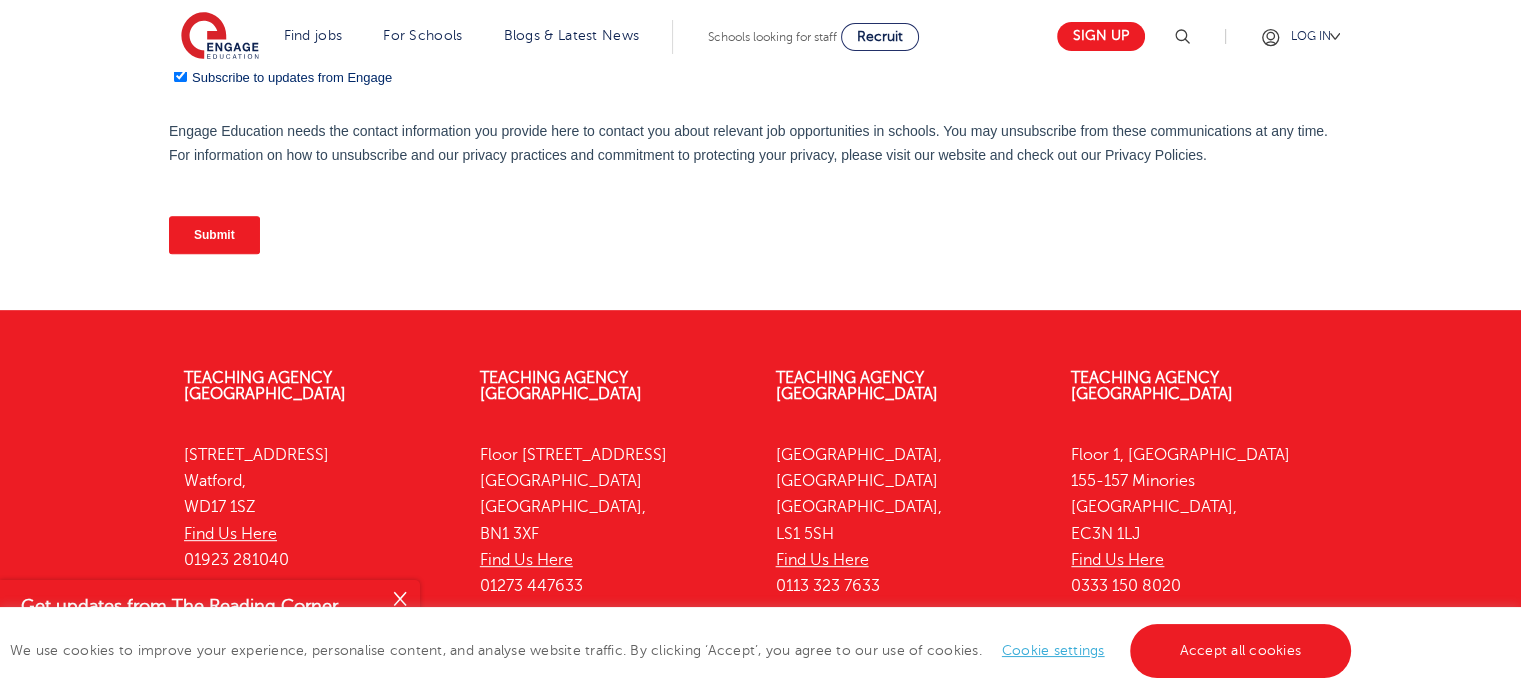 click on "Submit" at bounding box center (214, 235) 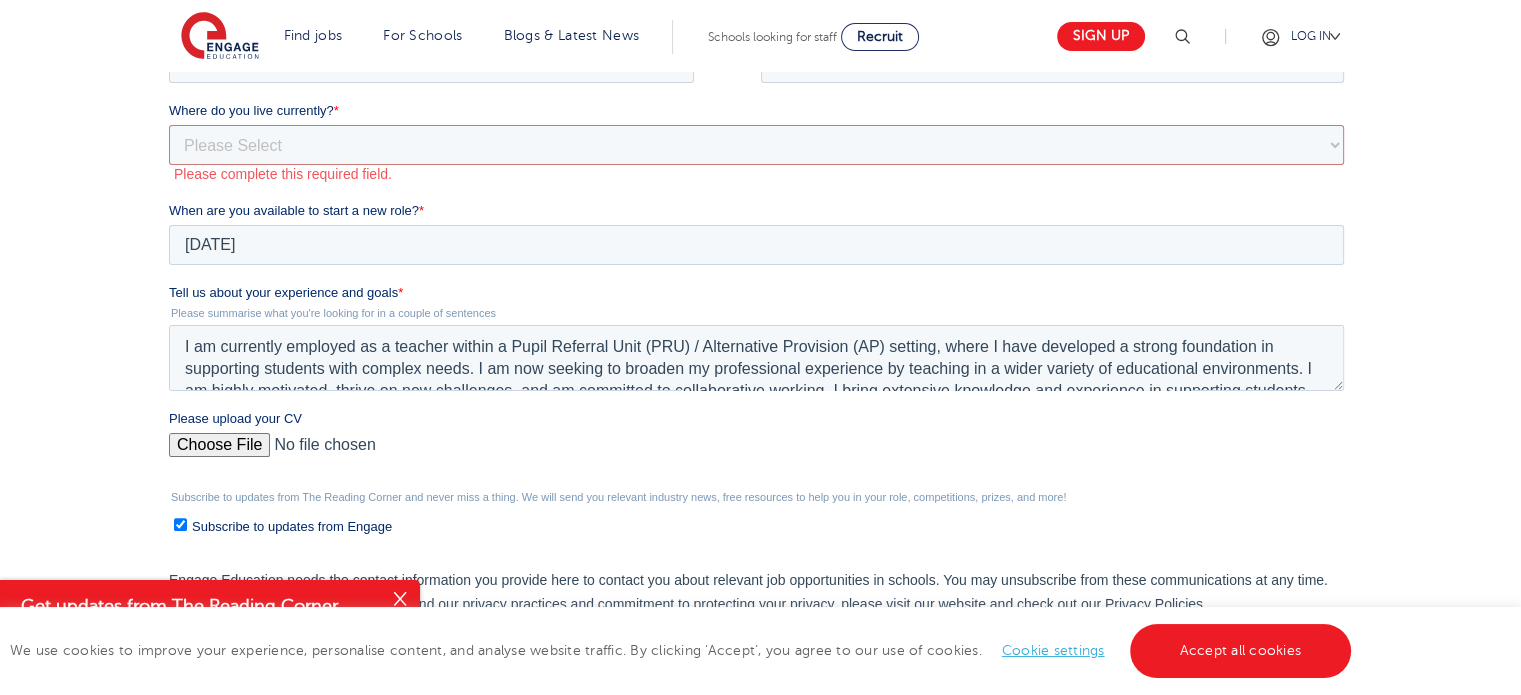 scroll, scrollTop: 406, scrollLeft: 0, axis: vertical 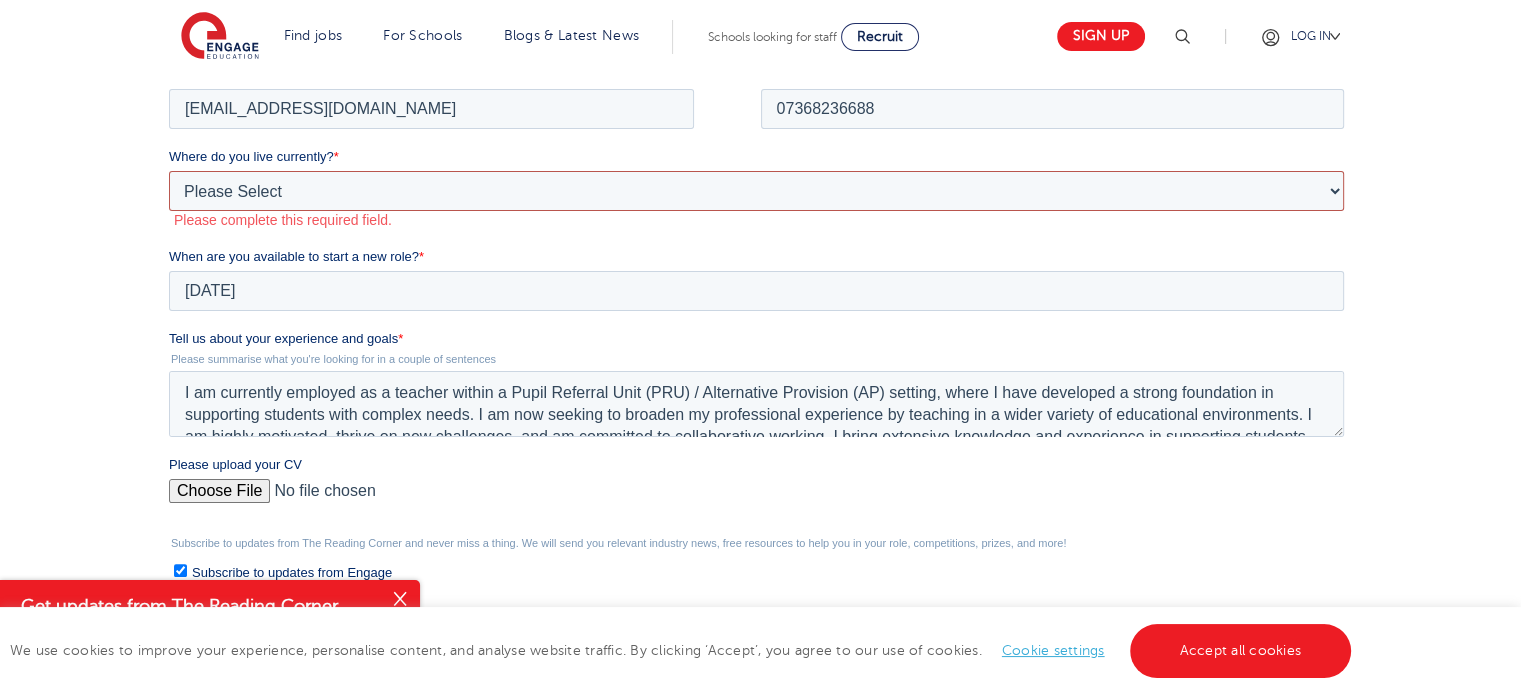 click on "Please Select UK Canada Ireland Australia New Zealand Europe USA South Africa Jamaica Africa Asia Middle East South America Caribbean" at bounding box center (756, 190) 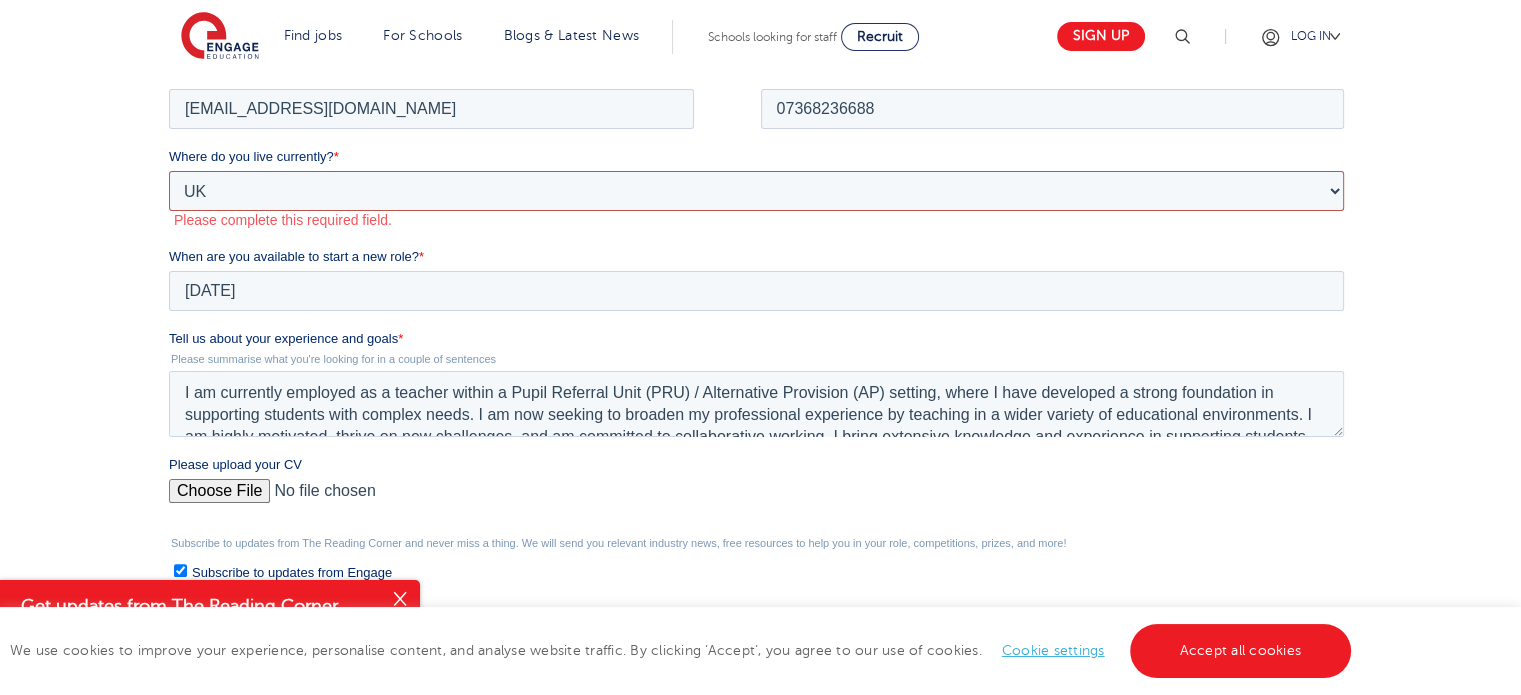 click on "Please Select UK Canada Ireland Australia New Zealand Europe USA South Africa Jamaica Africa Asia Middle East South America Caribbean" at bounding box center (756, 190) 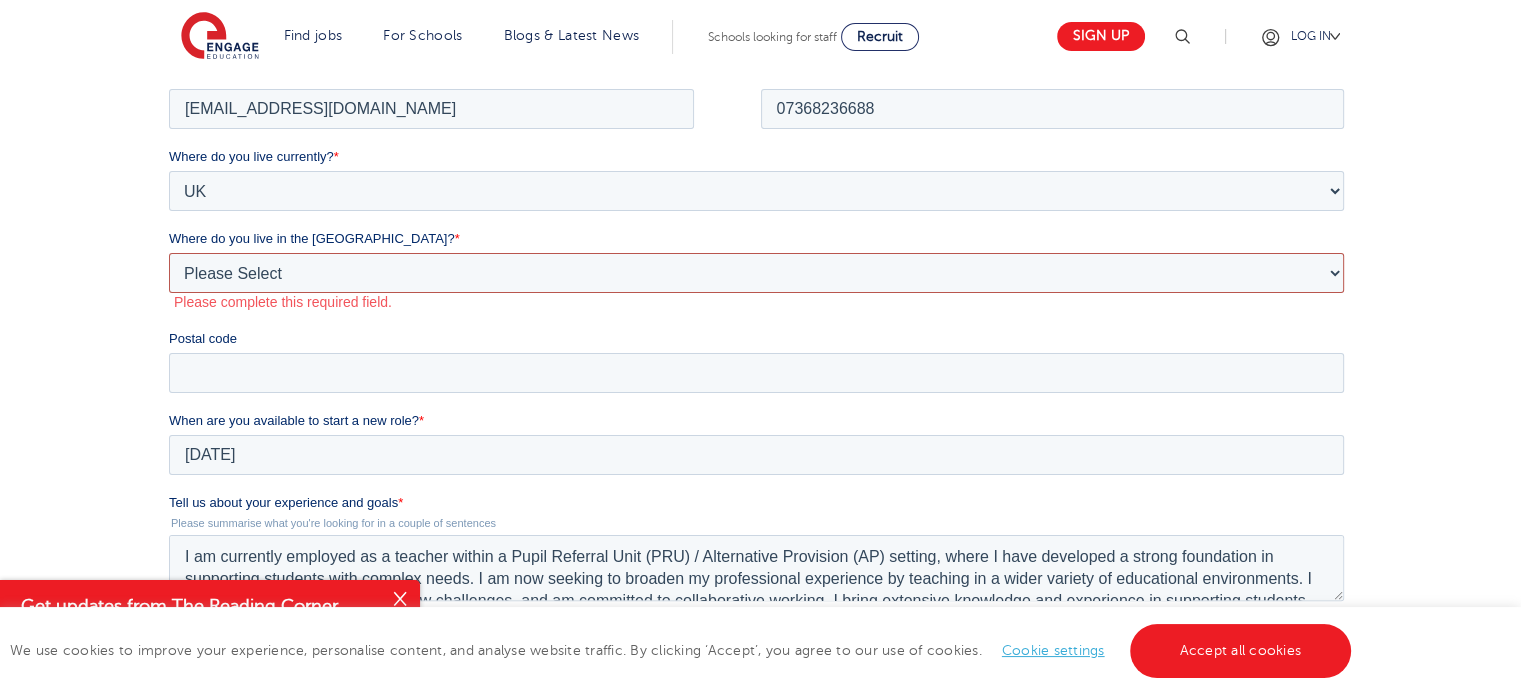 click on "Please Select Overseas Barnsley Bedfordshire Berkshire Bournemouth Bracknell Forest Bradford Brighton and Hove Bristol Buckinghamshire Calderdale Cambridgeshire Cheshire City of London City of Plymouth Cornwall County Durham Cumbria Derbyshire Devon Doncaster Dorset Durham Durham and North Yorkshire East Riding of Yorkshire East Sussex Essex Gloucestershire Hampshire Herefordshire Hertfordshire Hull Isle of Wight Kent Kirklees Lancashire Leeds Leicestershire Lincolnshire London Luton Luton South Luton Town Centre Manchester Medway Merseyside Milton Keynes Norfolk Northamptonshire North Somerset Northumberland North Yorkshire Nottinghamshire Oxfordshire Peterborough Poole Portsmouth Reading Rotherham Rutland Sheffield Shropshire Slough Somerset Southampton Southend On Sea South Yorkshire Staffordshire Suffolk Surrey Thurrock Torbay Tyne and Wear Wakefield Warwickshire West Berkshire West Midlands West Sussex West Yorkshire Wiltshire Windsor and Maidenhead Wokingham Worcestershire York" at bounding box center (756, 272) 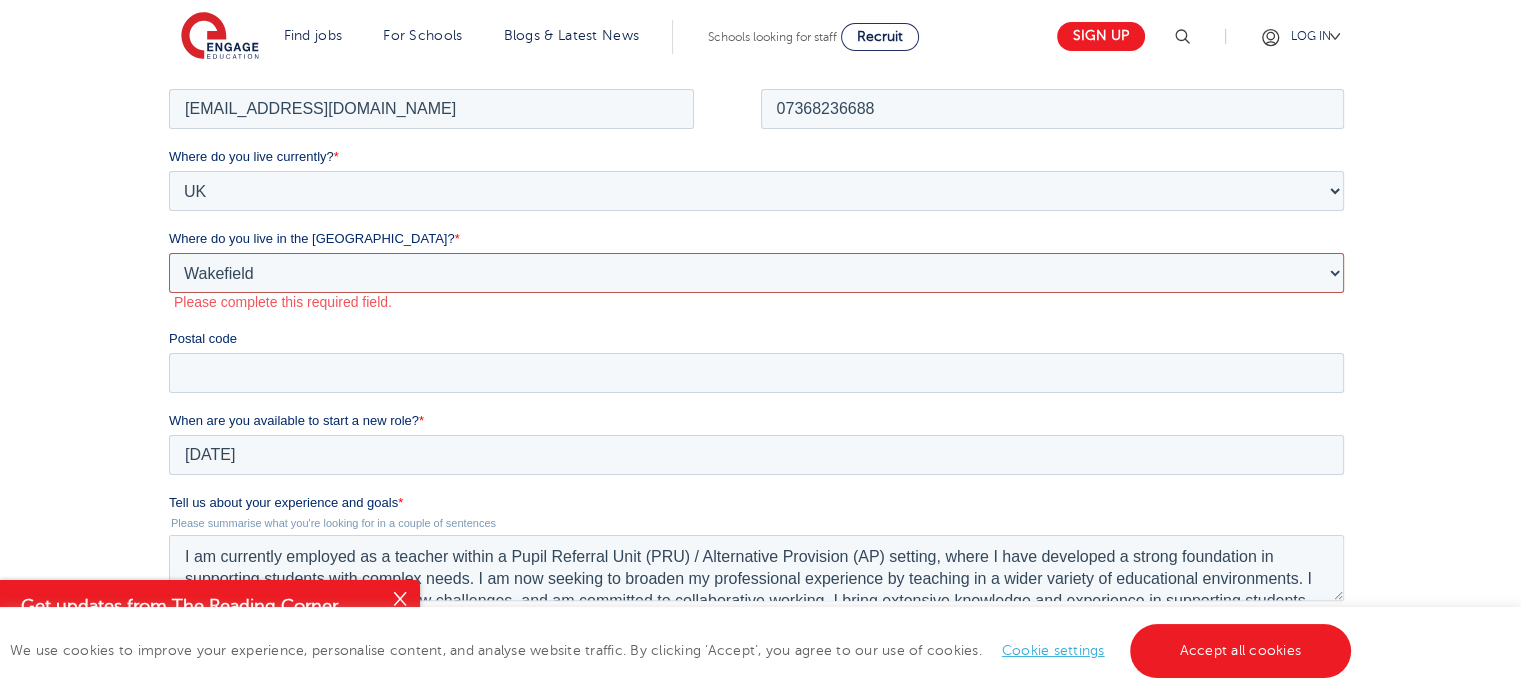 click on "Please Select Overseas Barnsley Bedfordshire Berkshire Bournemouth Bracknell Forest Bradford Brighton and Hove Bristol Buckinghamshire Calderdale Cambridgeshire Cheshire City of London City of Plymouth Cornwall County Durham Cumbria Derbyshire Devon Doncaster Dorset Durham Durham and North Yorkshire East Riding of Yorkshire East Sussex Essex Gloucestershire Hampshire Herefordshire Hertfordshire Hull Isle of Wight Kent Kirklees Lancashire Leeds Leicestershire Lincolnshire London Luton Luton South Luton Town Centre Manchester Medway Merseyside Milton Keynes Norfolk Northamptonshire North Somerset Northumberland North Yorkshire Nottinghamshire Oxfordshire Peterborough Poole Portsmouth Reading Rotherham Rutland Sheffield Shropshire Slough Somerset Southampton Southend On Sea South Yorkshire Staffordshire Suffolk Surrey Thurrock Torbay Tyne and Wear Wakefield Warwickshire West Berkshire West Midlands West Sussex West Yorkshire Wiltshire Windsor and Maidenhead Wokingham Worcestershire York" at bounding box center (756, 272) 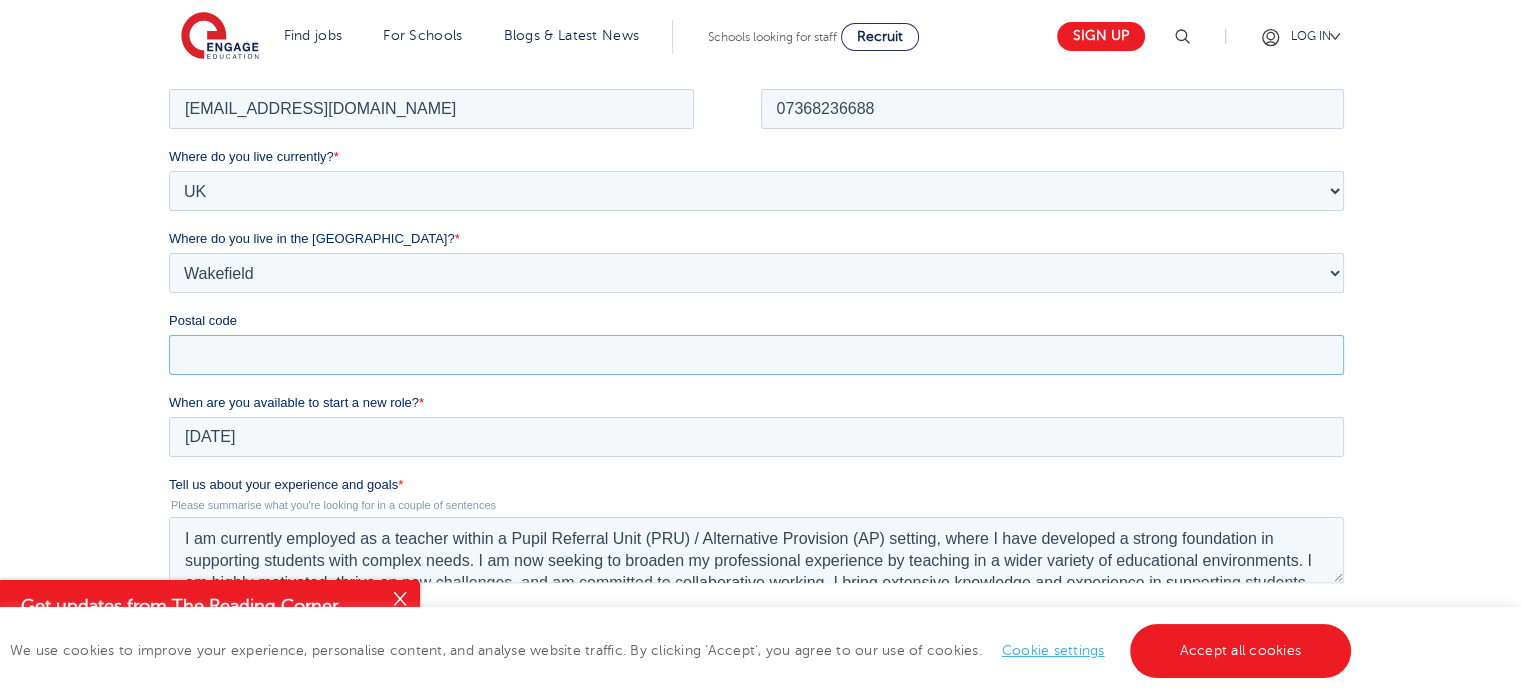 click on "Postal code" at bounding box center [756, 354] 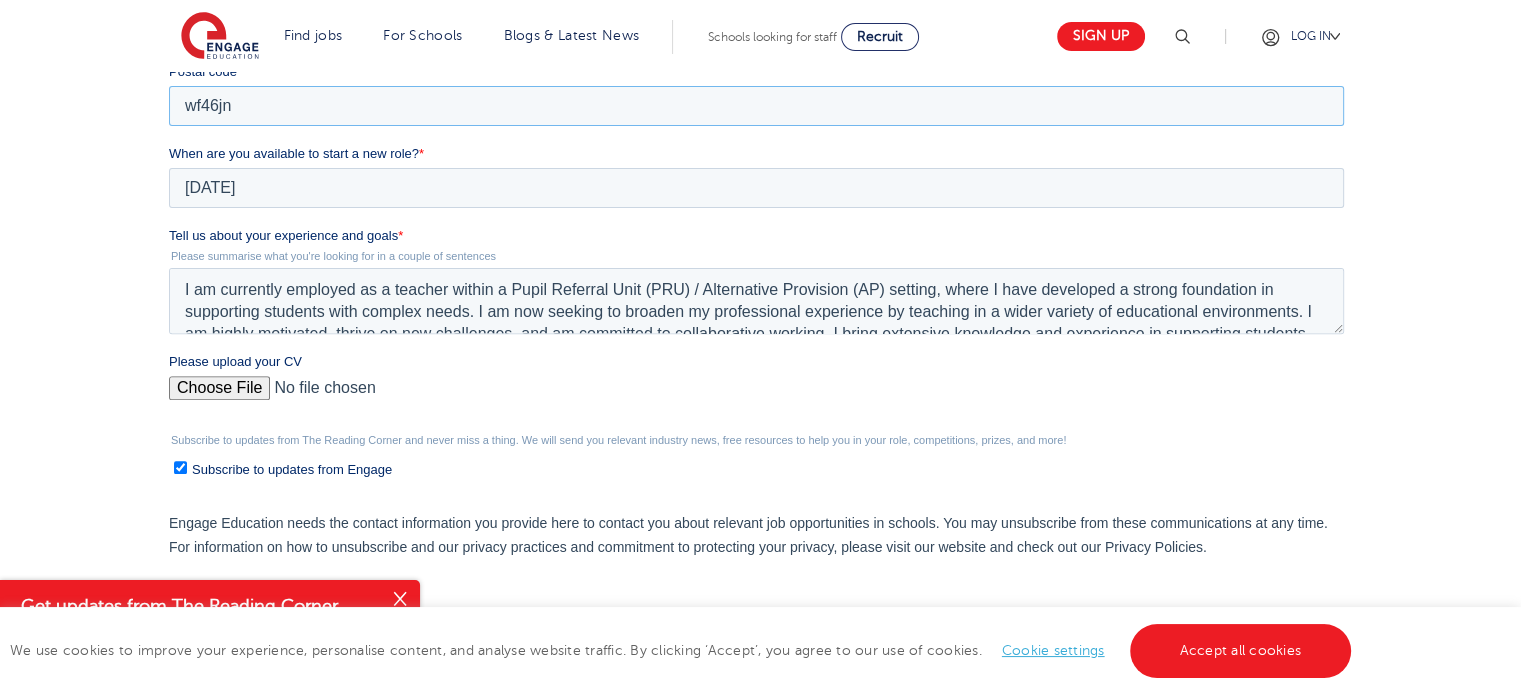 scroll, scrollTop: 718, scrollLeft: 0, axis: vertical 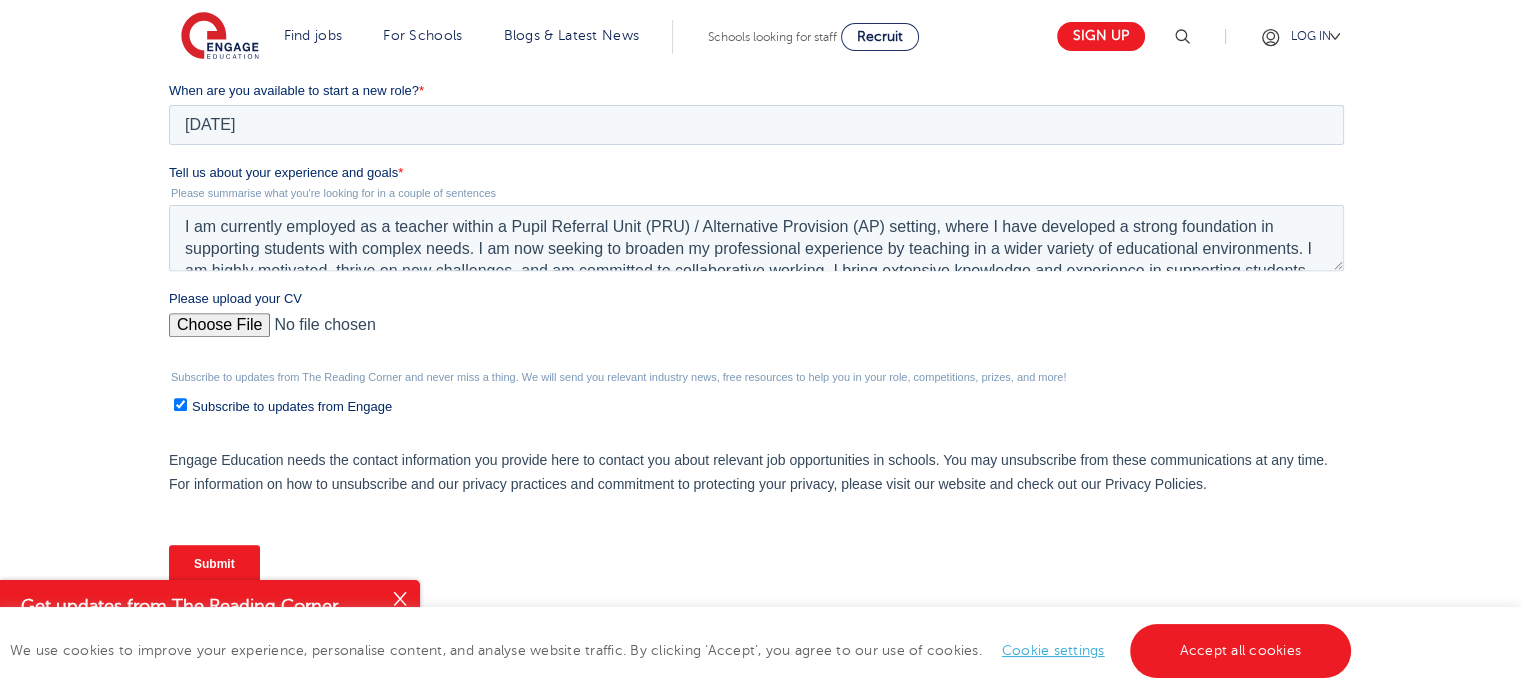 type on "wf46jn" 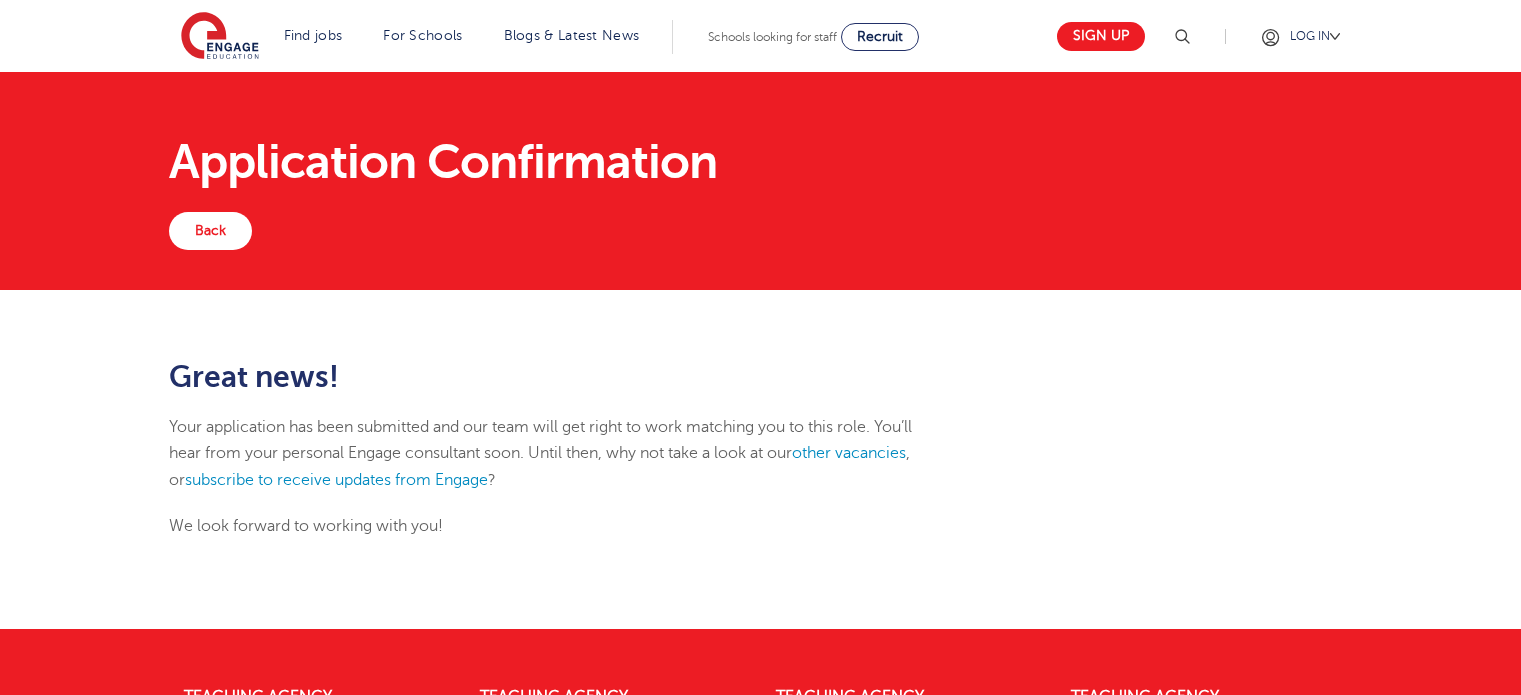 scroll, scrollTop: 0, scrollLeft: 0, axis: both 